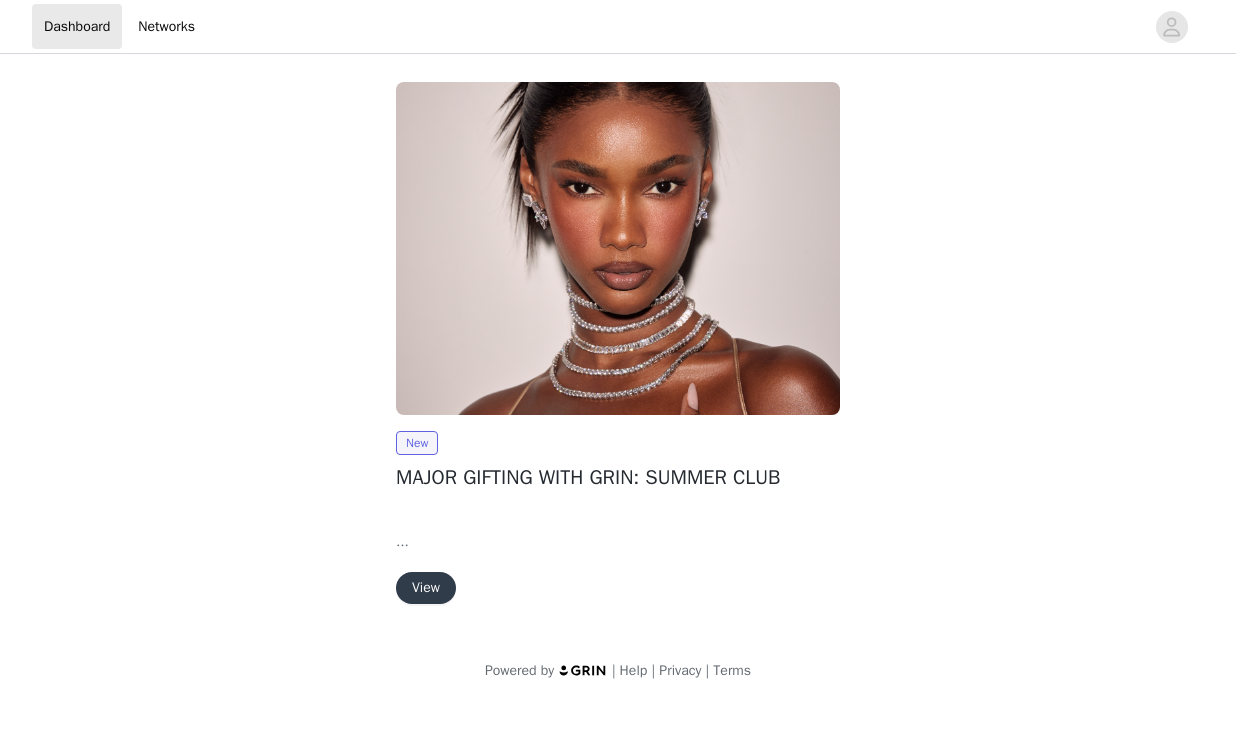 scroll, scrollTop: 0, scrollLeft: 0, axis: both 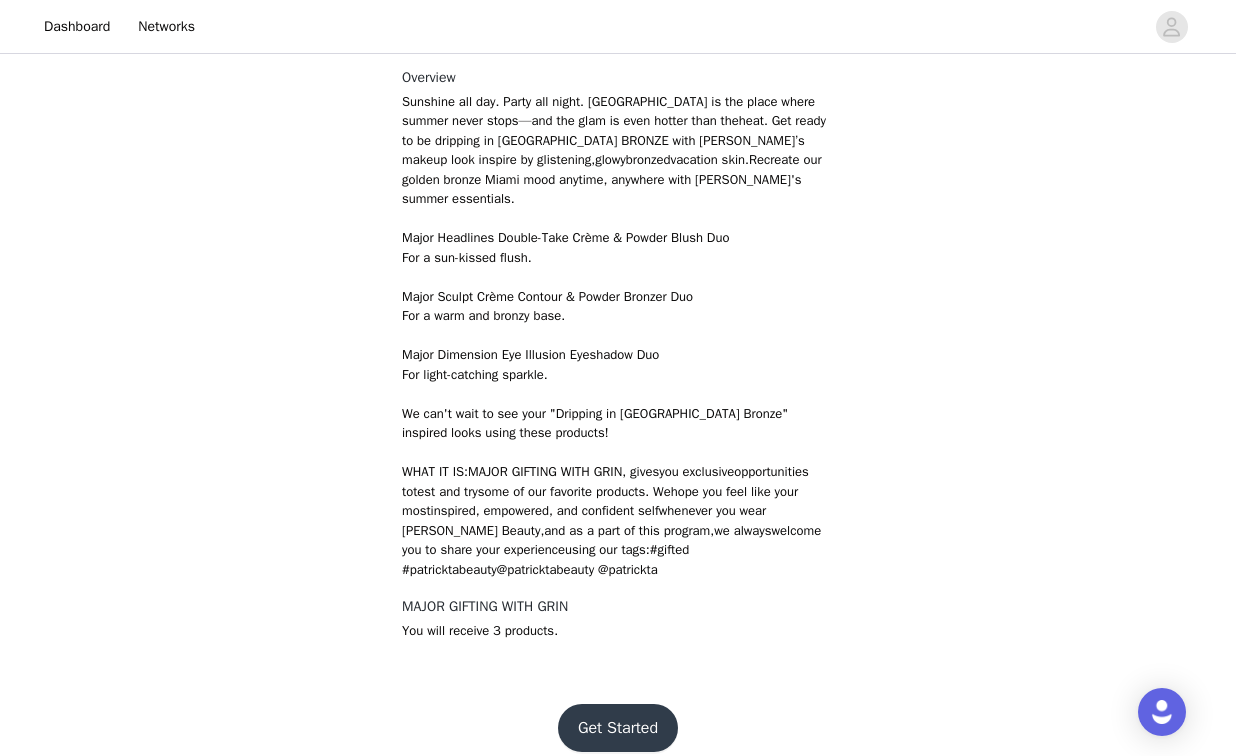 click on "Get Started" at bounding box center [618, 728] 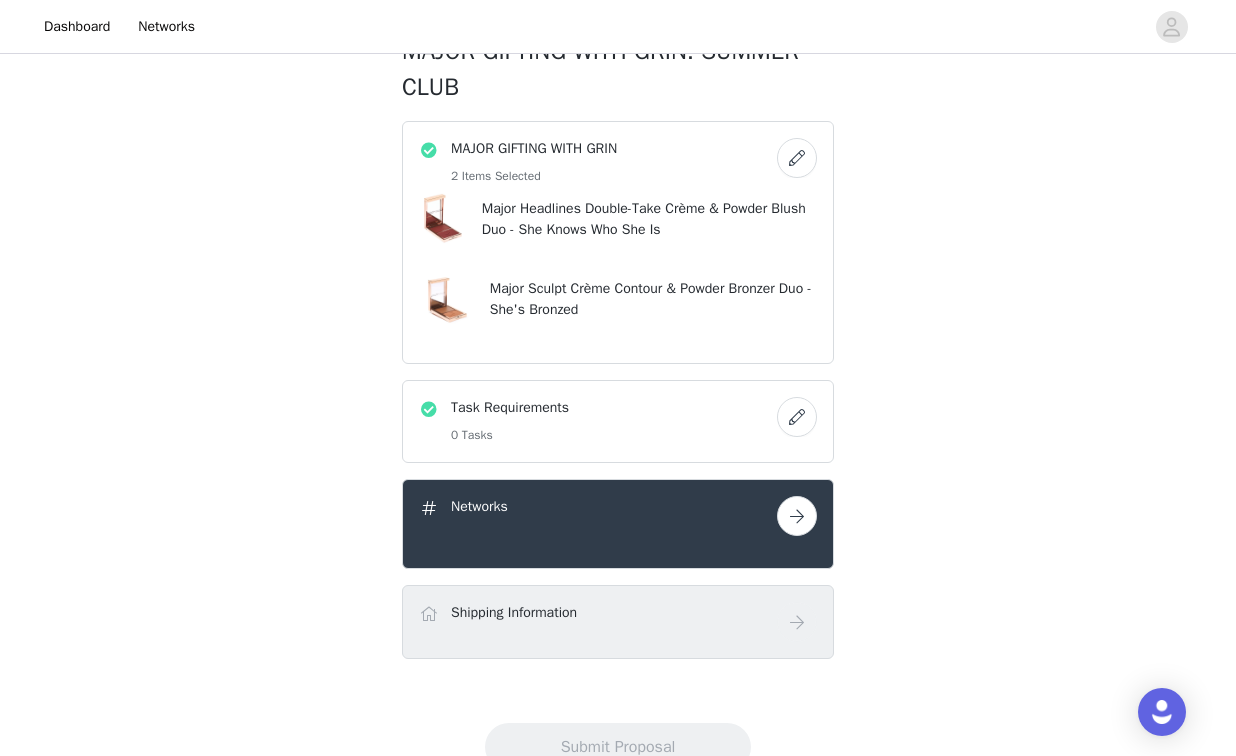 scroll, scrollTop: 754, scrollLeft: 0, axis: vertical 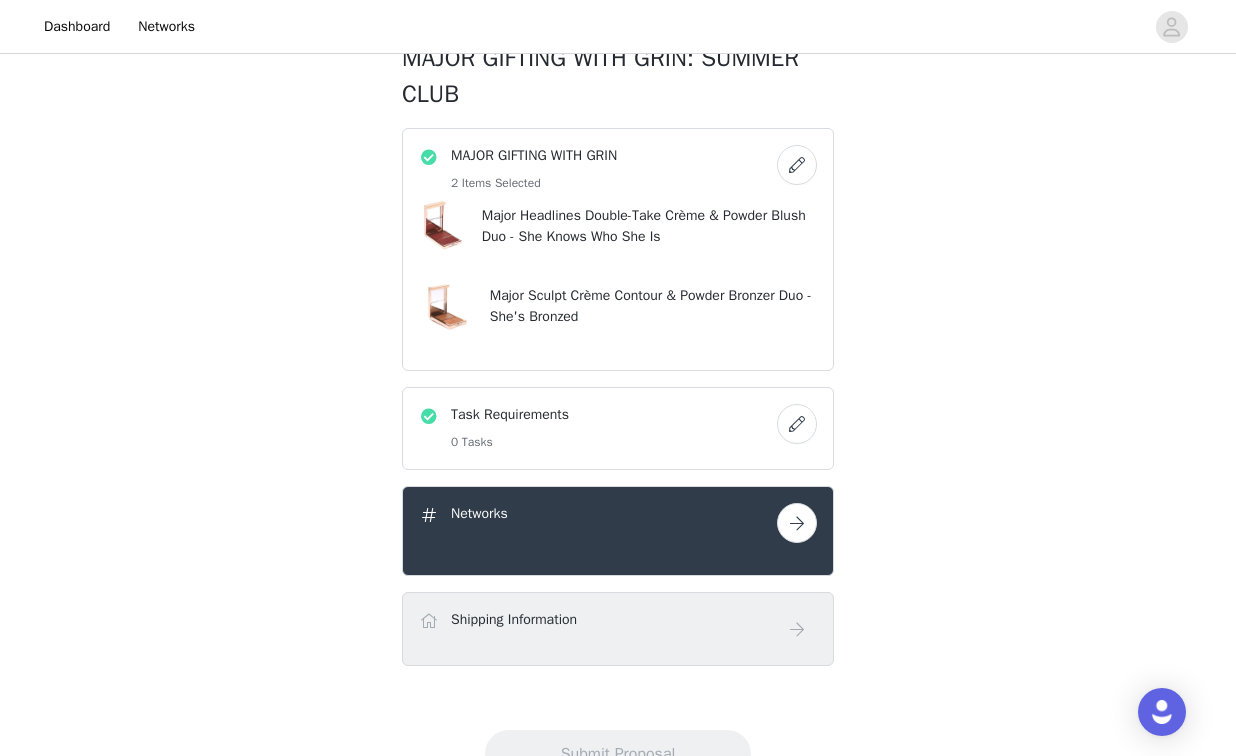 click at bounding box center (797, 165) 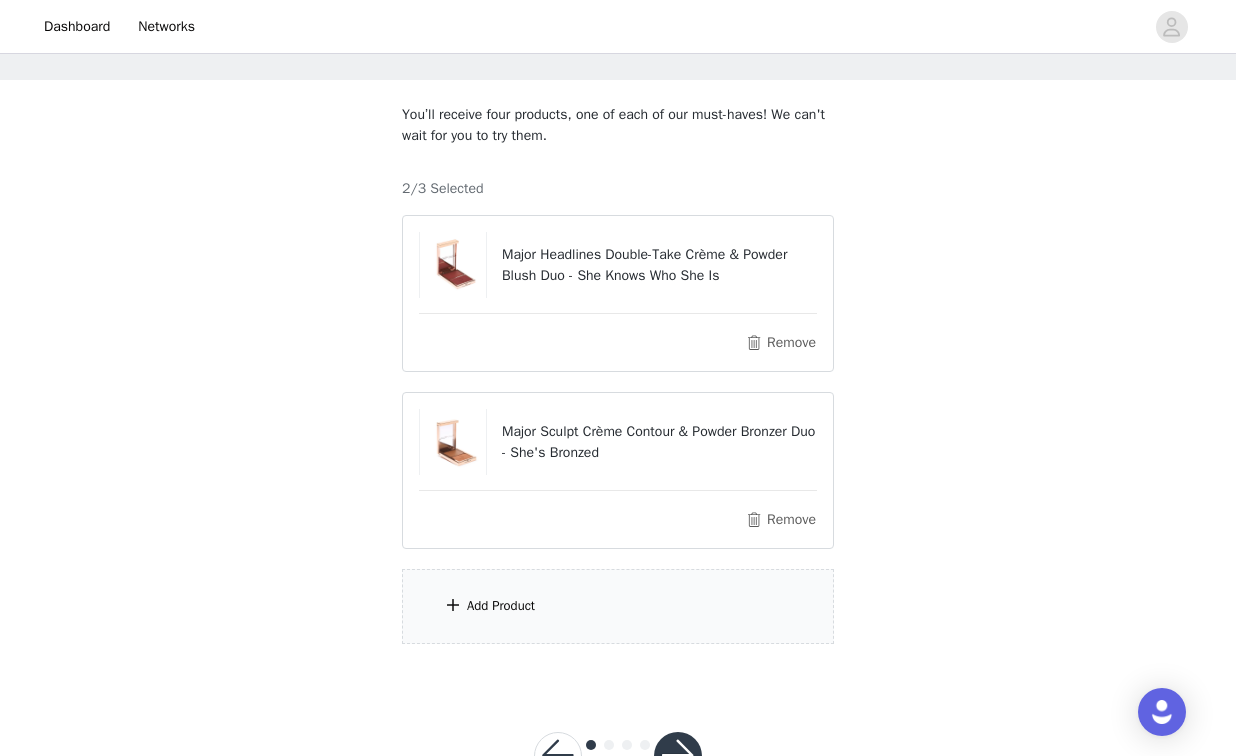 scroll, scrollTop: 122, scrollLeft: 0, axis: vertical 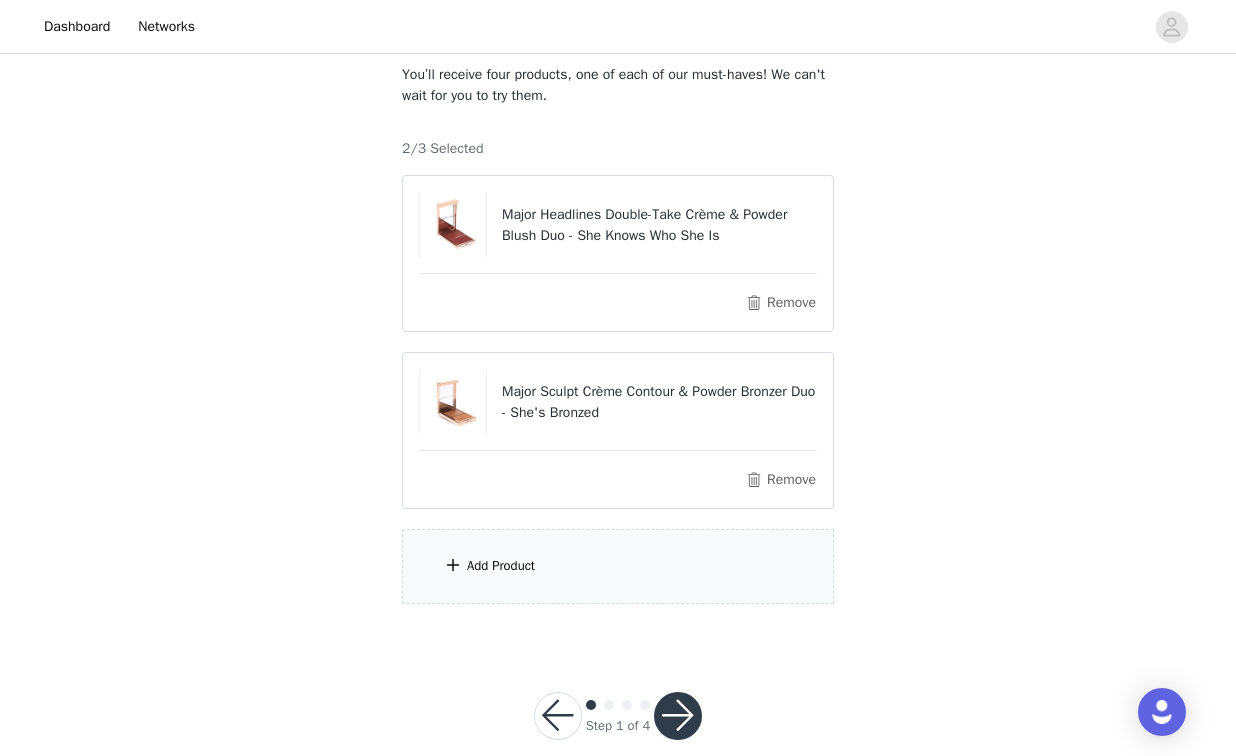 click on "Add Product" at bounding box center [618, 566] 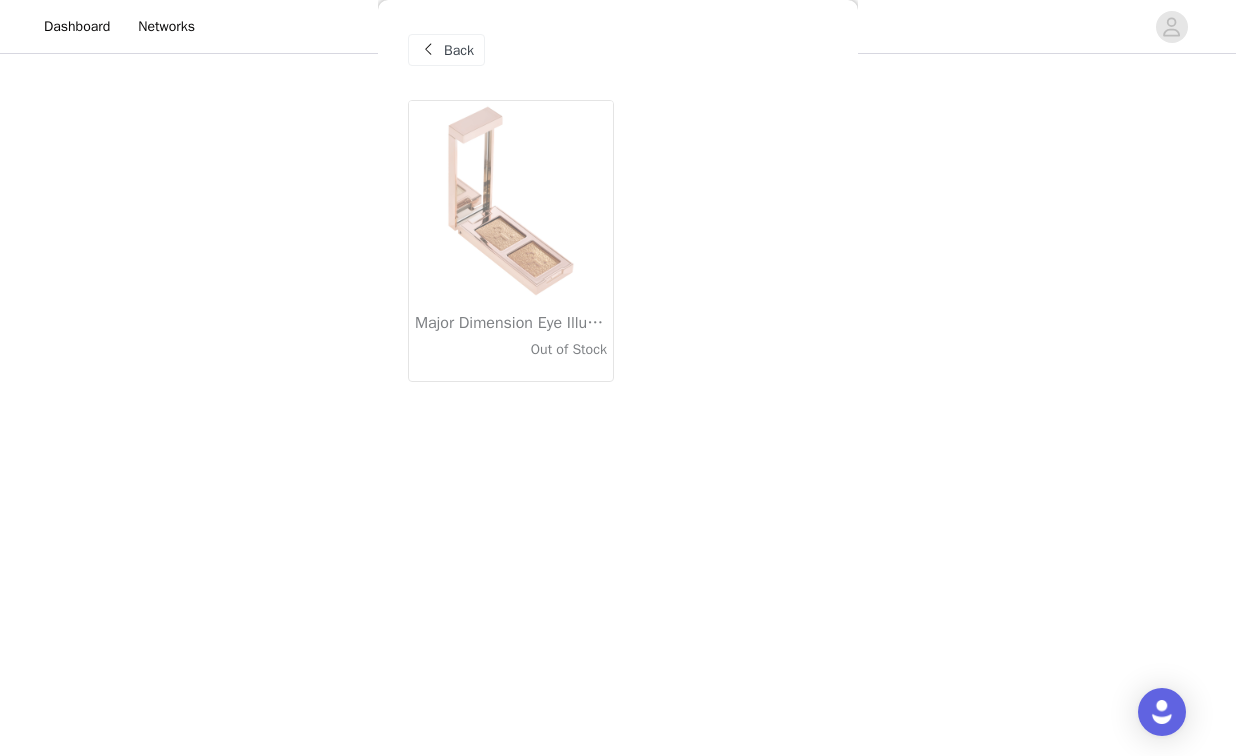 click at bounding box center (428, 50) 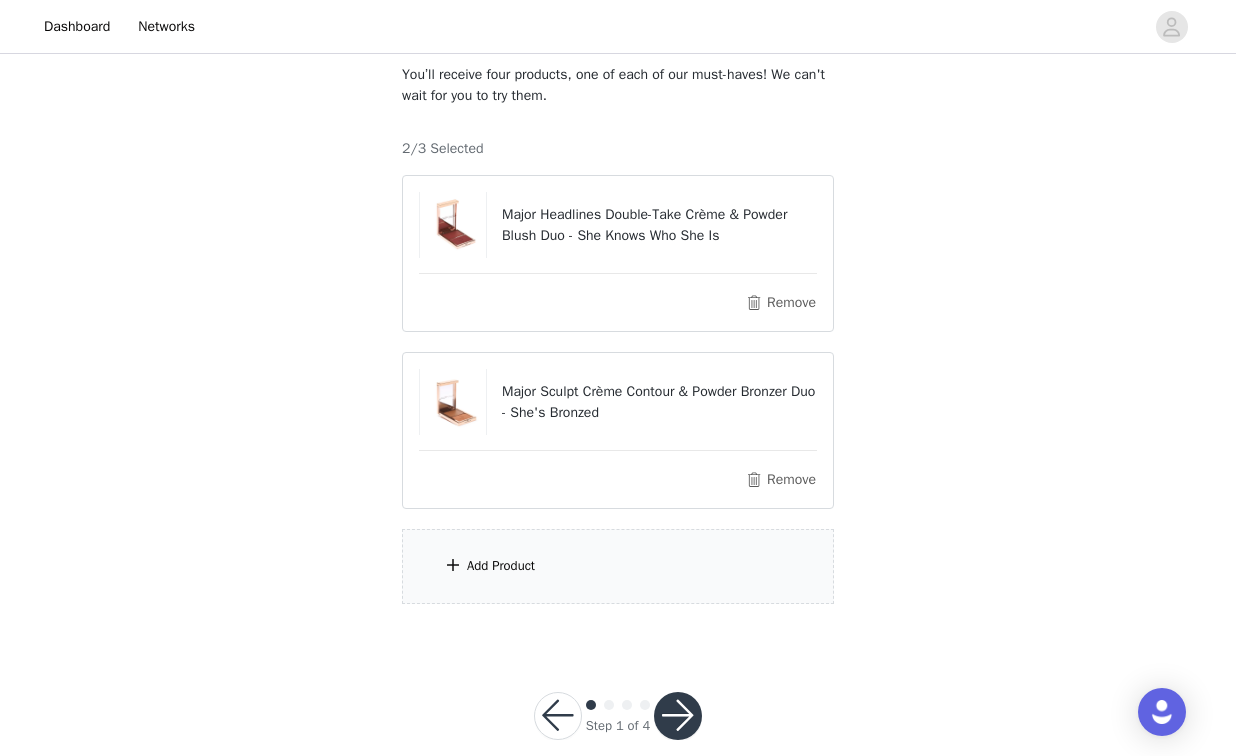 scroll, scrollTop: 153, scrollLeft: 0, axis: vertical 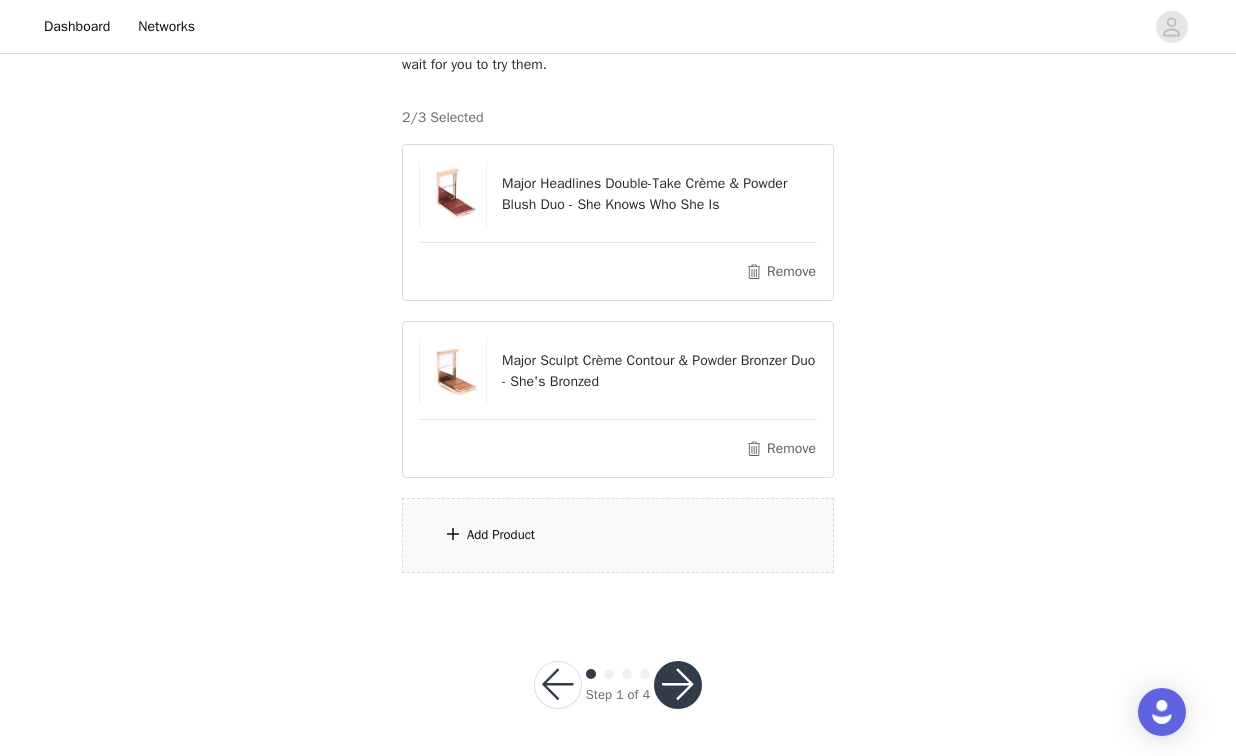 click at bounding box center [678, 685] 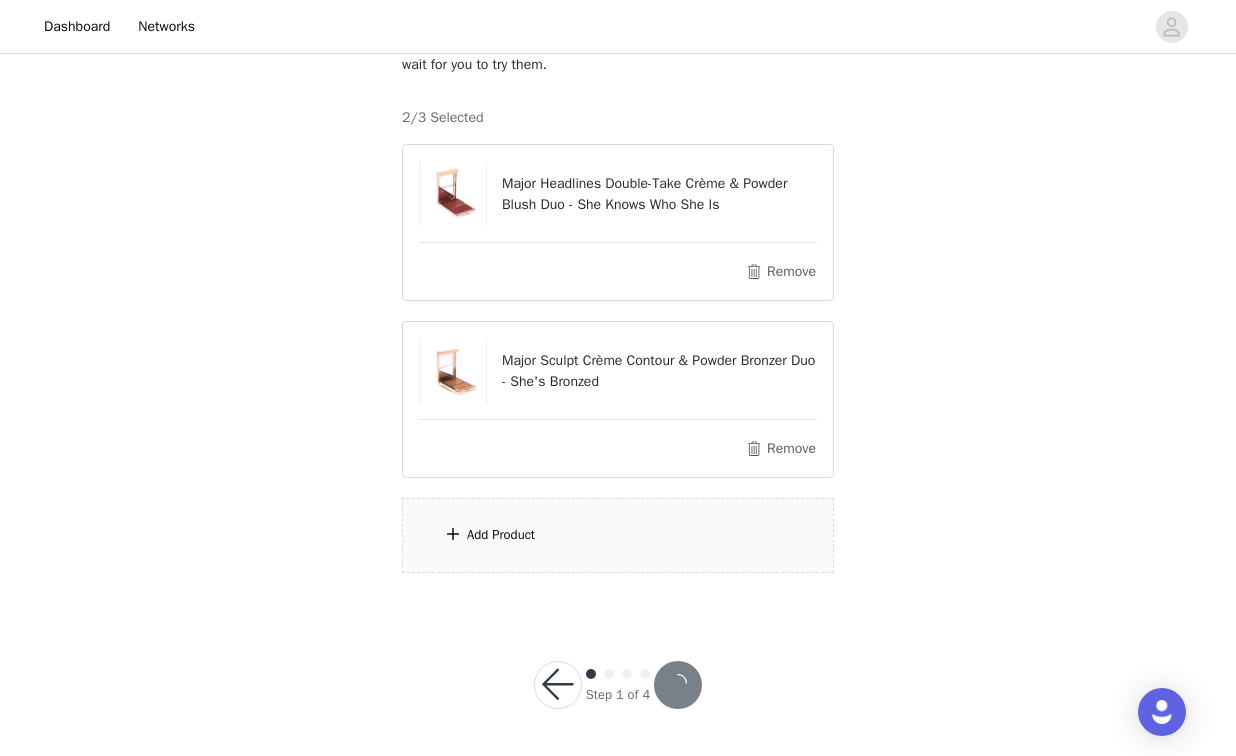 scroll, scrollTop: 0, scrollLeft: 0, axis: both 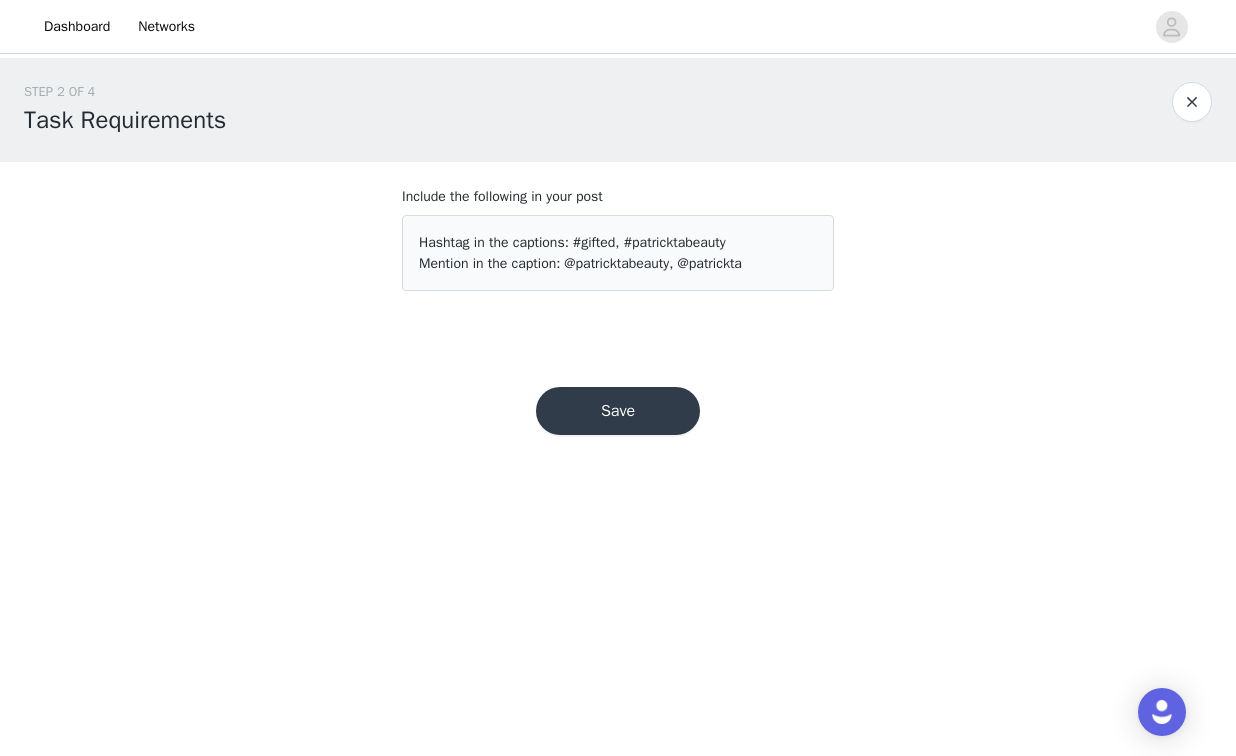 click on "Save" at bounding box center (618, 411) 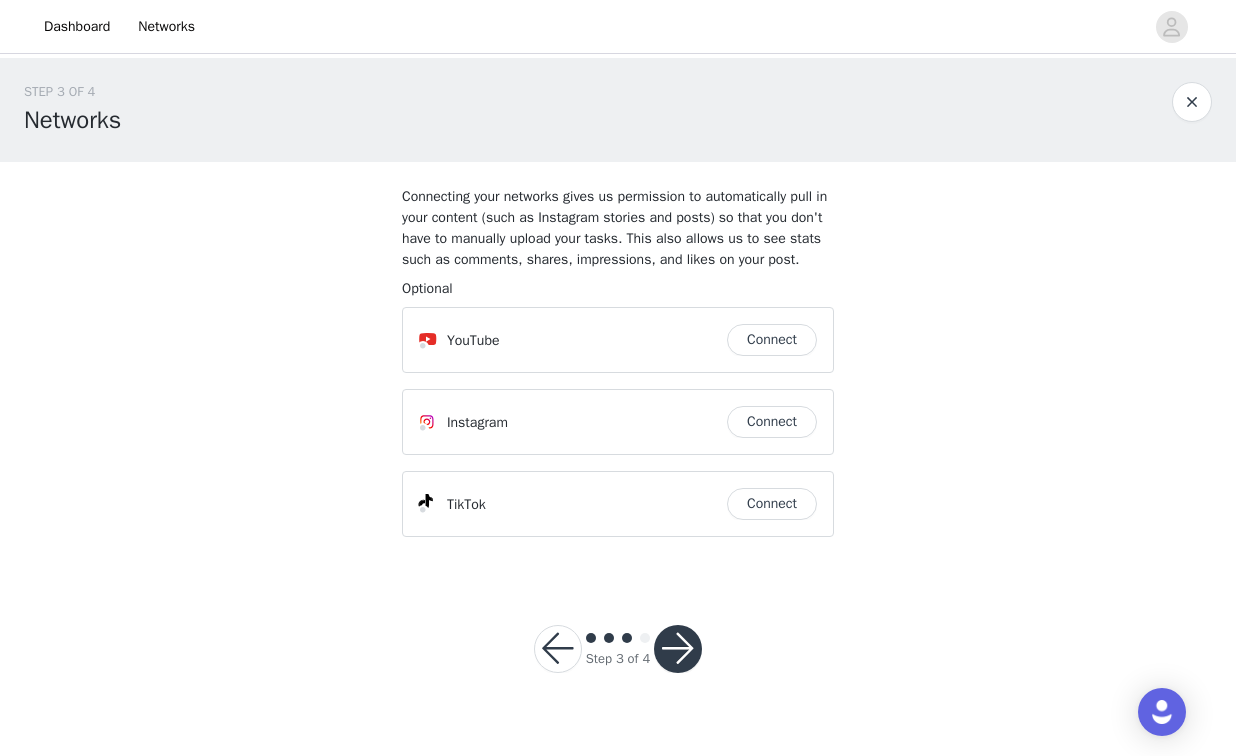 click on "Connect" at bounding box center [772, 504] 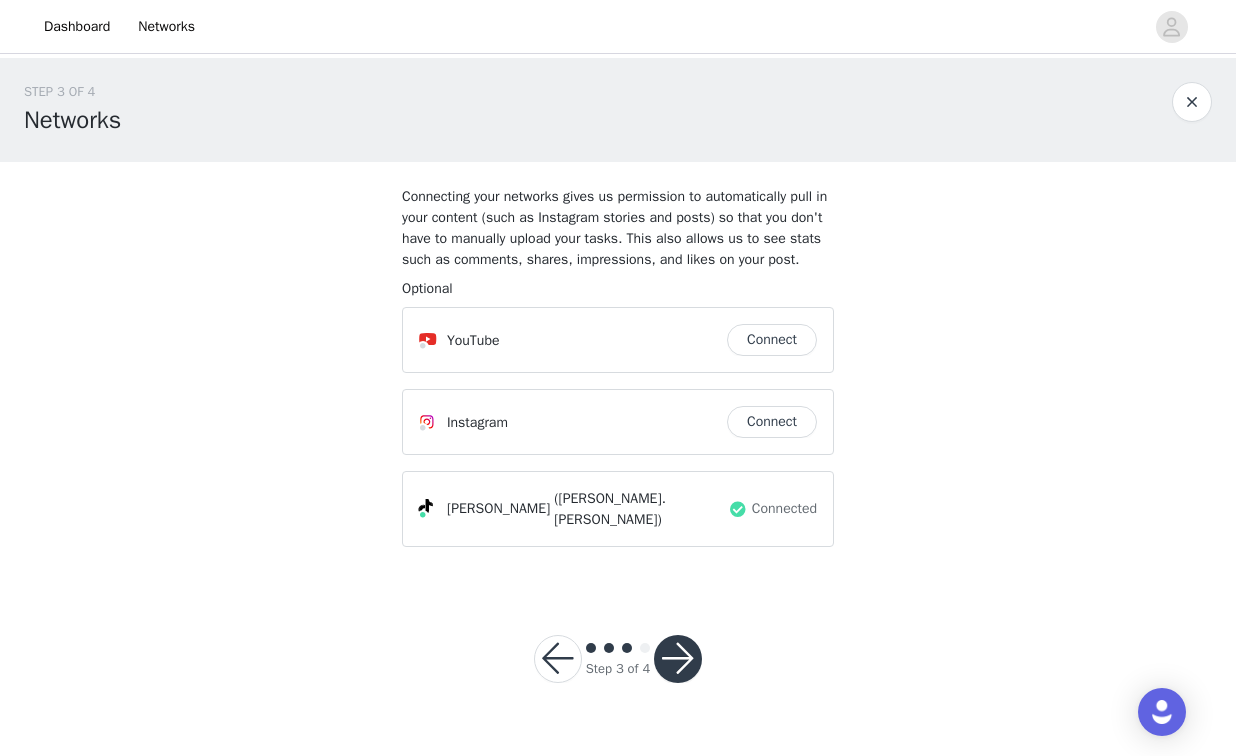 click at bounding box center (678, 659) 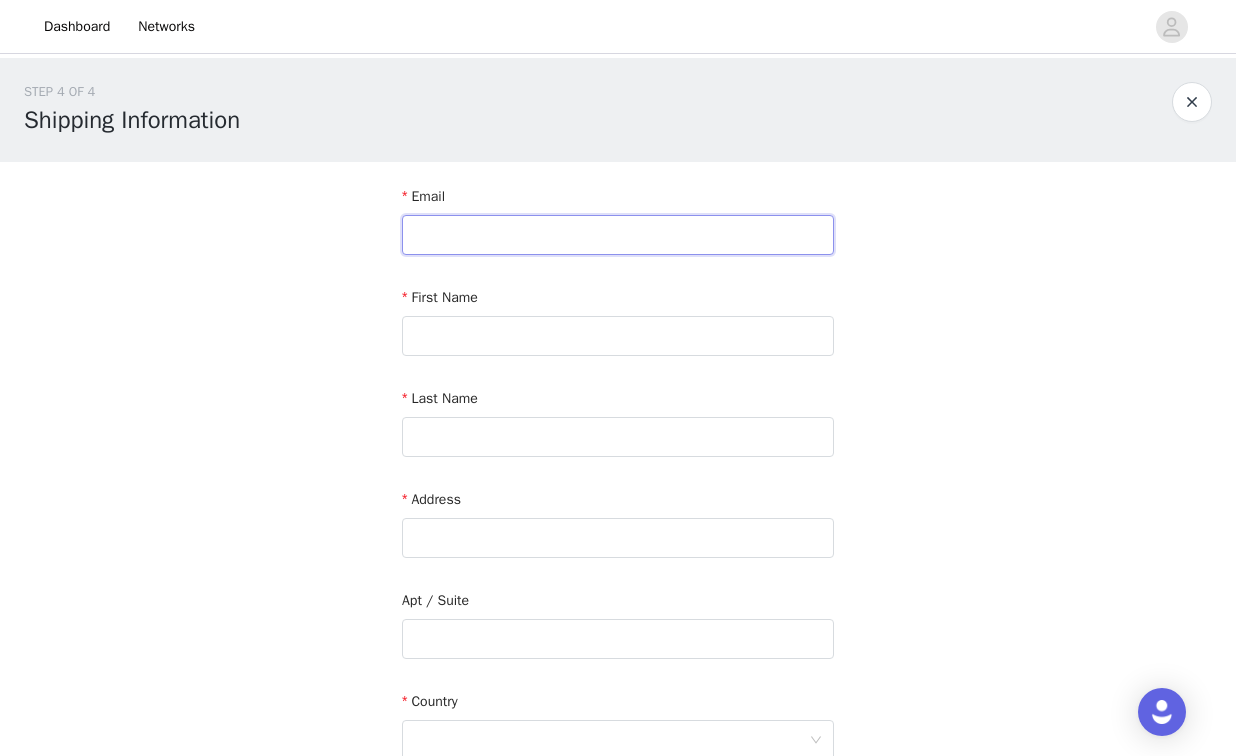 click at bounding box center (618, 235) 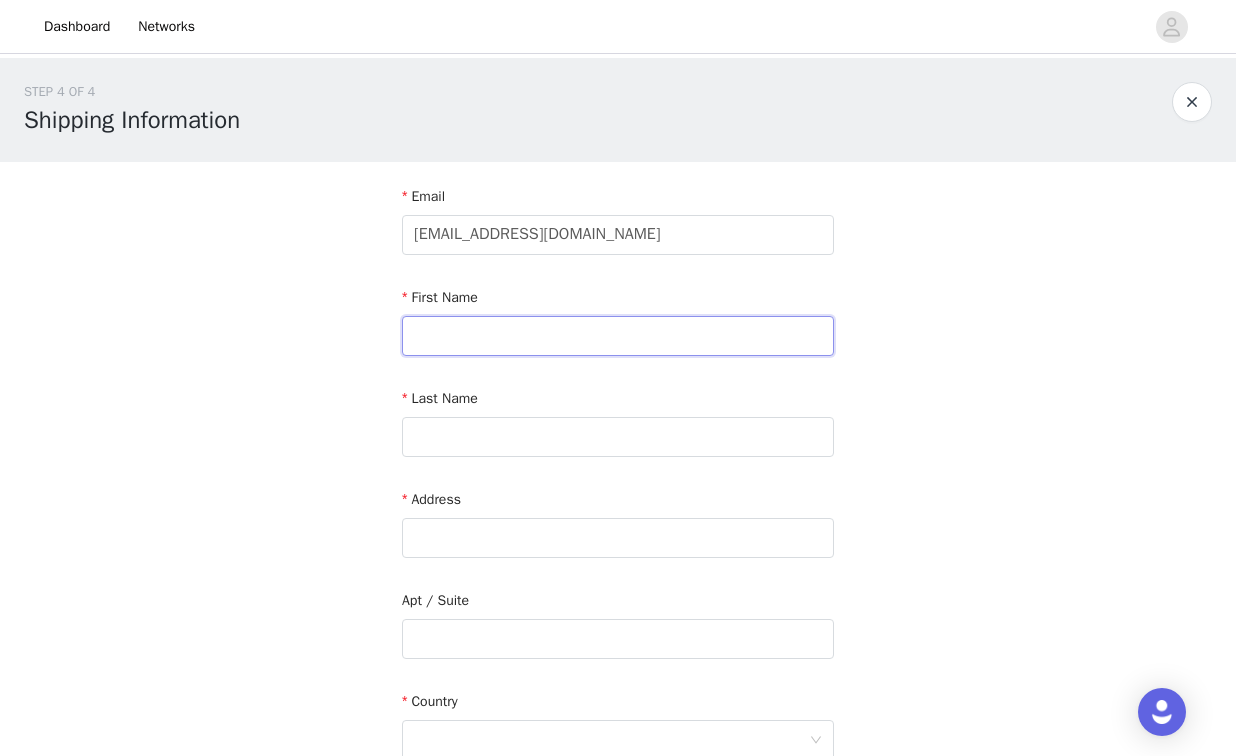 type on "Maya" 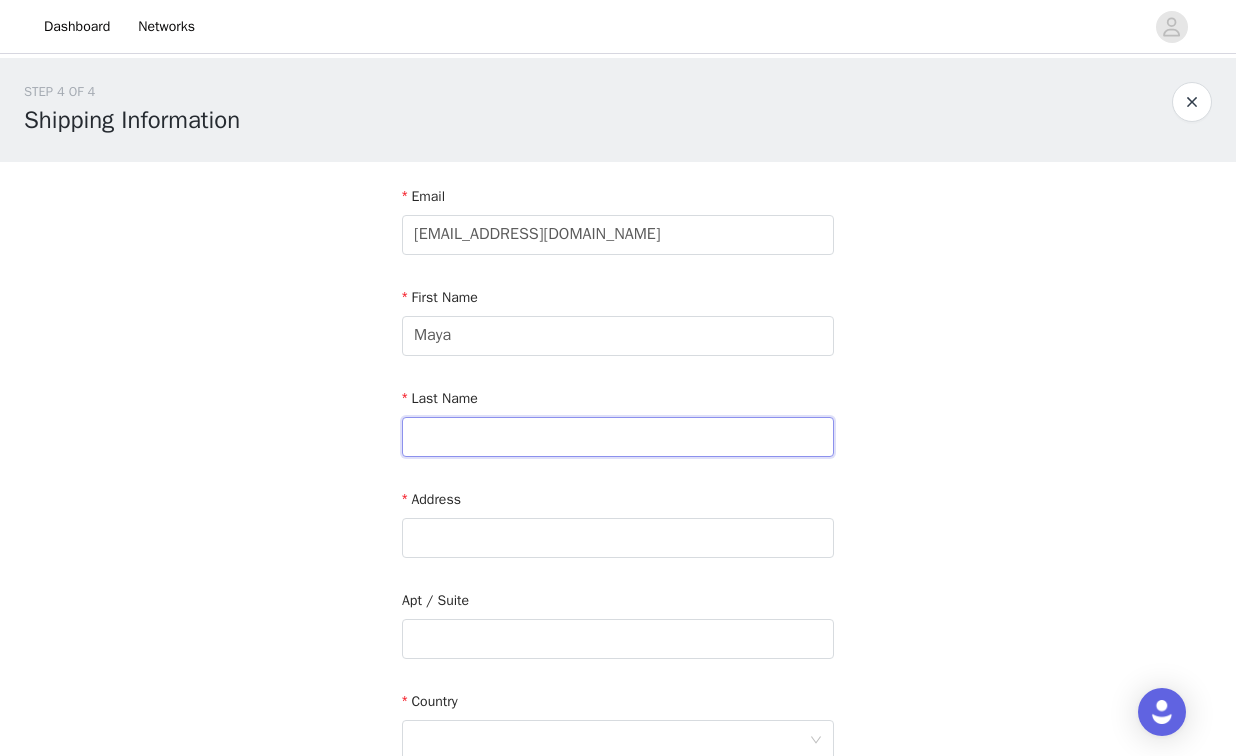type on "[PERSON_NAME]" 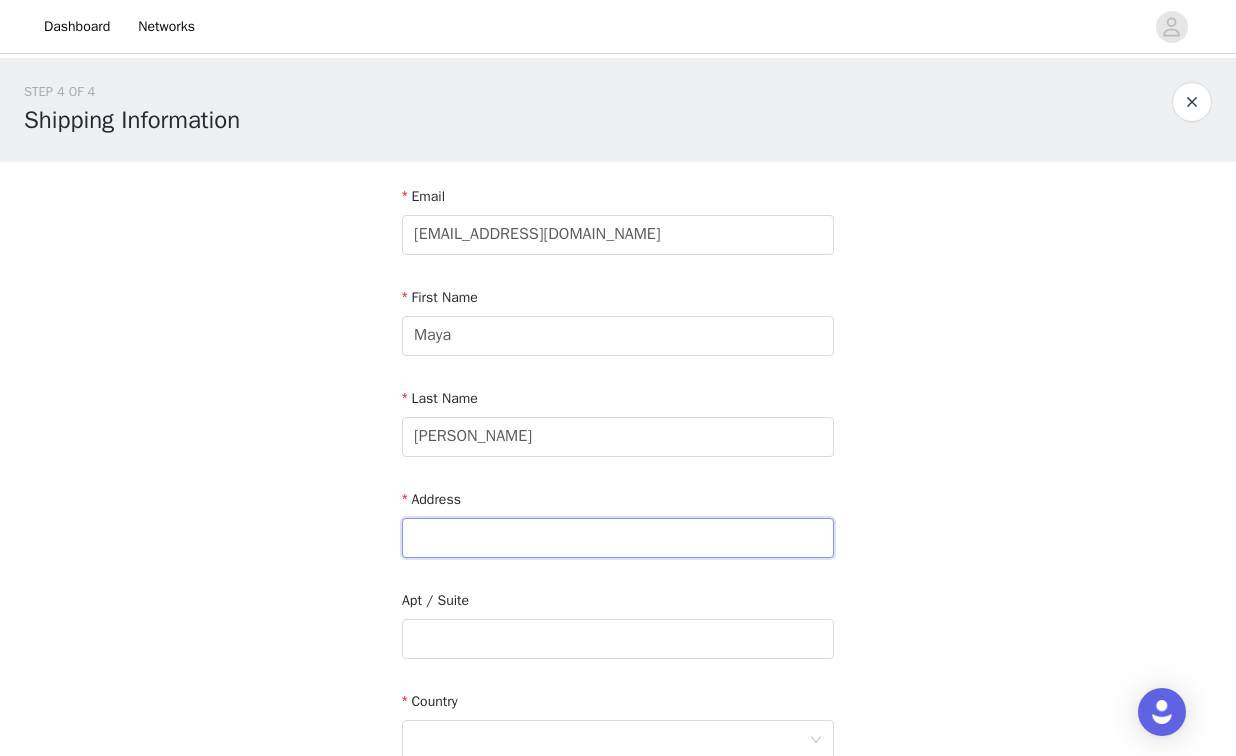 type on "[STREET_ADDRESS][PERSON_NAME]" 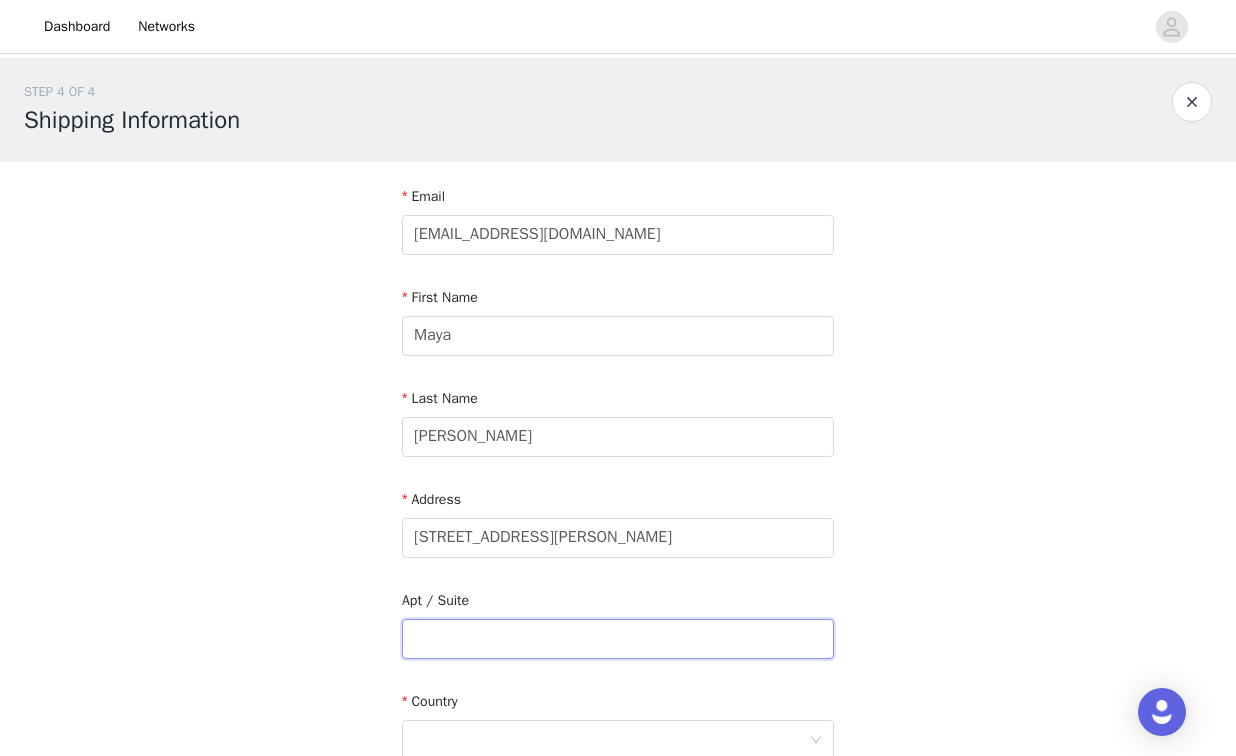 type on "Apt 439" 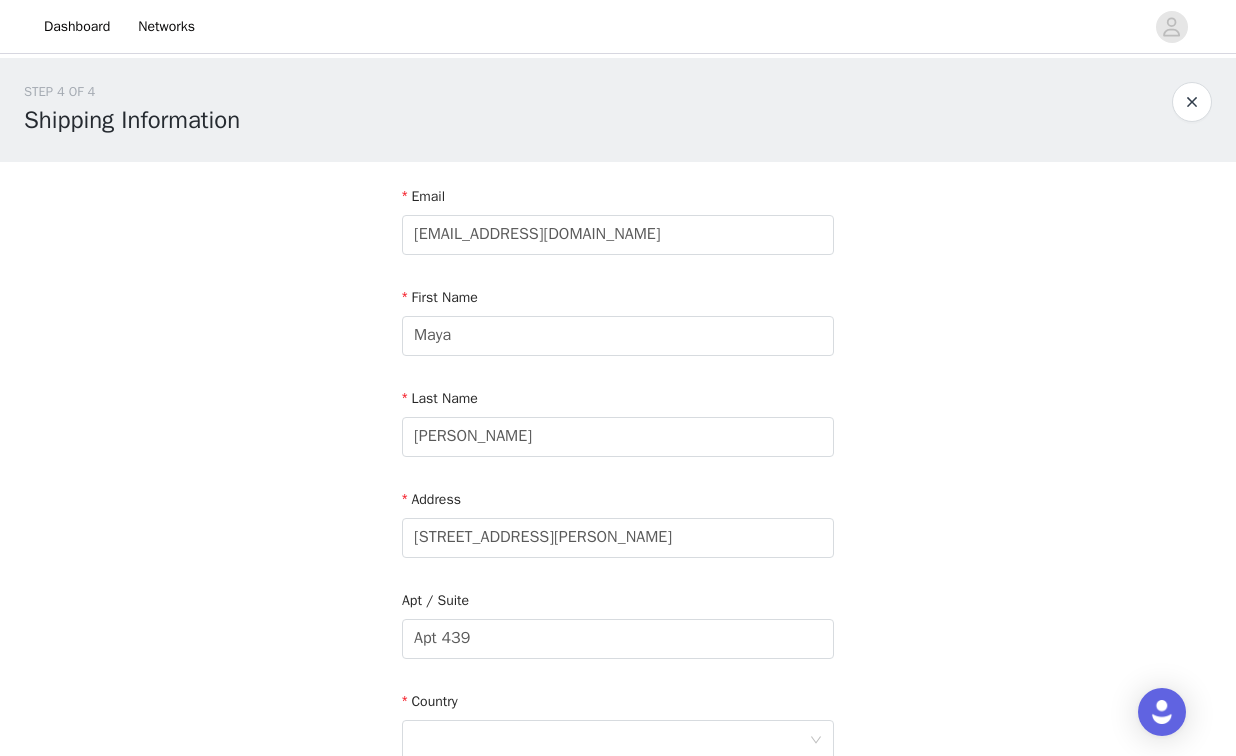 type on "[GEOGRAPHIC_DATA]" 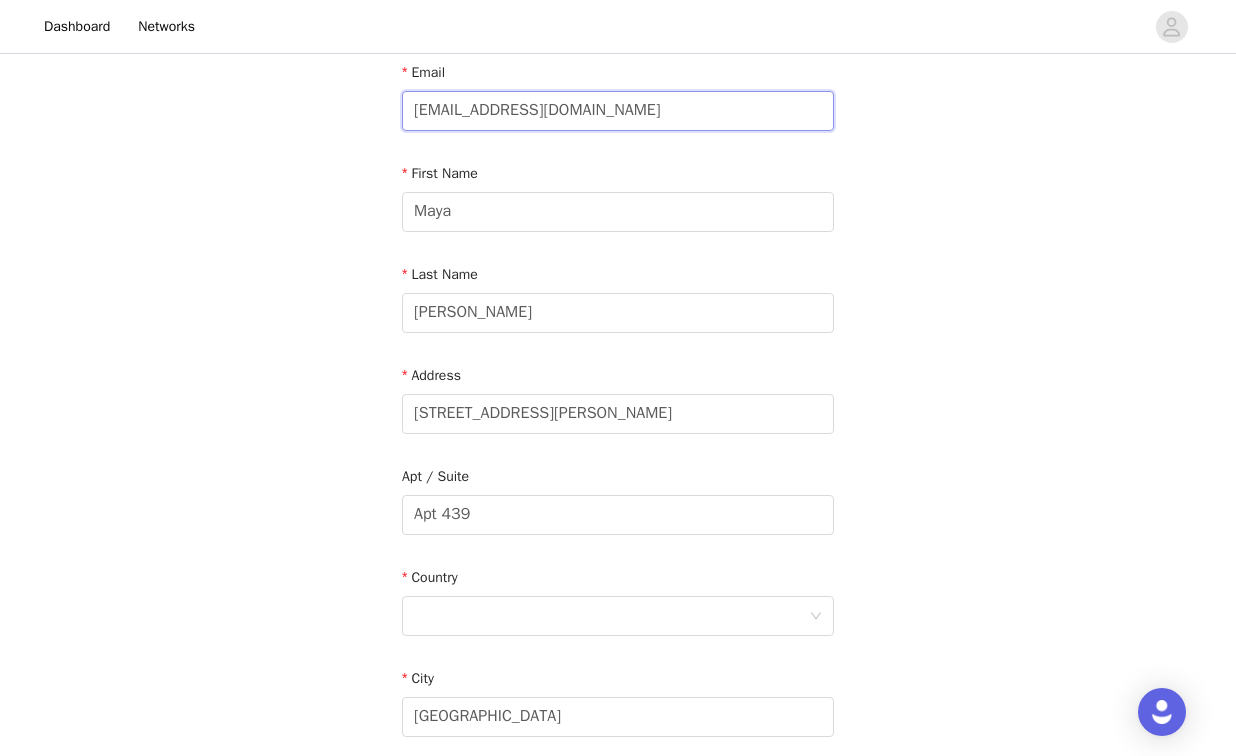 scroll, scrollTop: 133, scrollLeft: 0, axis: vertical 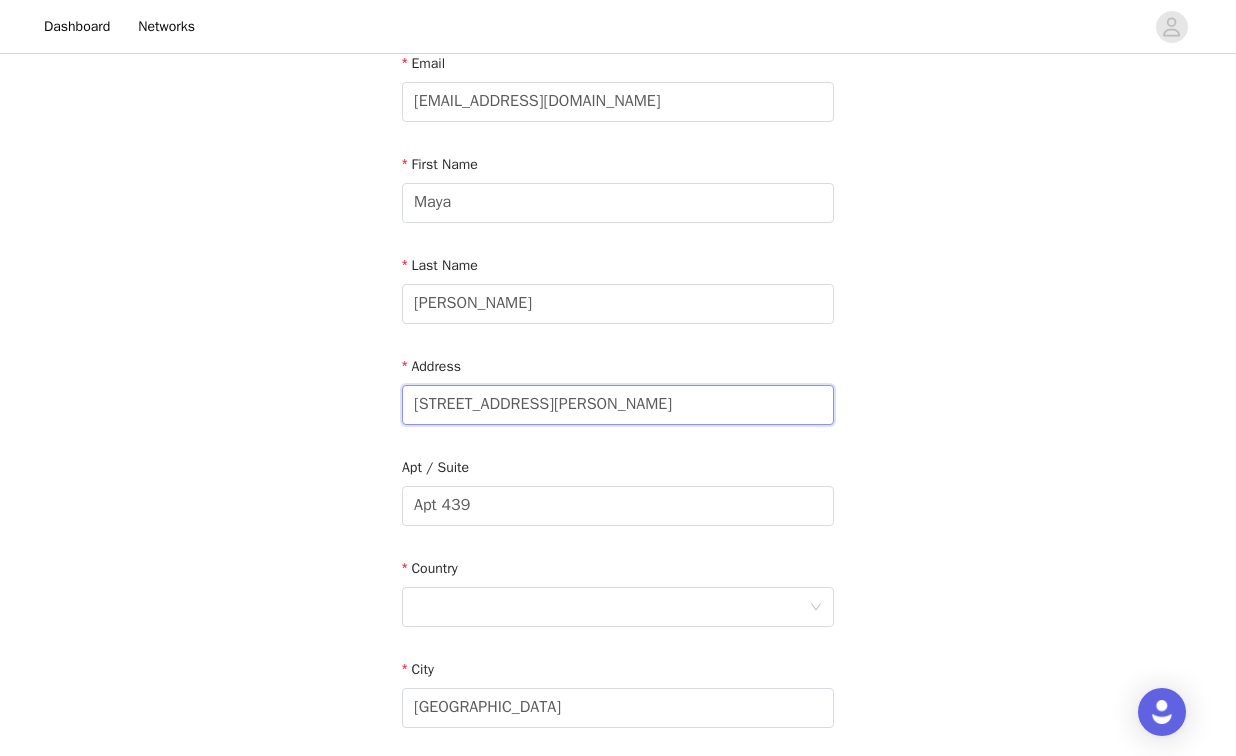 click on "[STREET_ADDRESS][PERSON_NAME]" at bounding box center [618, 405] 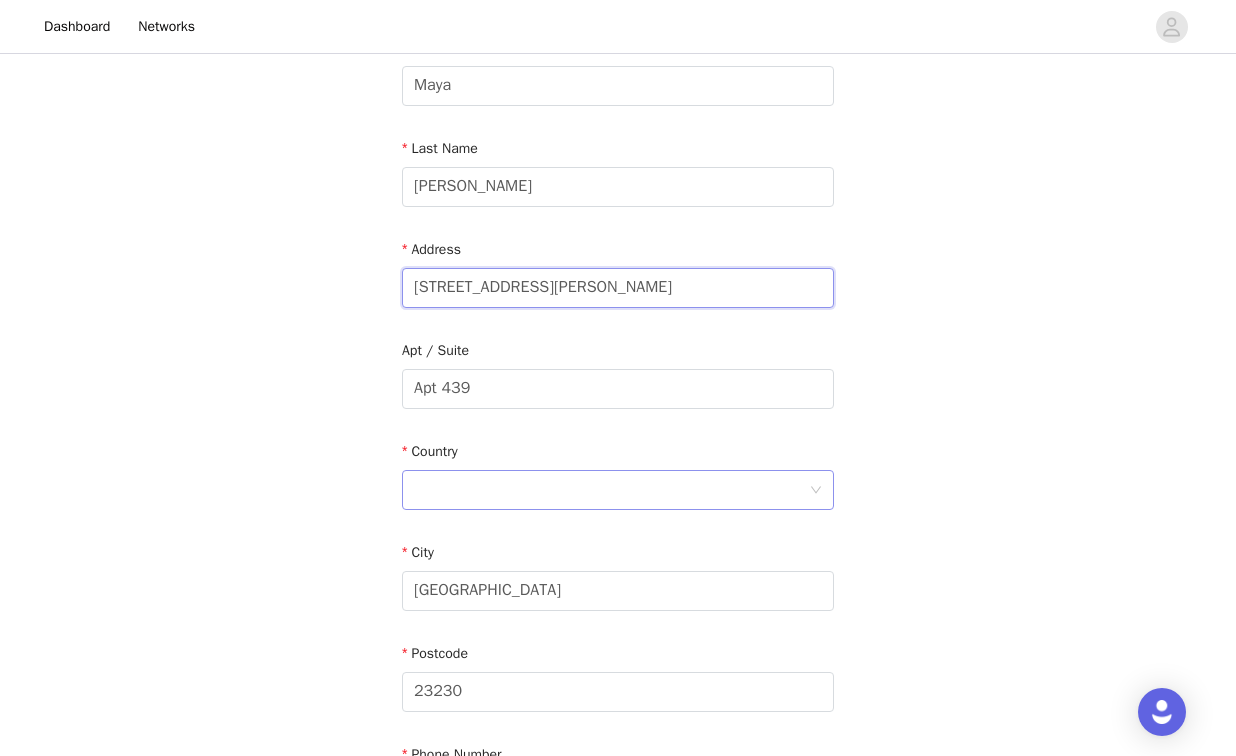 type on "[STREET_ADDRESS][PERSON_NAME]" 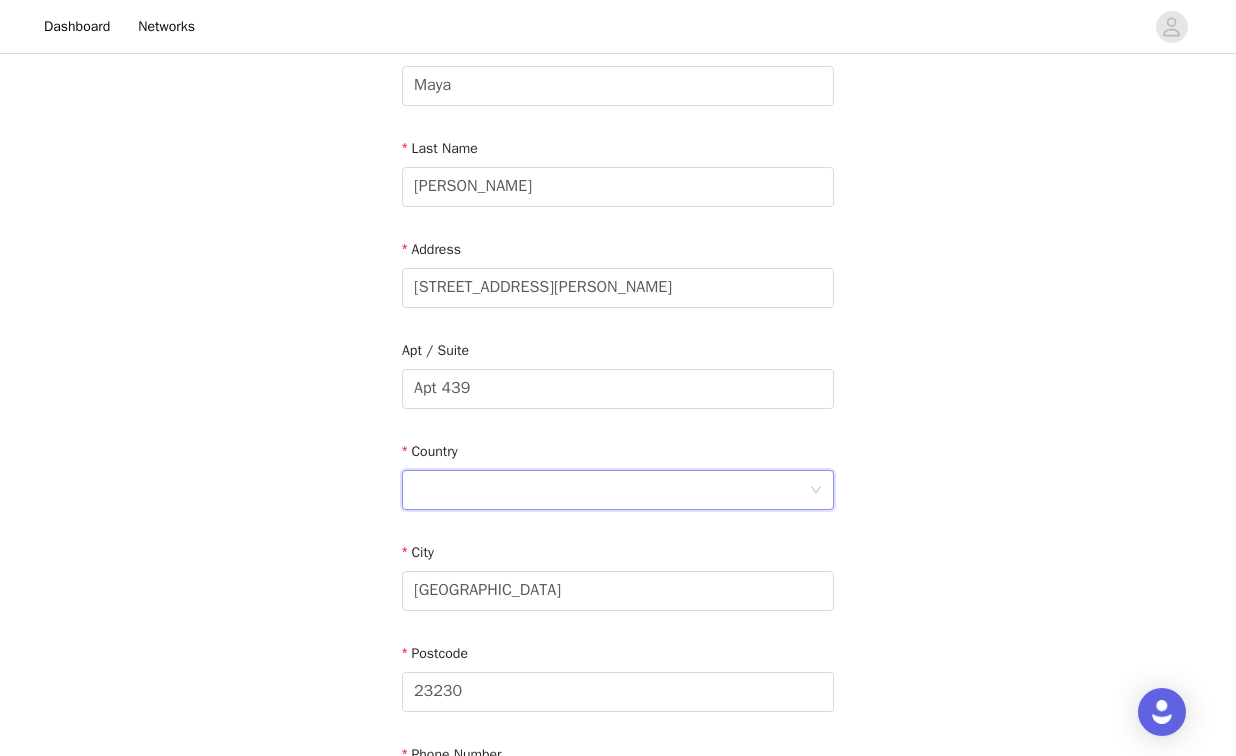 click at bounding box center (611, 490) 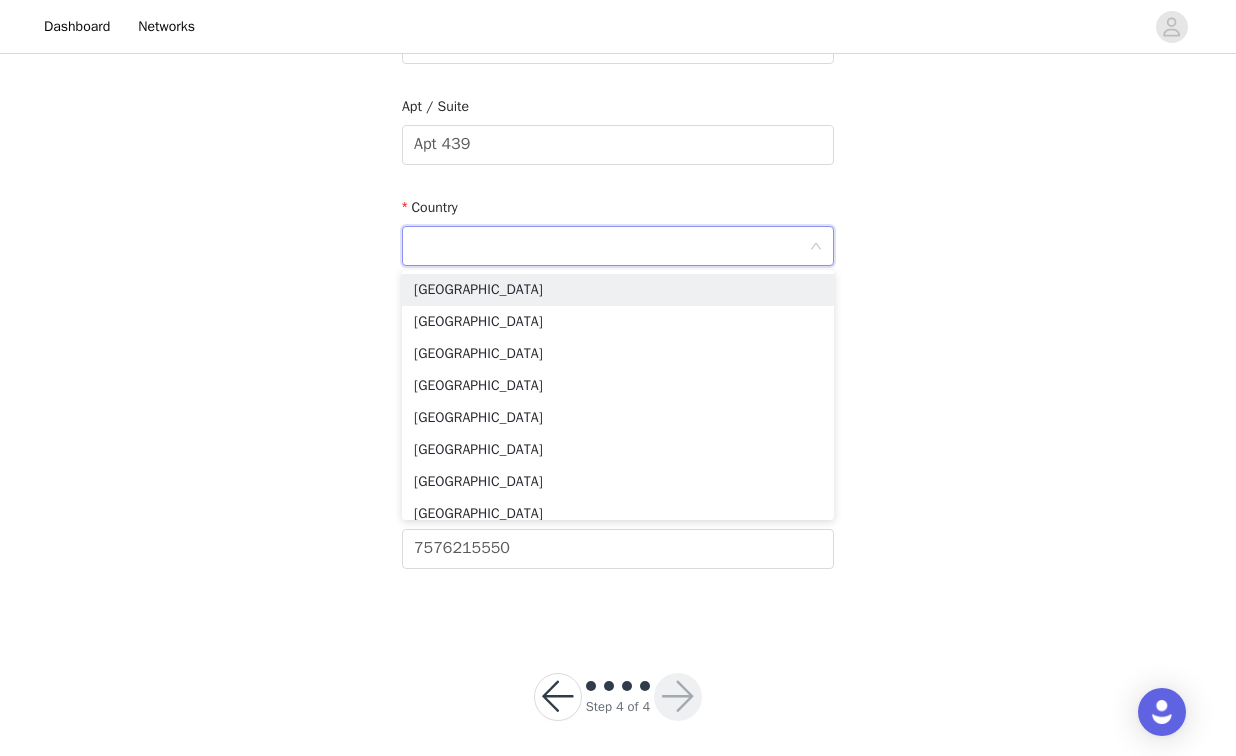 scroll, scrollTop: 506, scrollLeft: 0, axis: vertical 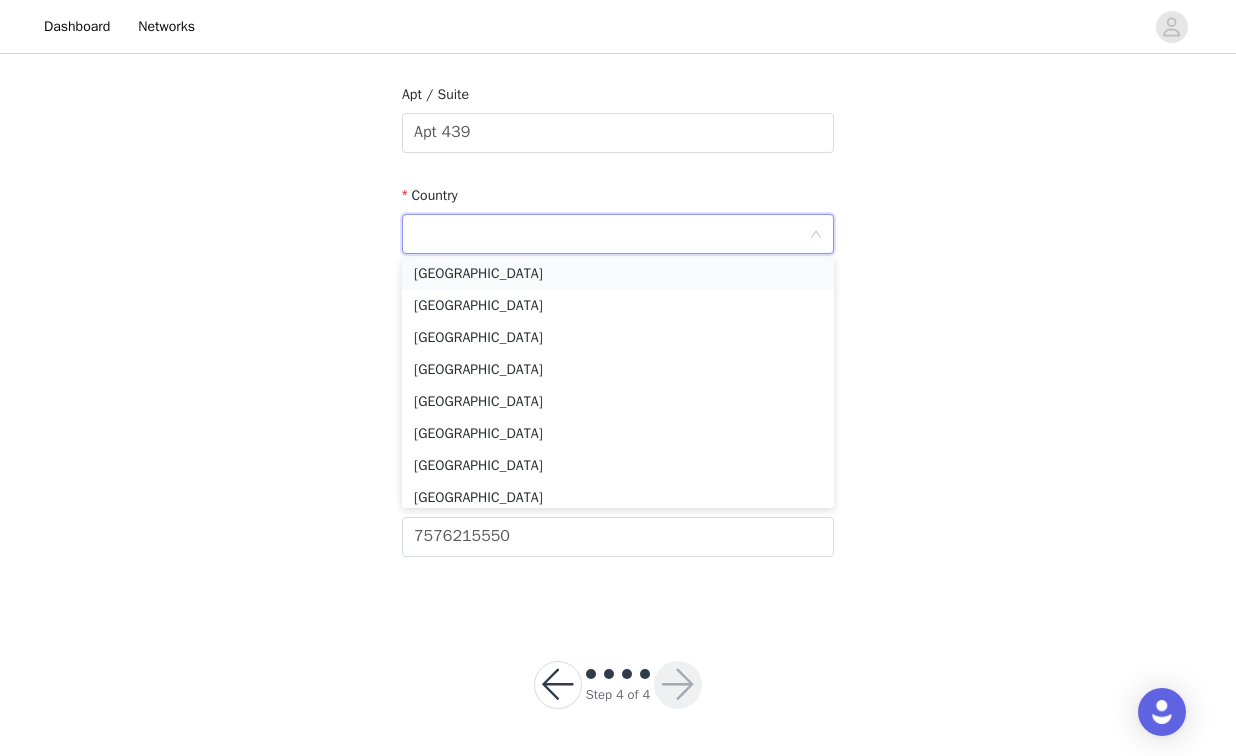 click on "[GEOGRAPHIC_DATA]" at bounding box center (618, 274) 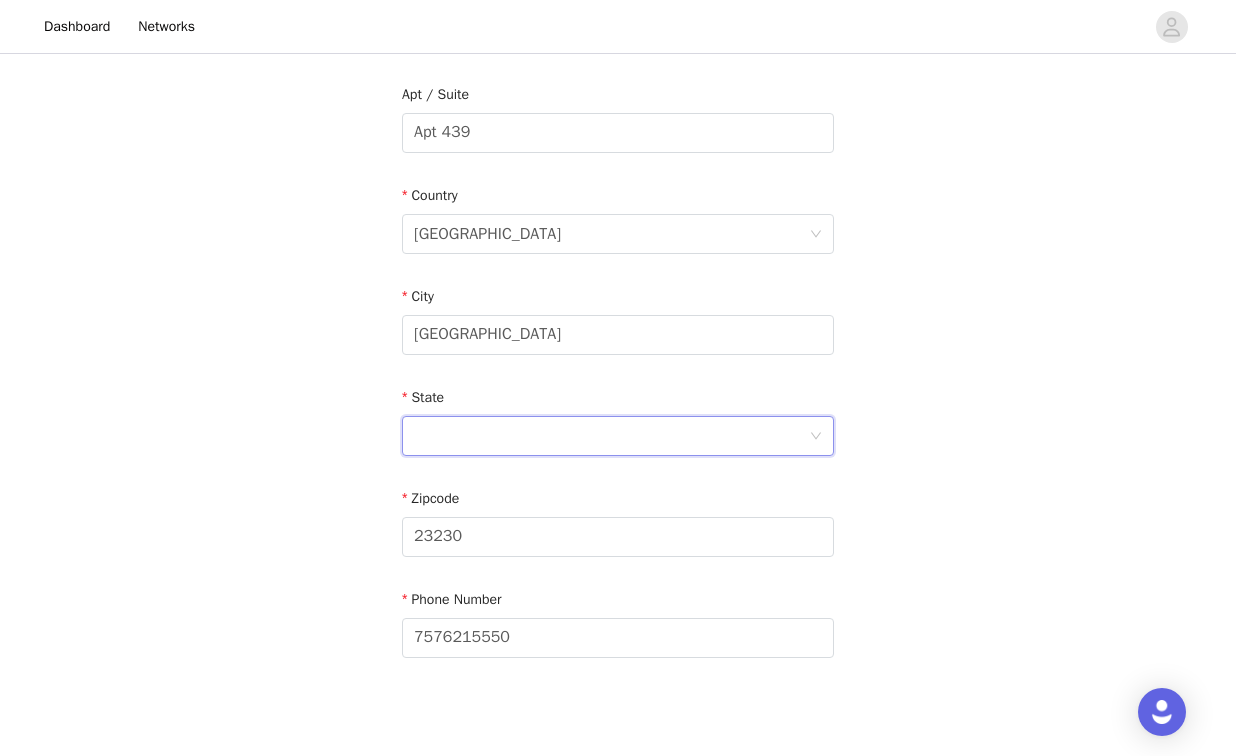 click at bounding box center (611, 436) 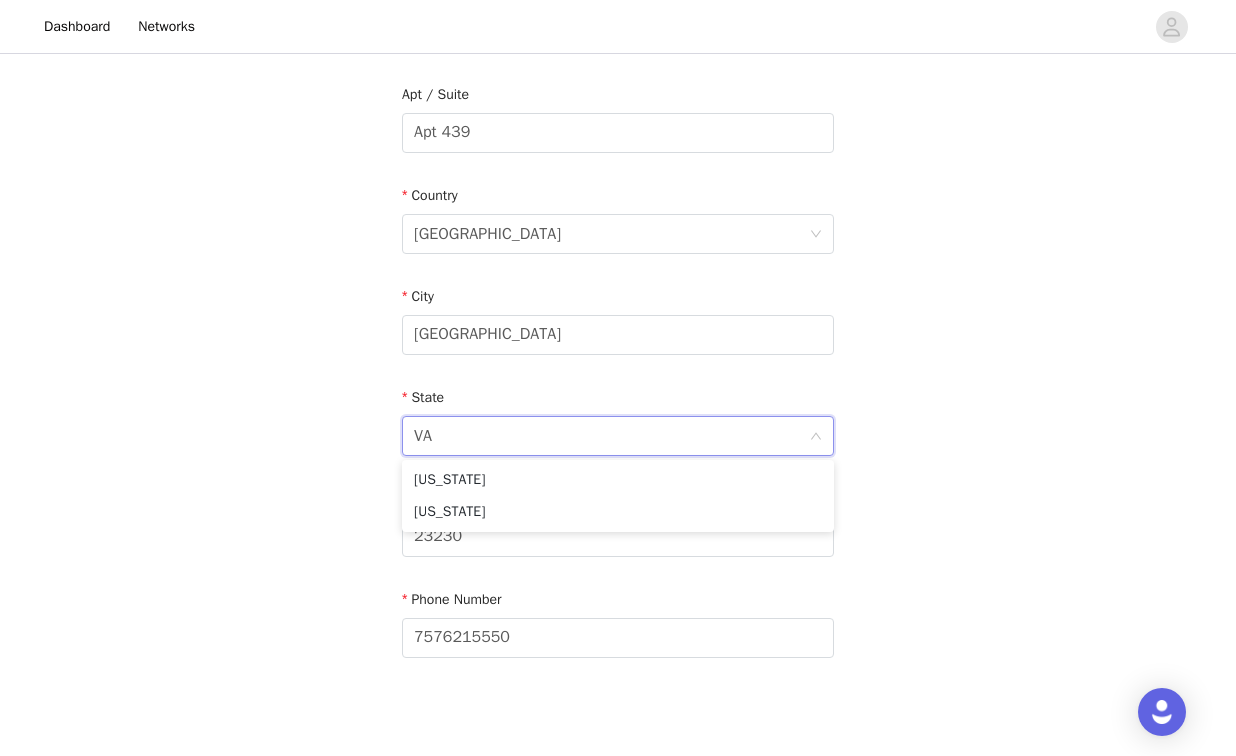 type on "V" 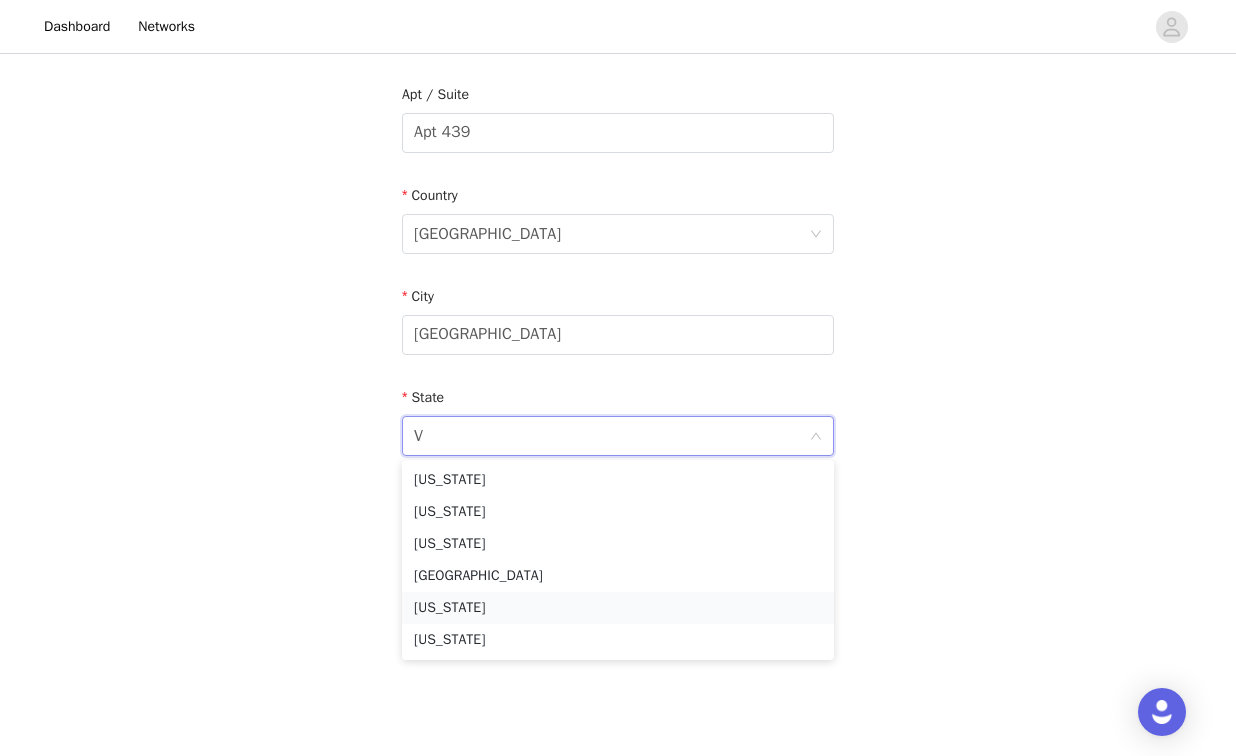 click on "[US_STATE]" at bounding box center (618, 608) 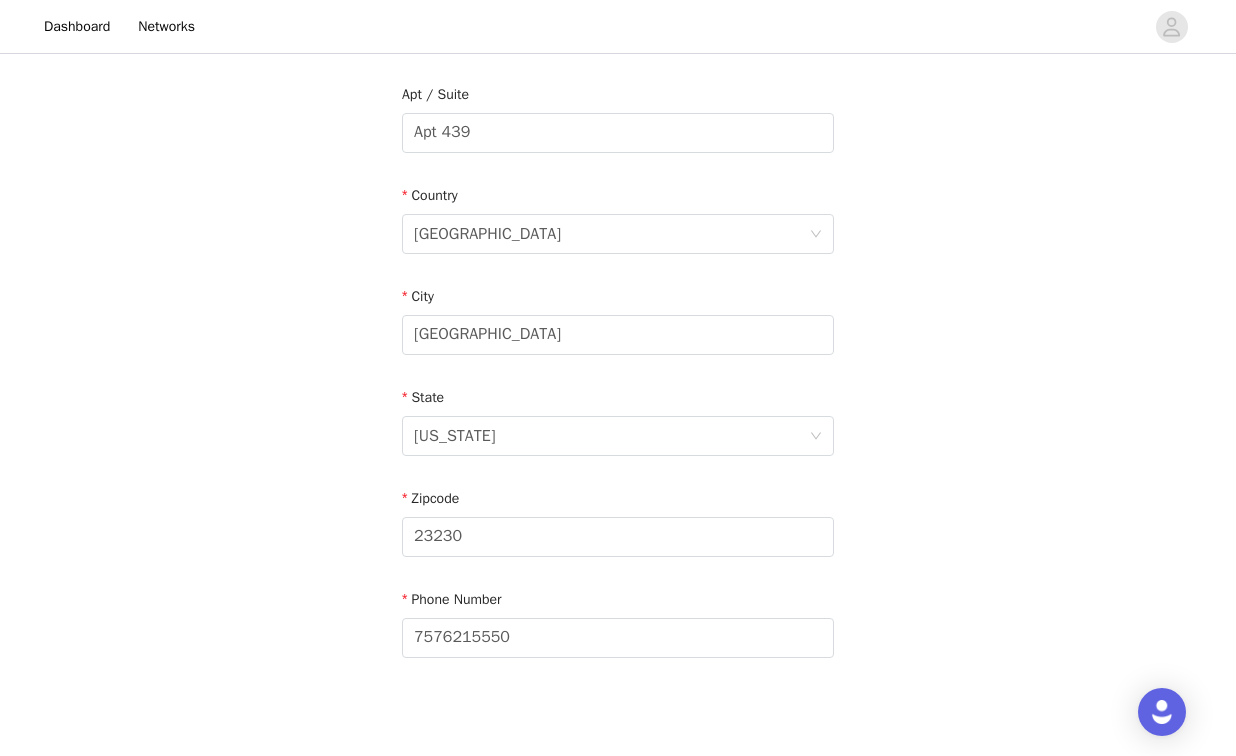 scroll, scrollTop: 607, scrollLeft: 0, axis: vertical 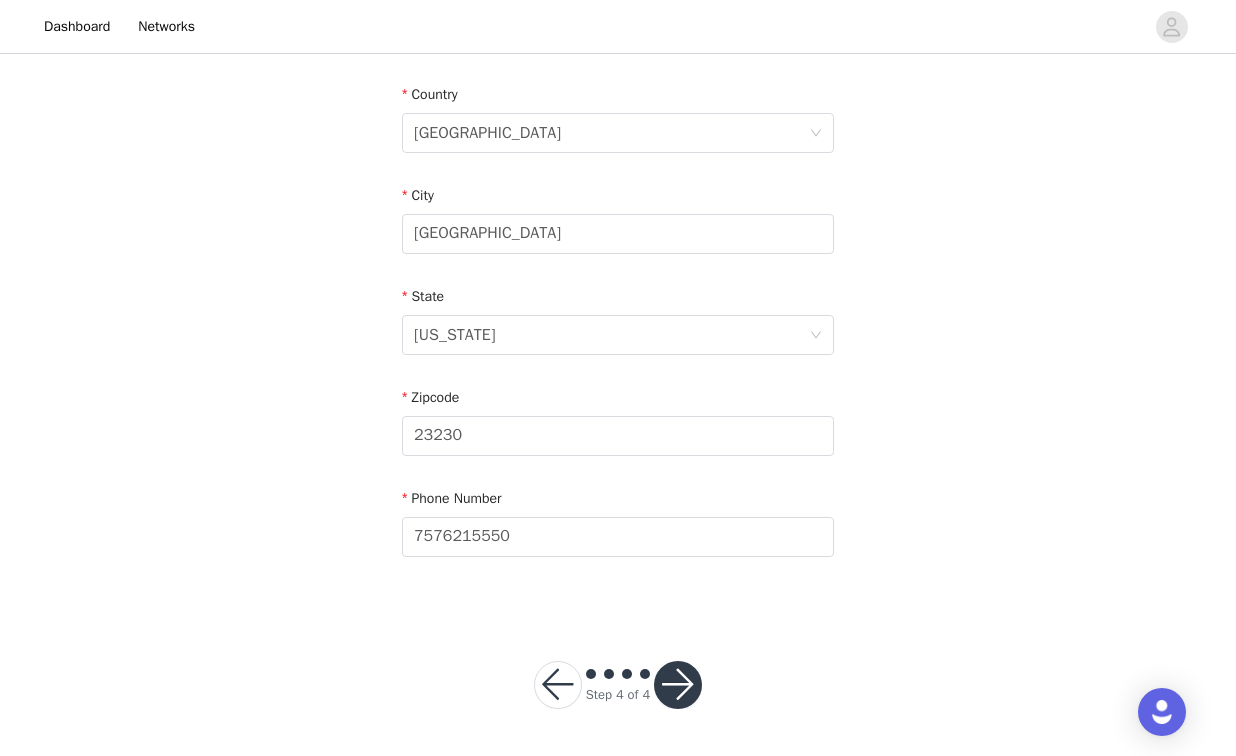 click at bounding box center [678, 685] 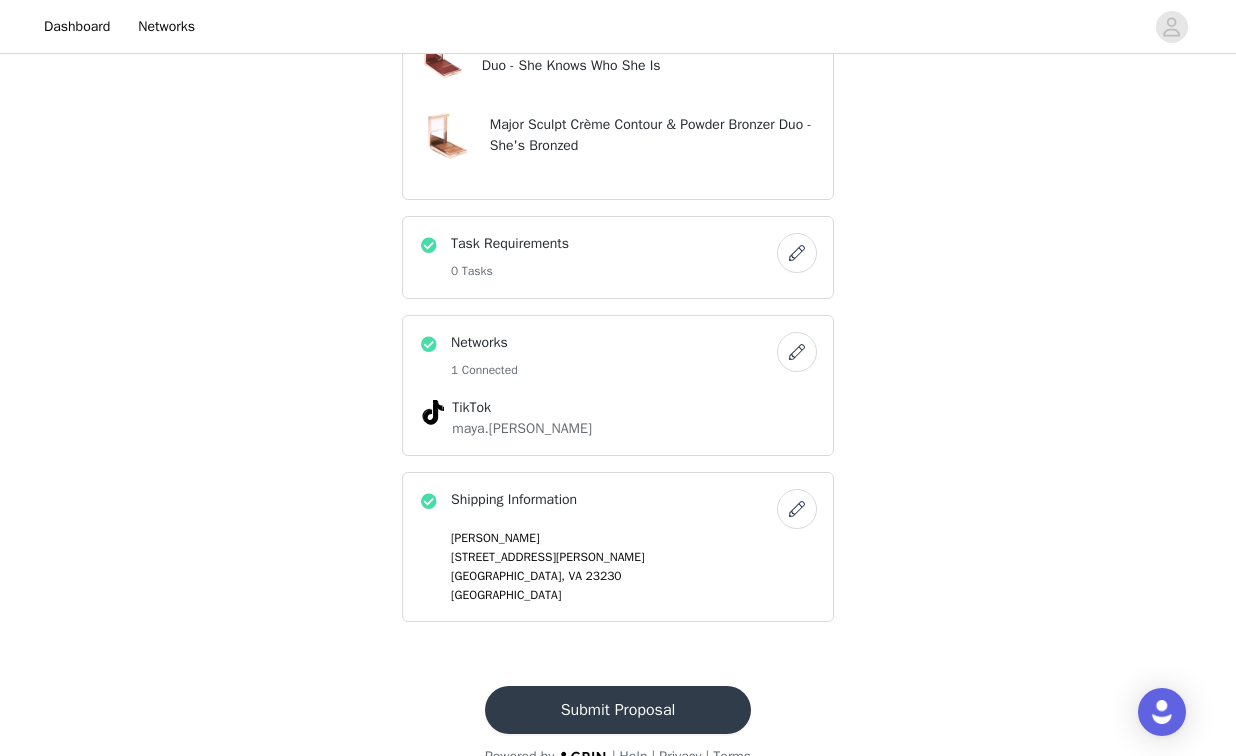 scroll, scrollTop: 960, scrollLeft: 0, axis: vertical 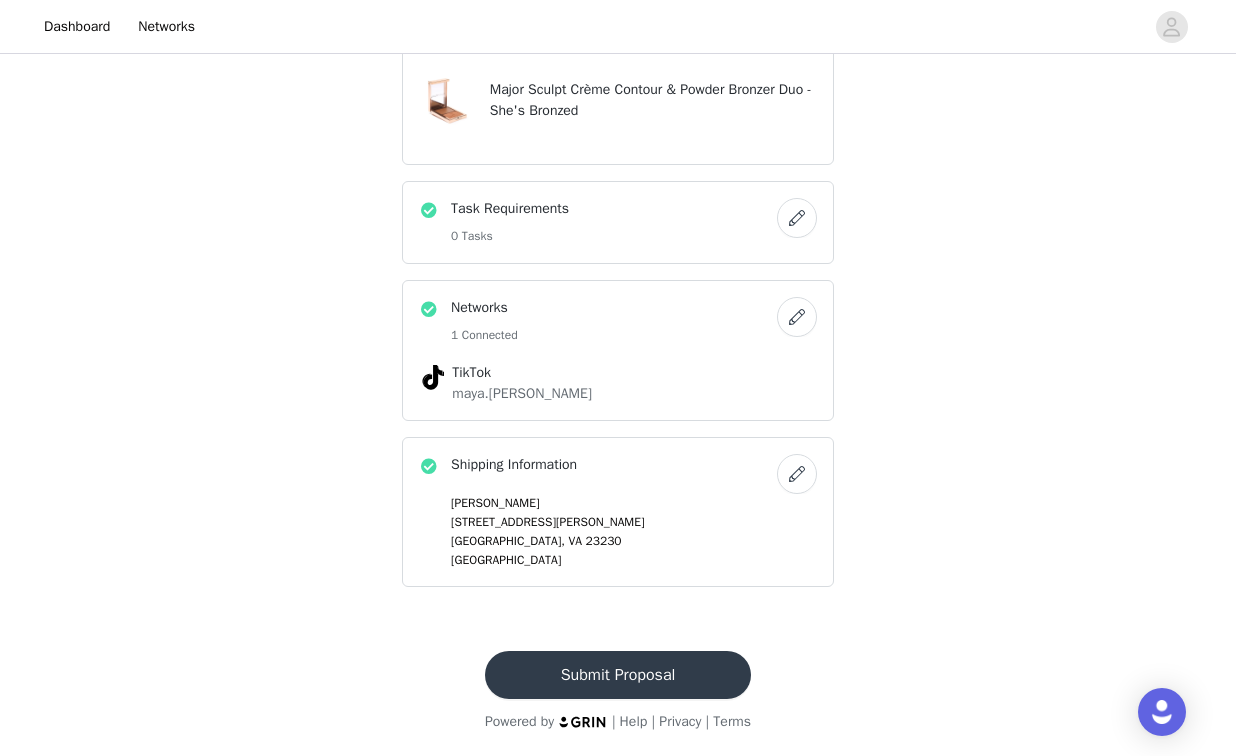 click at bounding box center (797, 218) 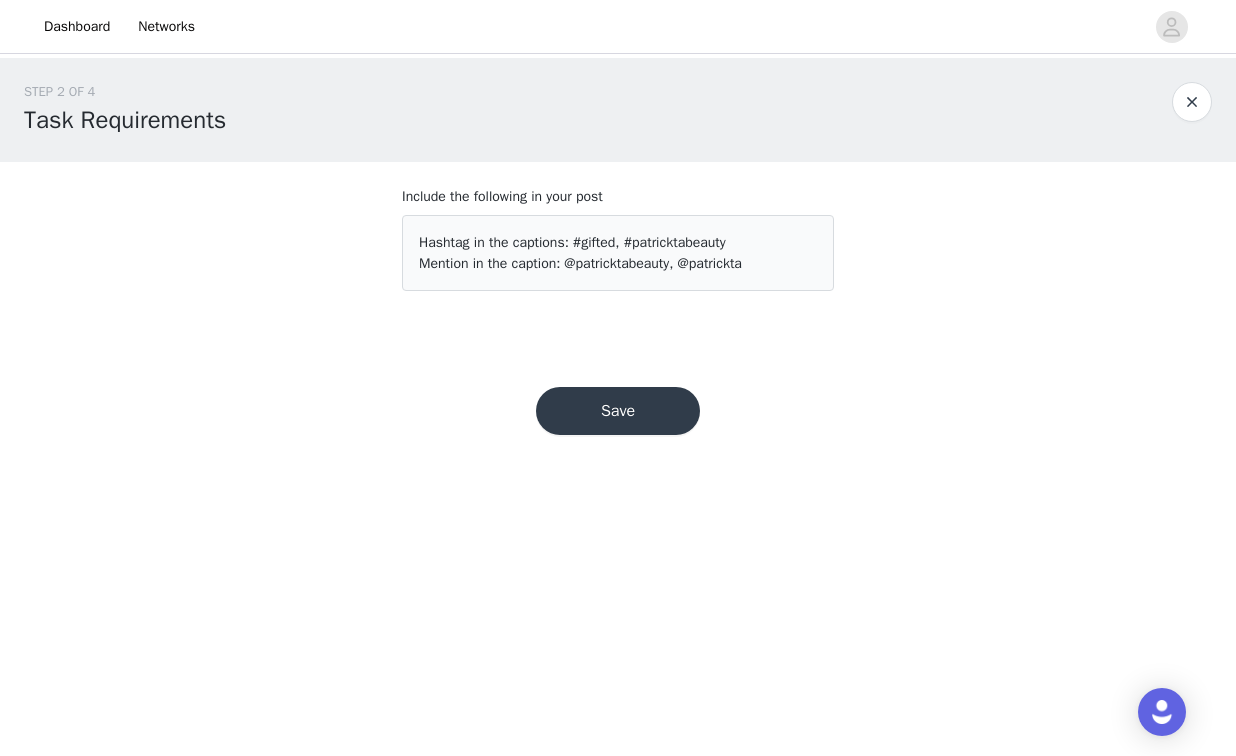 click on "Save" at bounding box center (618, 411) 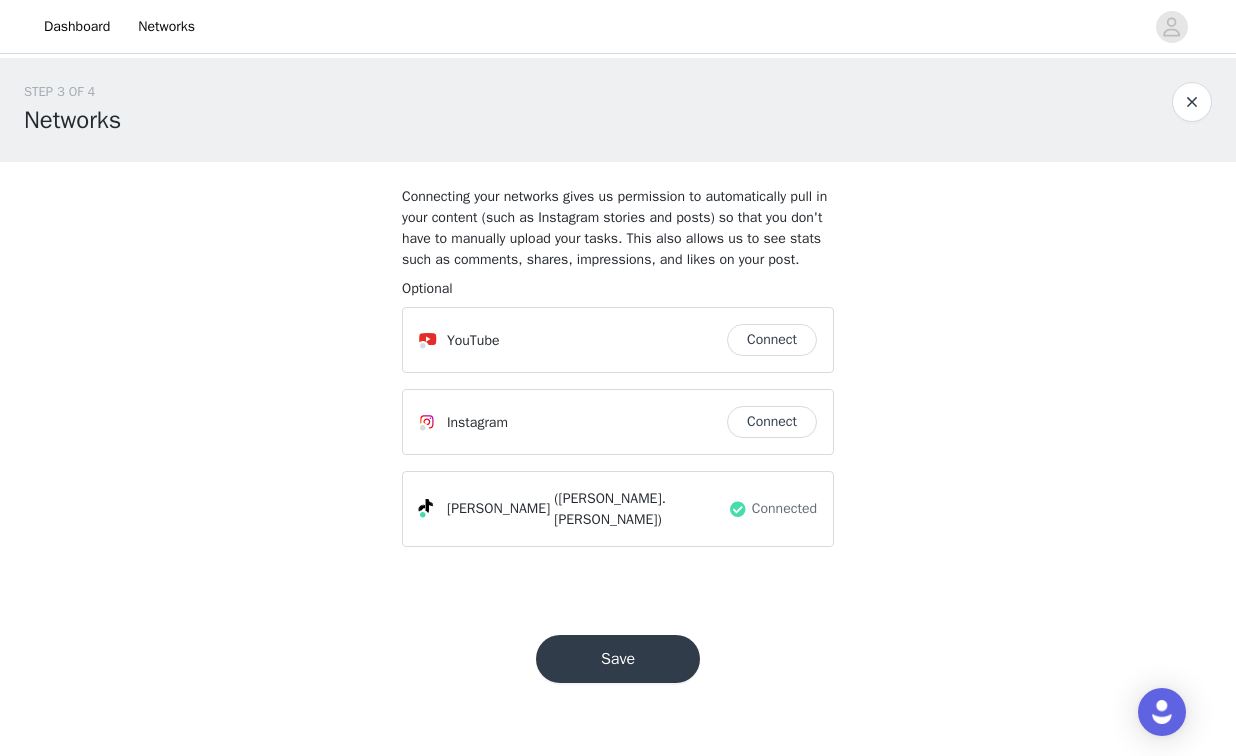 click on "Save" at bounding box center (618, 659) 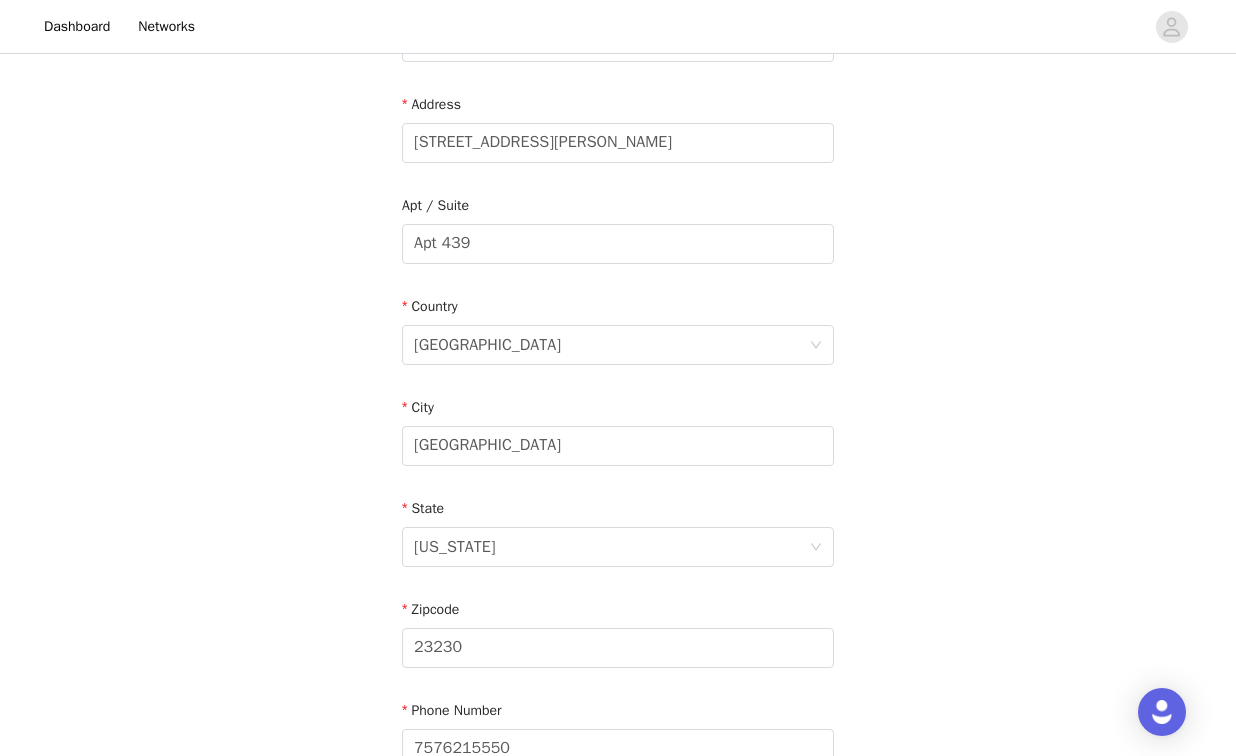 scroll, scrollTop: 607, scrollLeft: 0, axis: vertical 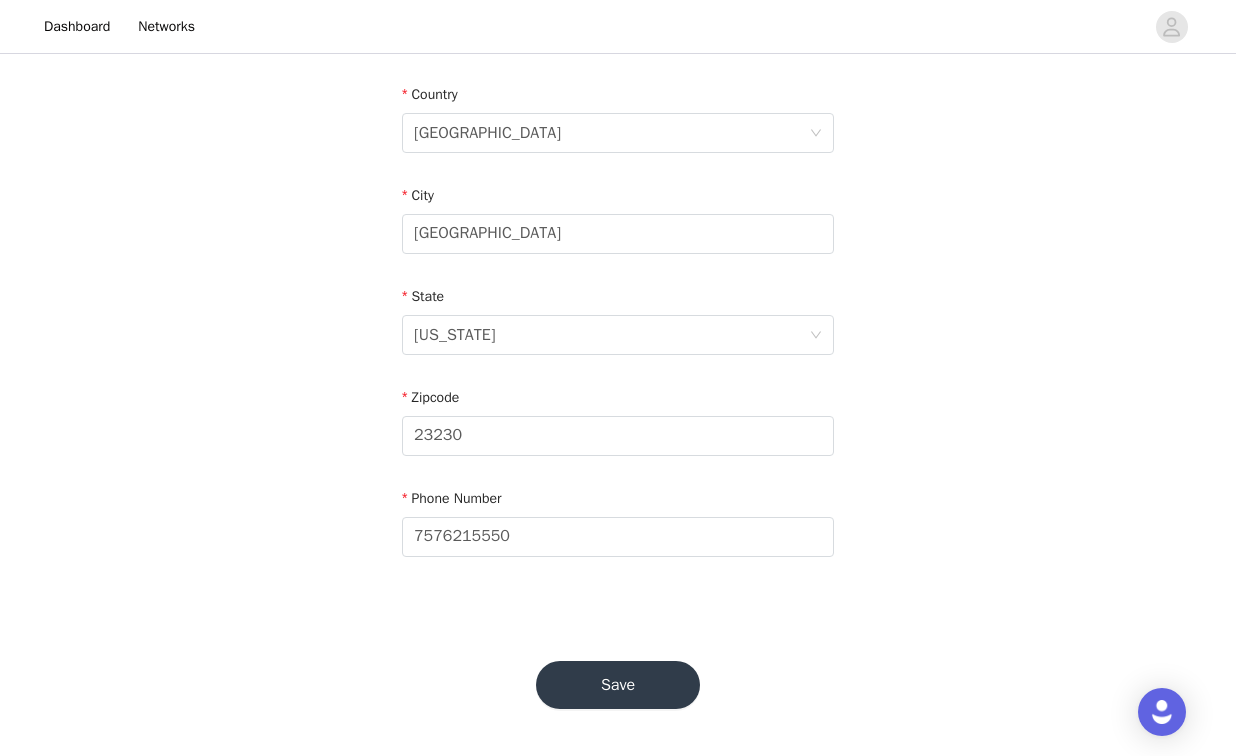 click on "Save" at bounding box center [618, 685] 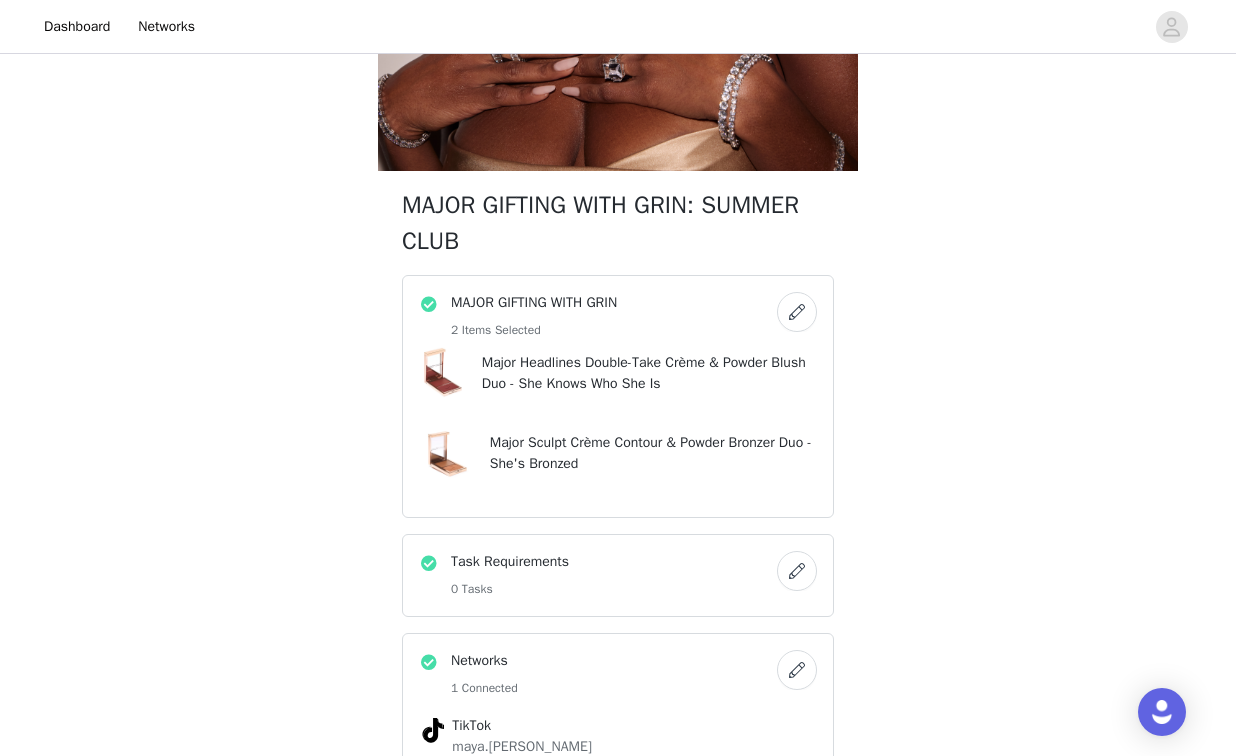scroll, scrollTop: 960, scrollLeft: 0, axis: vertical 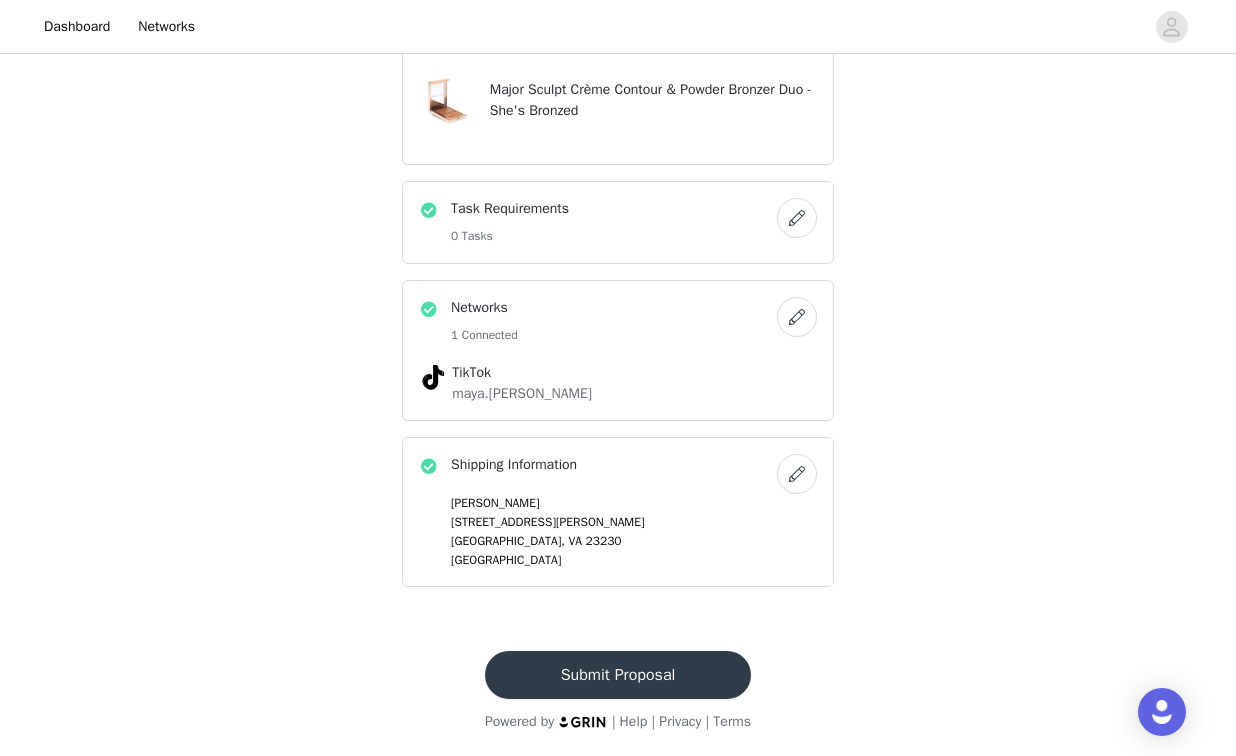 click on "Submit Proposal" at bounding box center [618, 675] 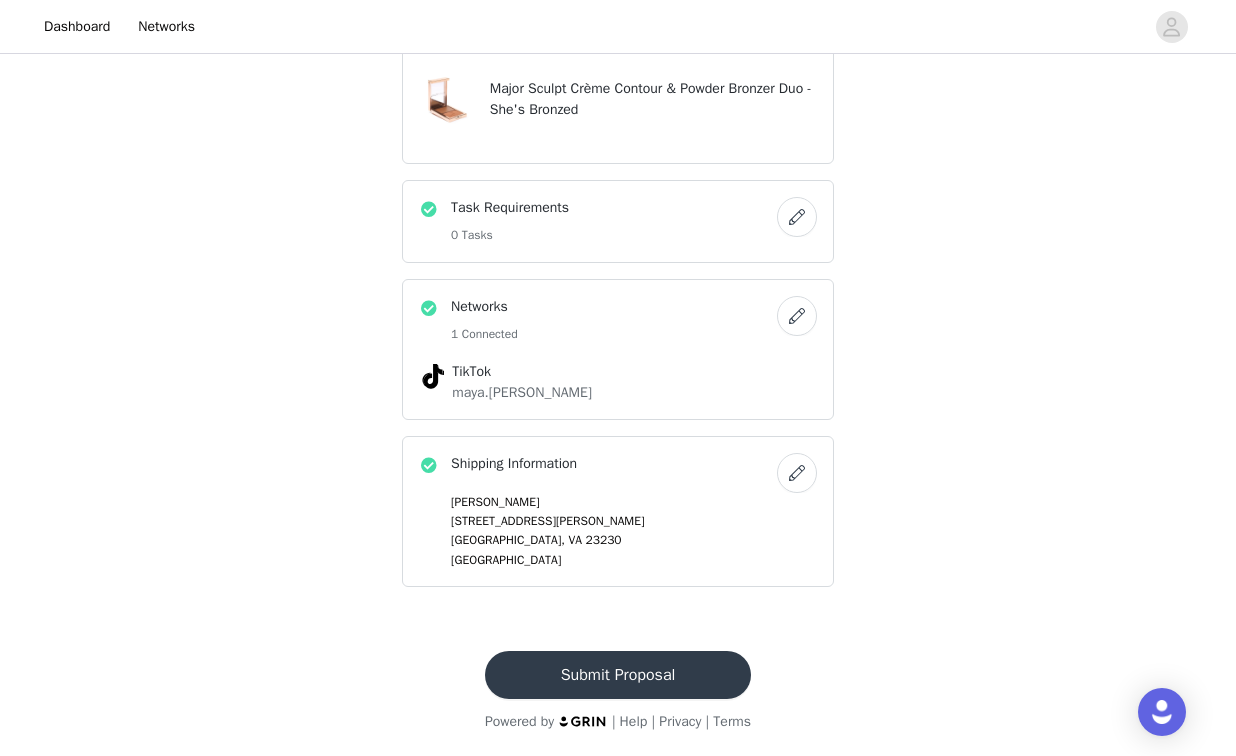 scroll, scrollTop: 0, scrollLeft: 0, axis: both 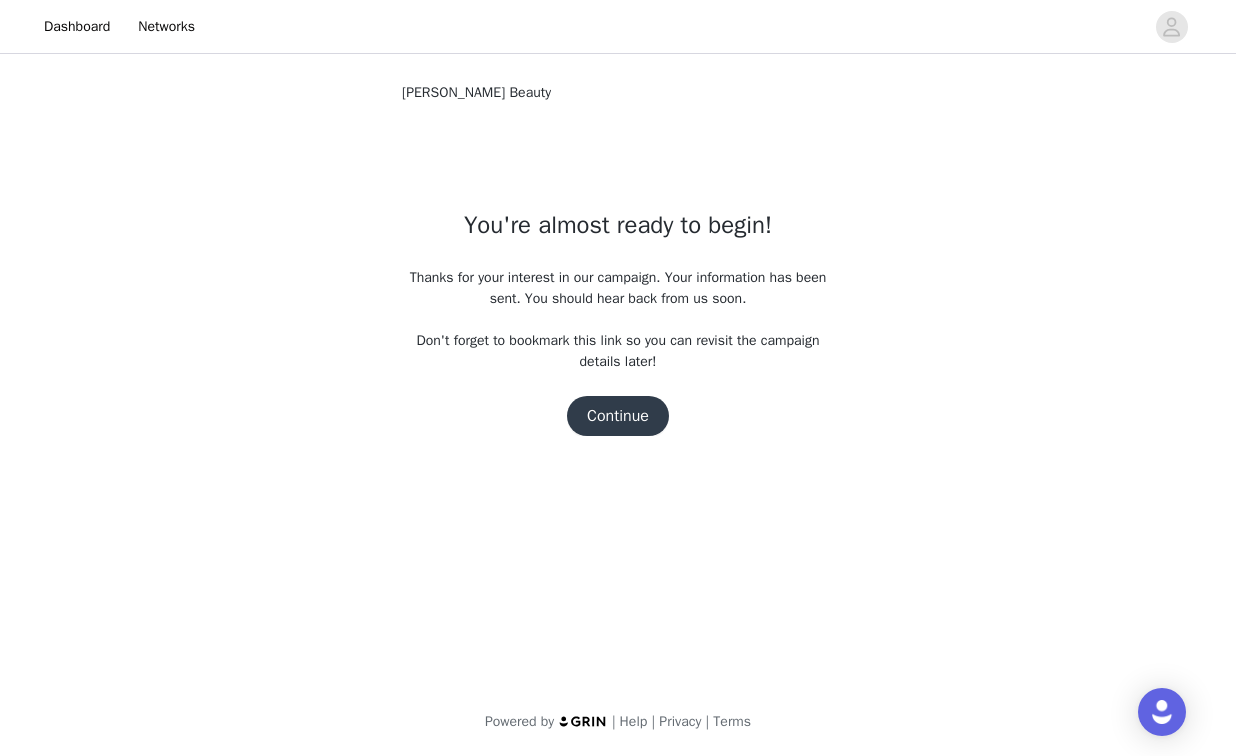 click on "Continue" at bounding box center [618, 416] 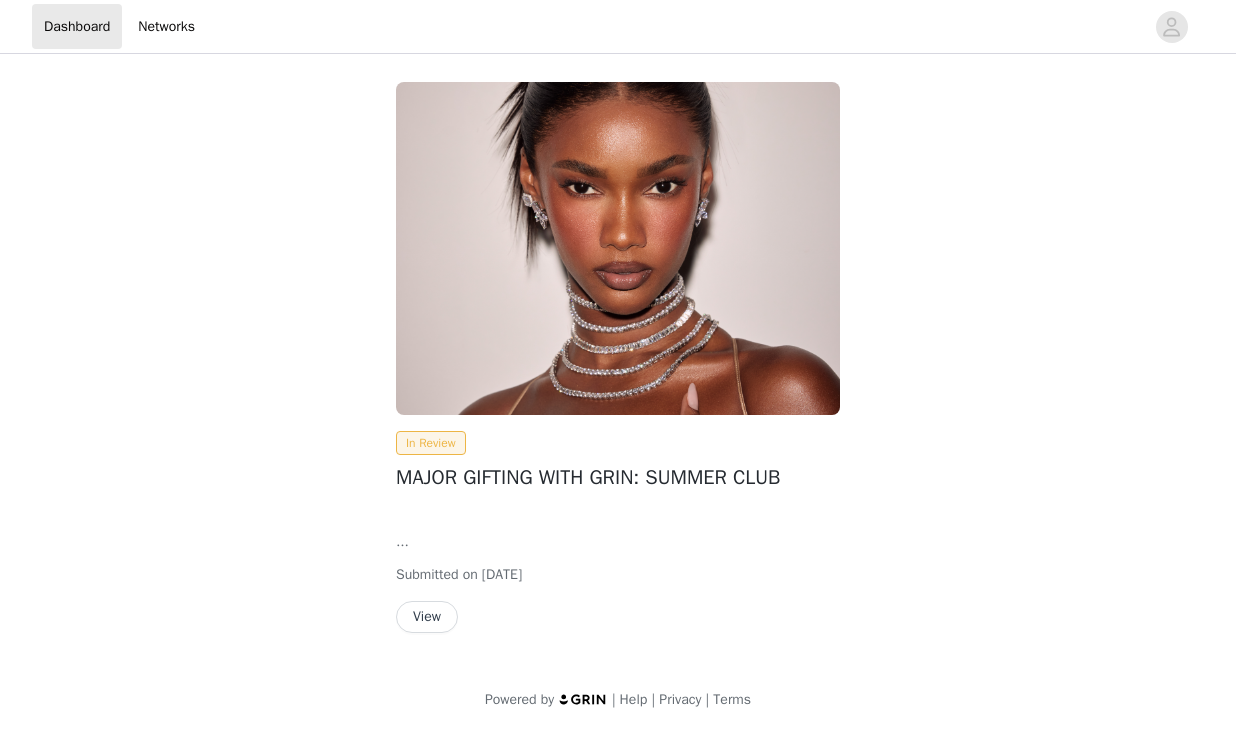 scroll, scrollTop: 0, scrollLeft: 0, axis: both 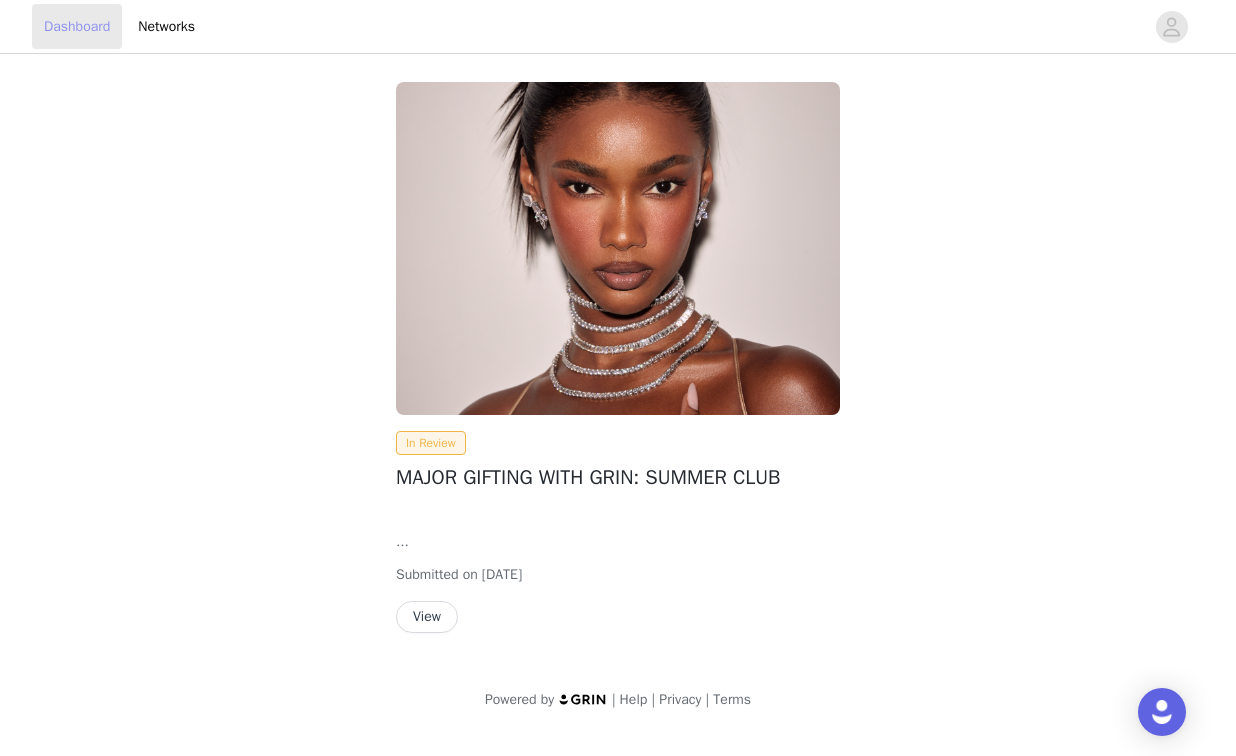 click on "Dashboard" at bounding box center [77, 26] 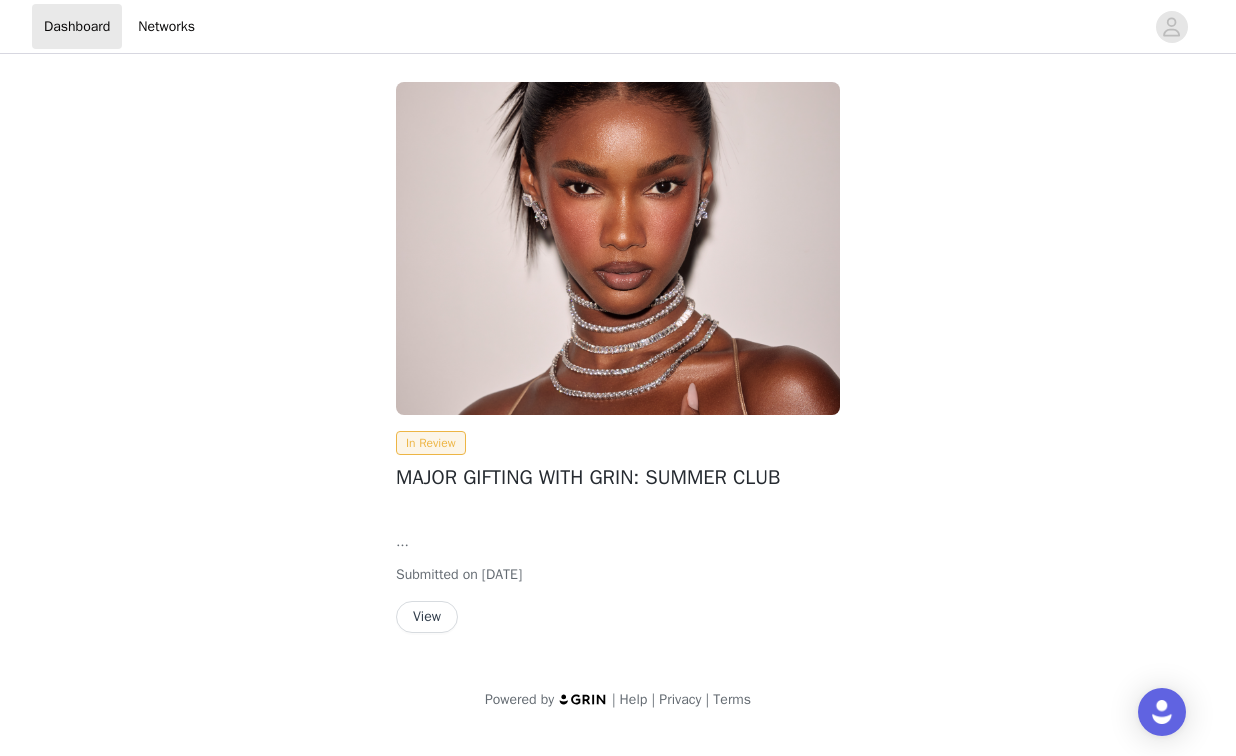 click on "View" at bounding box center [427, 617] 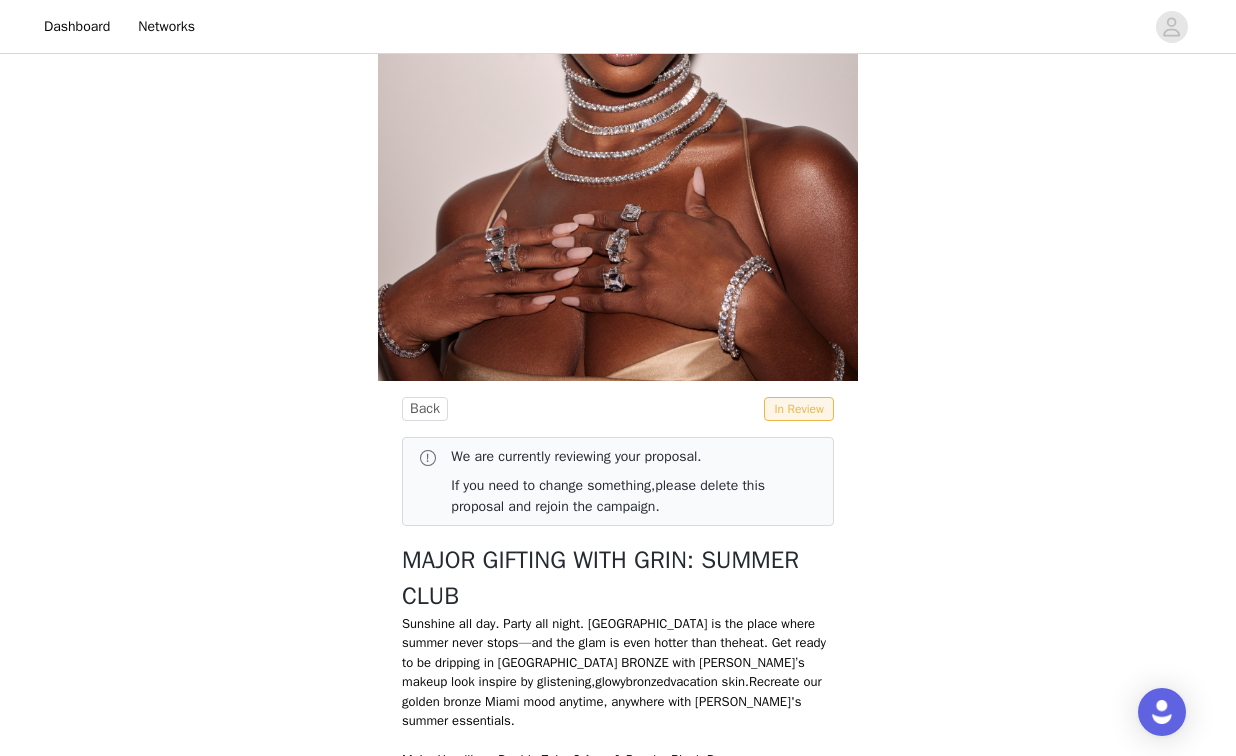 scroll, scrollTop: 245, scrollLeft: 0, axis: vertical 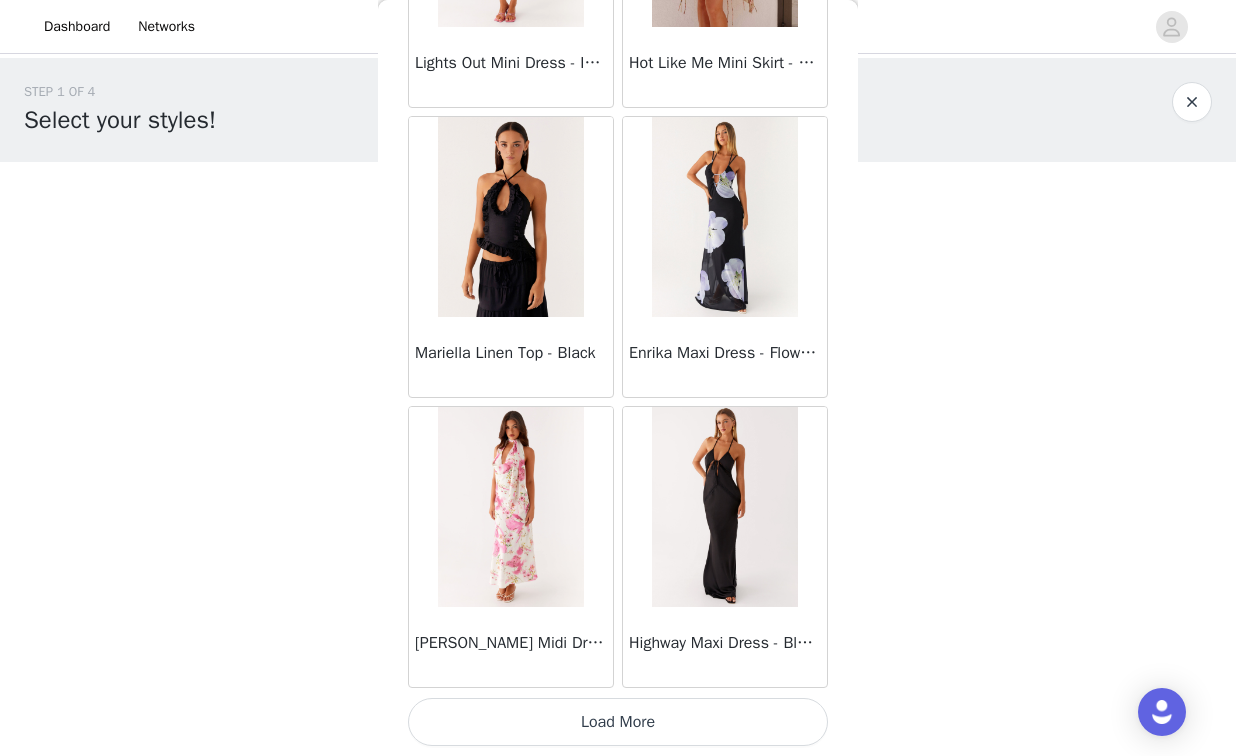 click on "Load More" at bounding box center [618, 722] 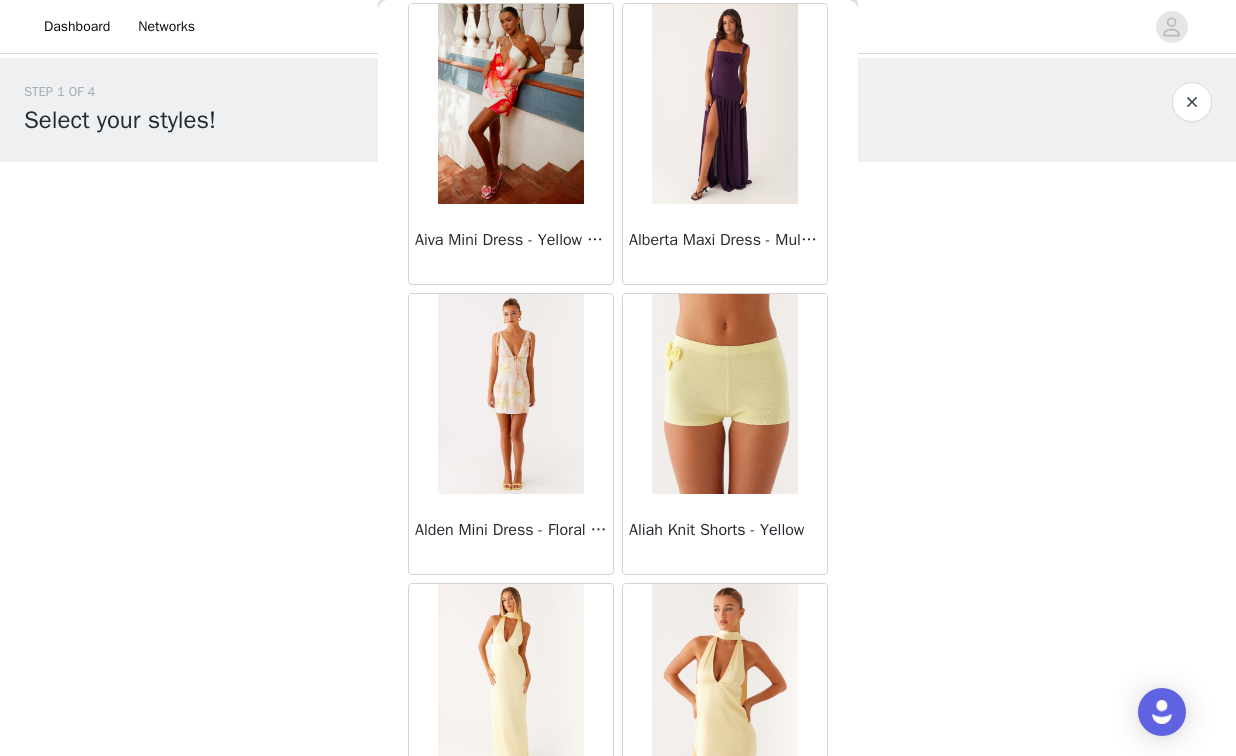 scroll, scrollTop: 0, scrollLeft: 0, axis: both 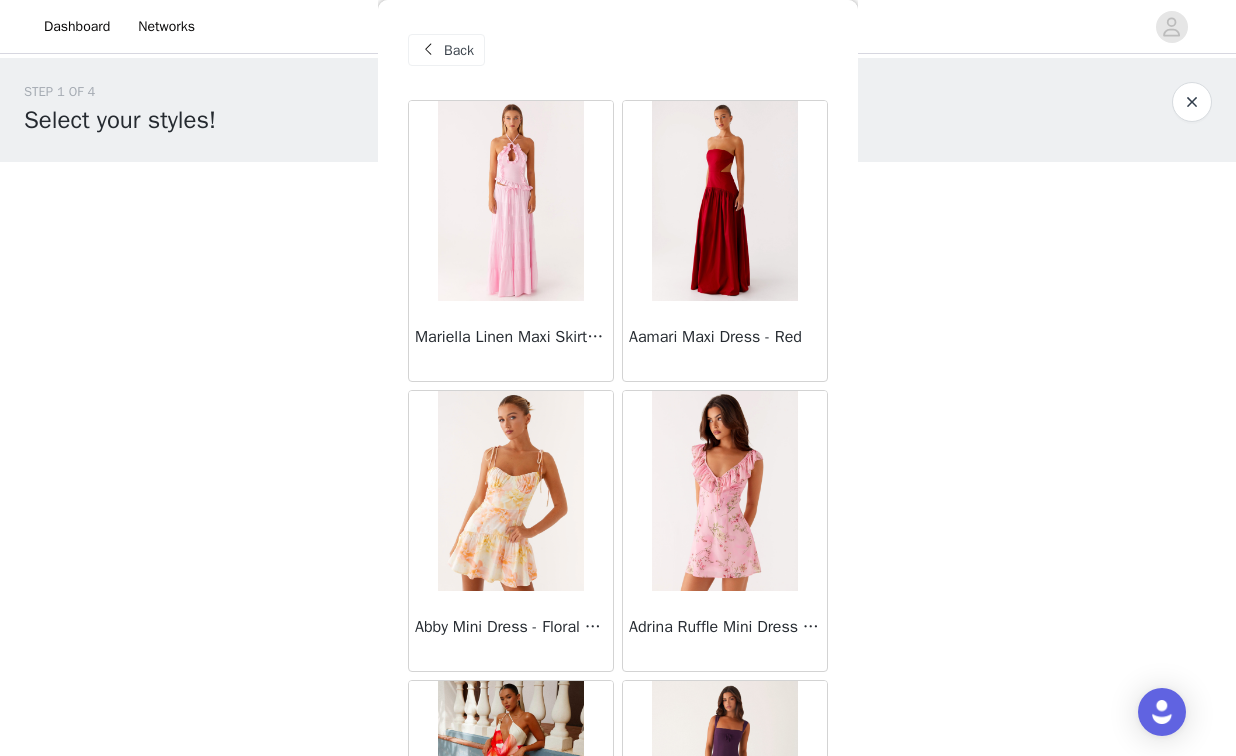 click on "Back" at bounding box center [459, 50] 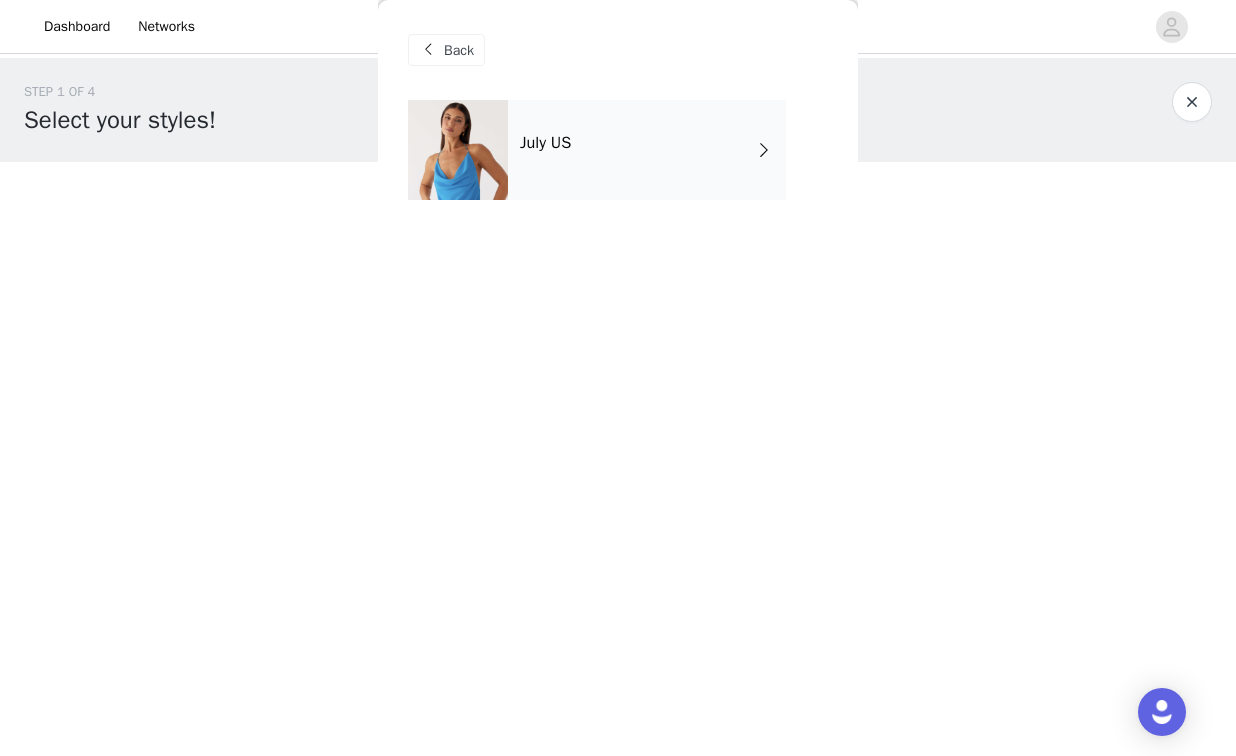 click on "July US" at bounding box center (647, 150) 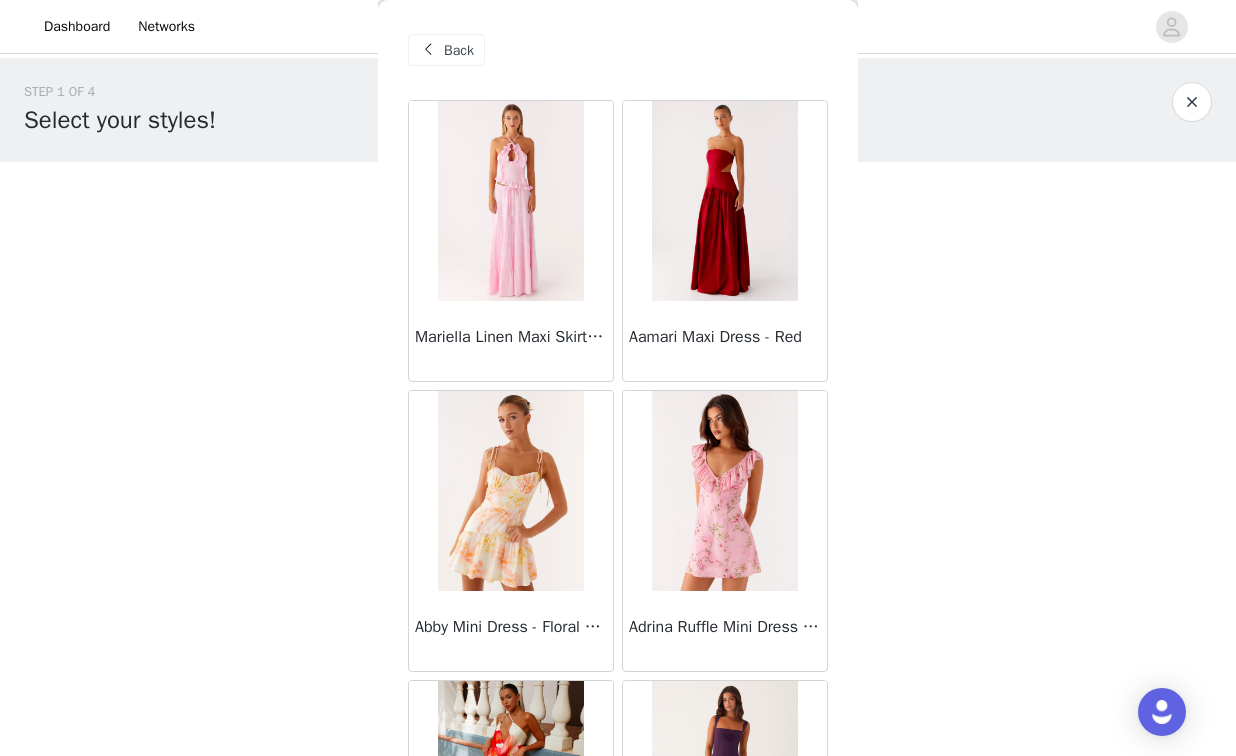 click at bounding box center [510, 201] 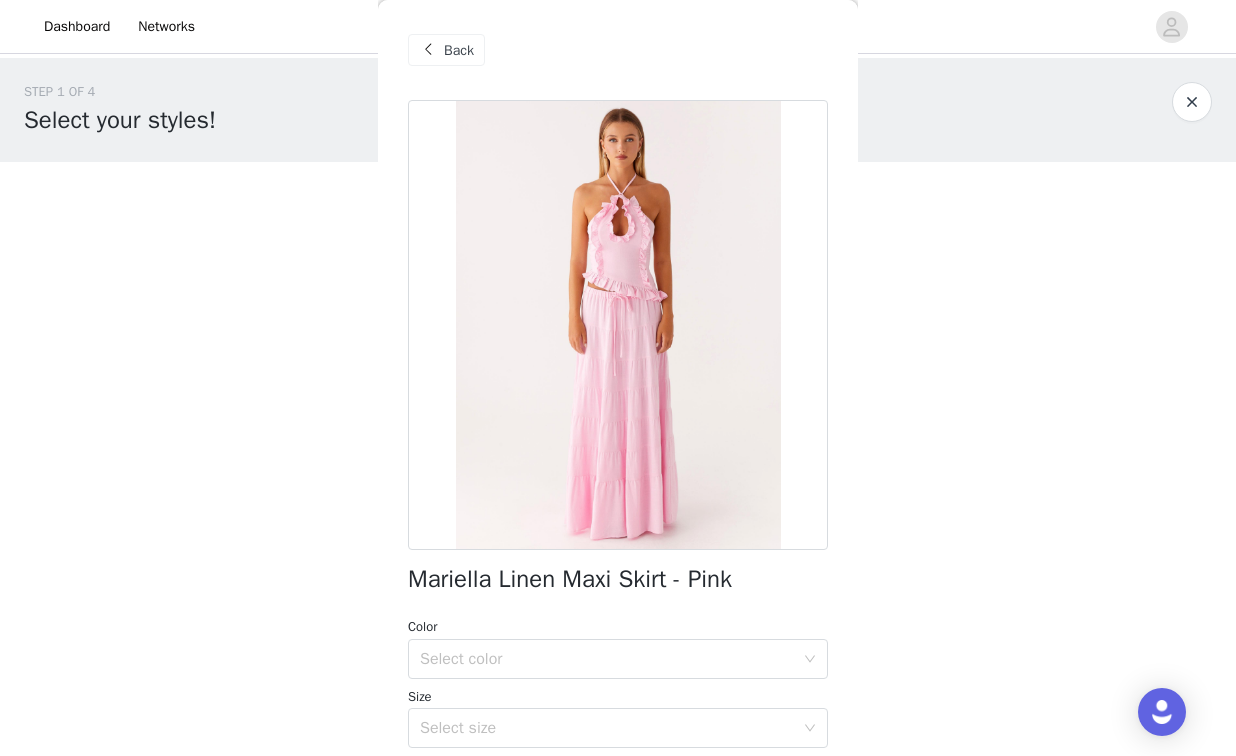 click on "Back" at bounding box center [459, 50] 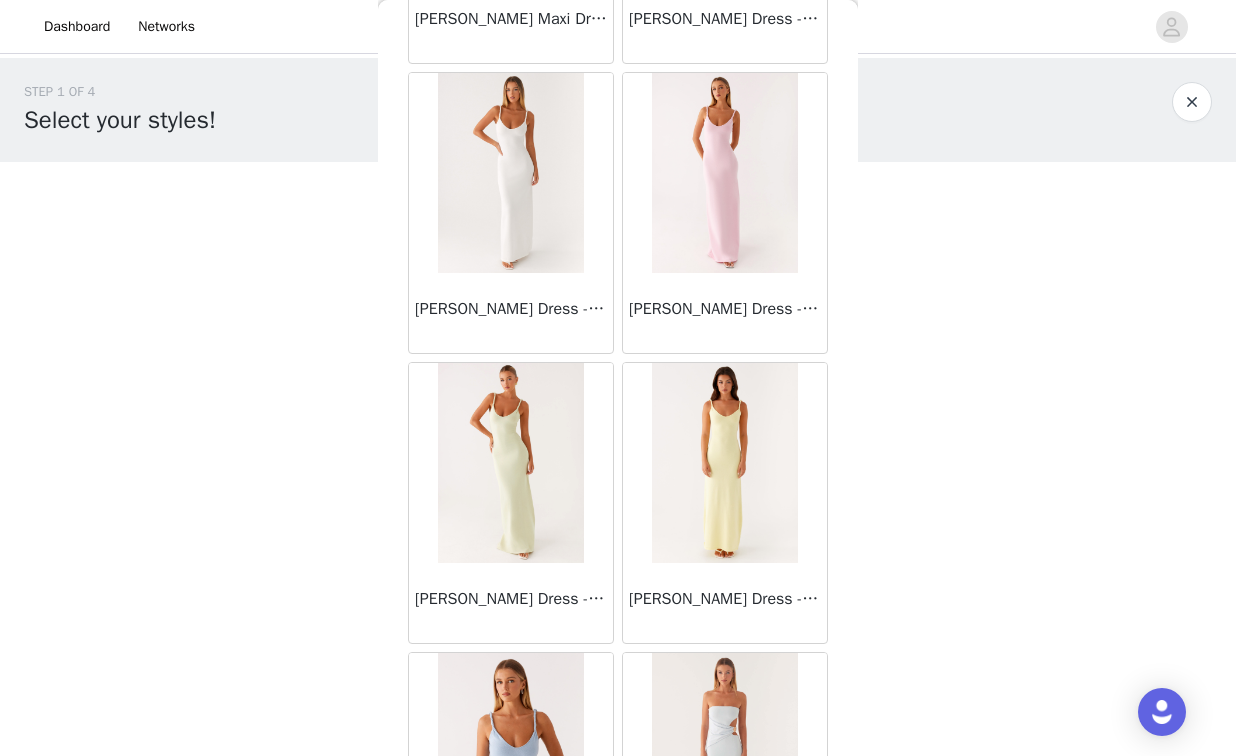 scroll, scrollTop: 2304, scrollLeft: 0, axis: vertical 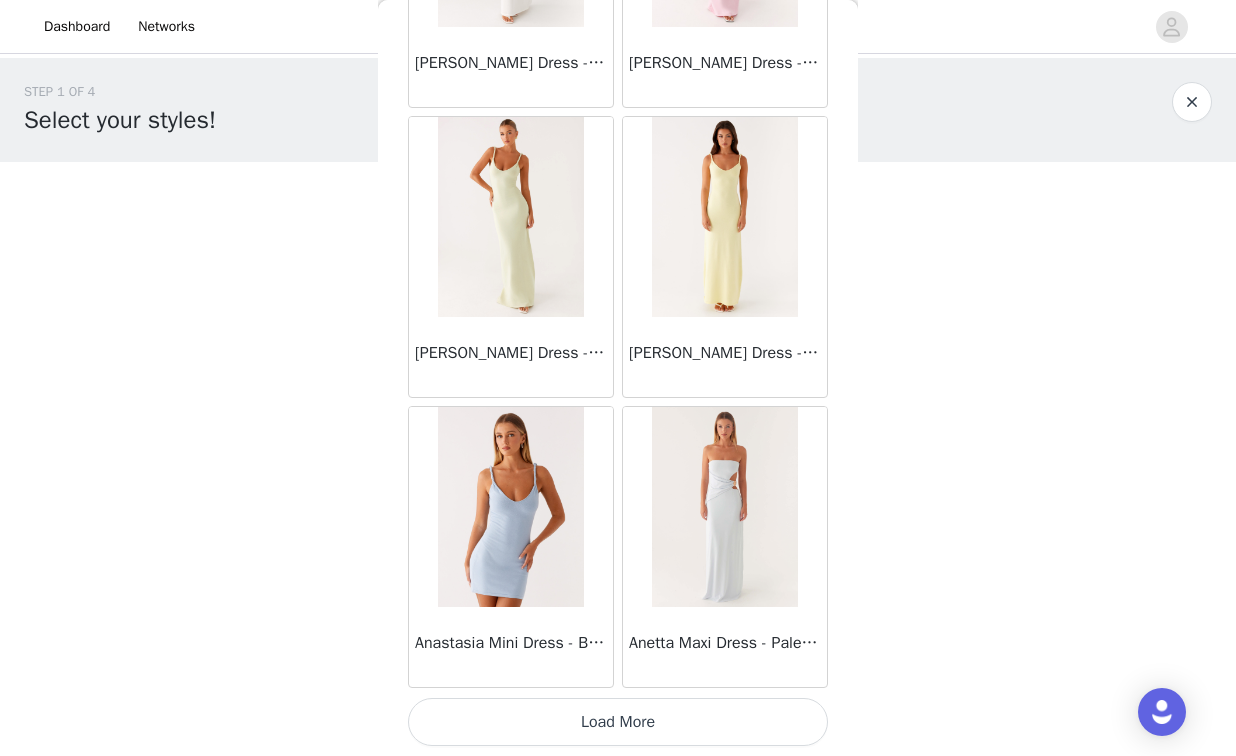 click on "Load More" at bounding box center (618, 722) 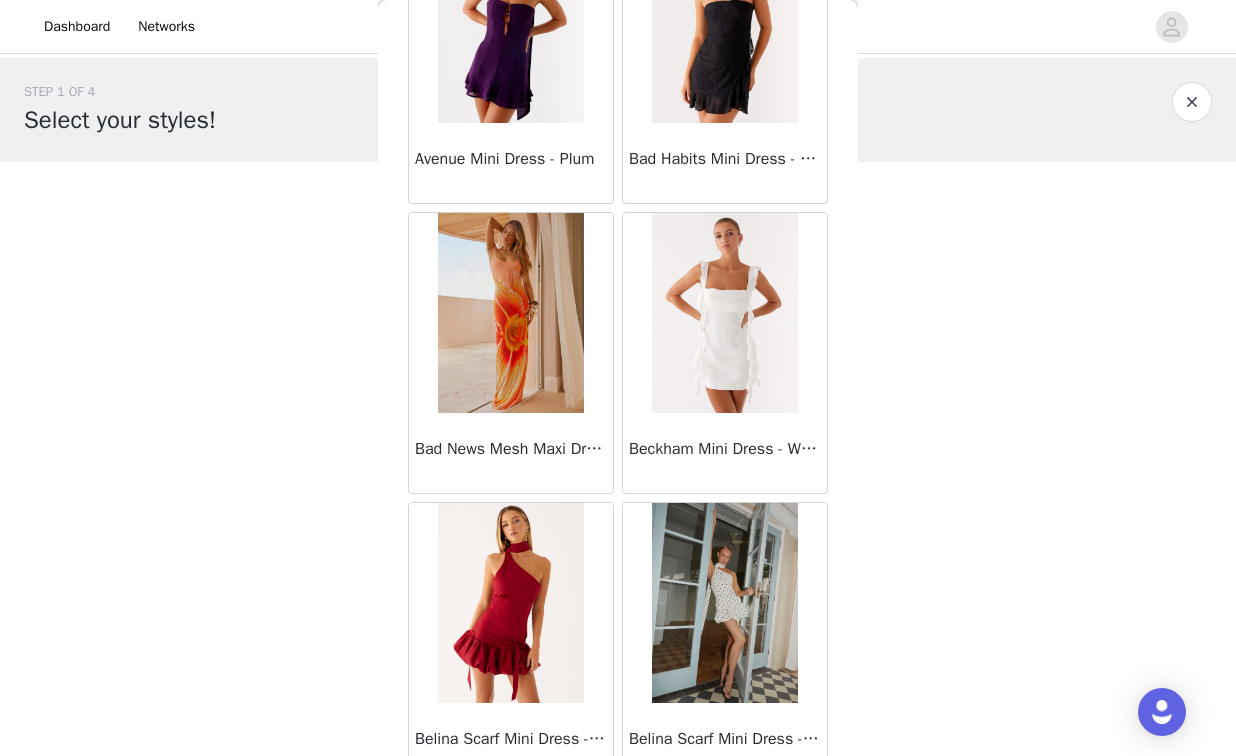 scroll, scrollTop: 5204, scrollLeft: 0, axis: vertical 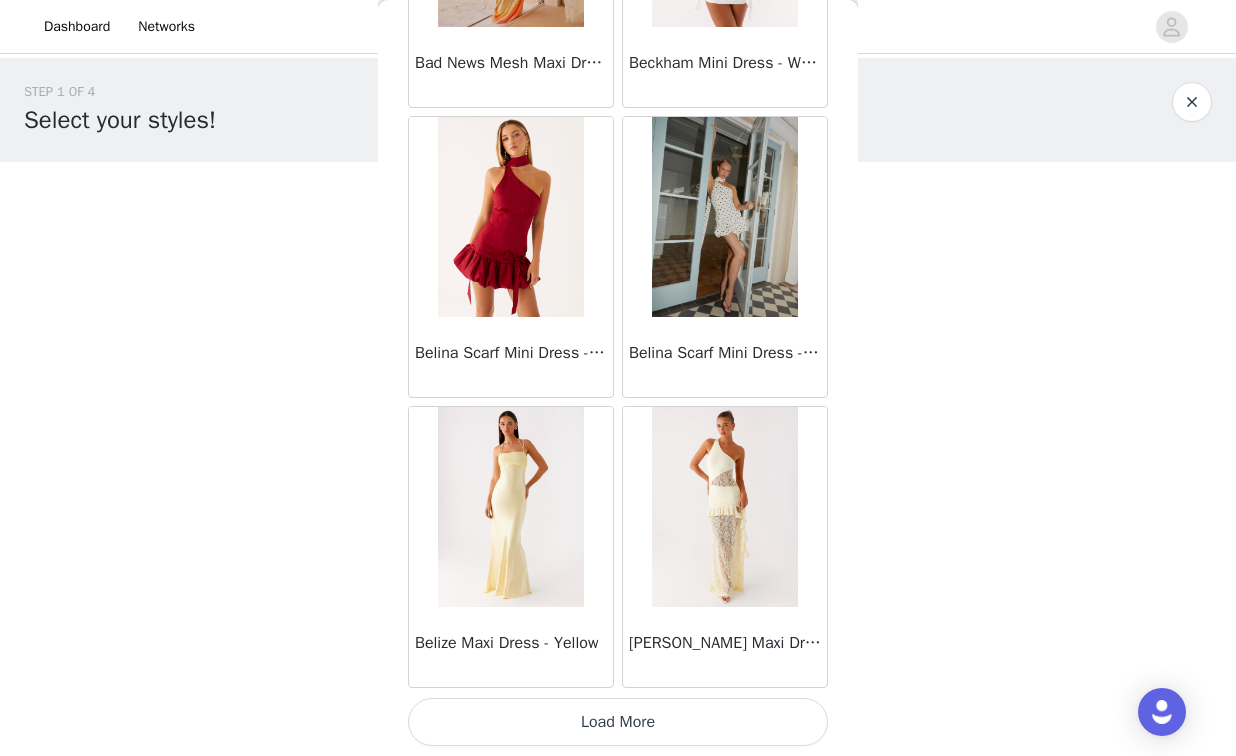 click on "Load More" at bounding box center (618, 722) 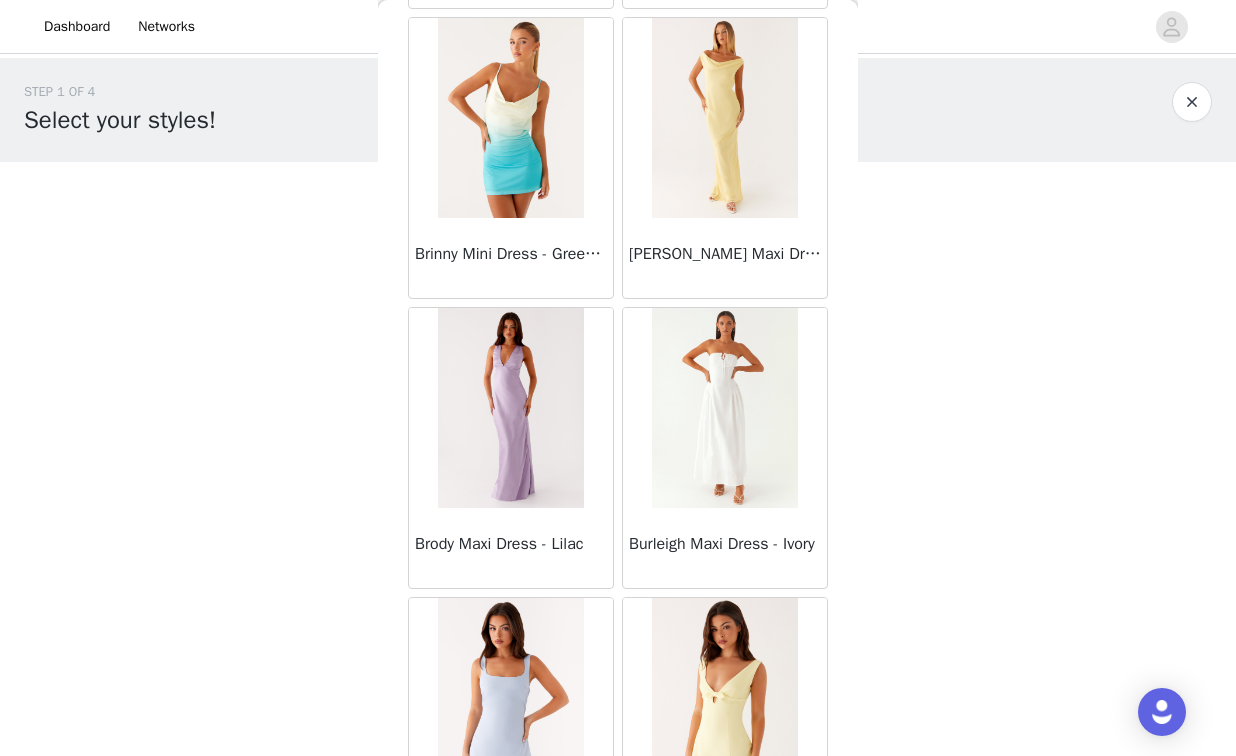 scroll, scrollTop: 8104, scrollLeft: 0, axis: vertical 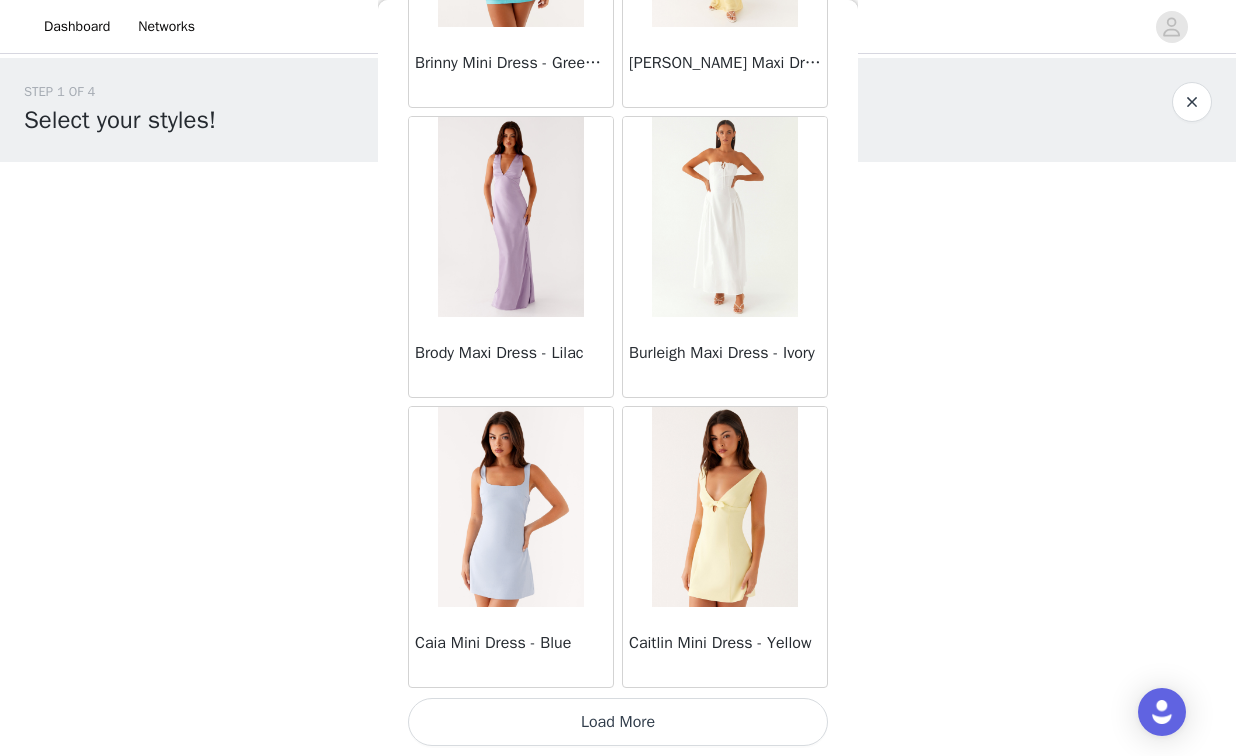 click on "Load More" at bounding box center [618, 722] 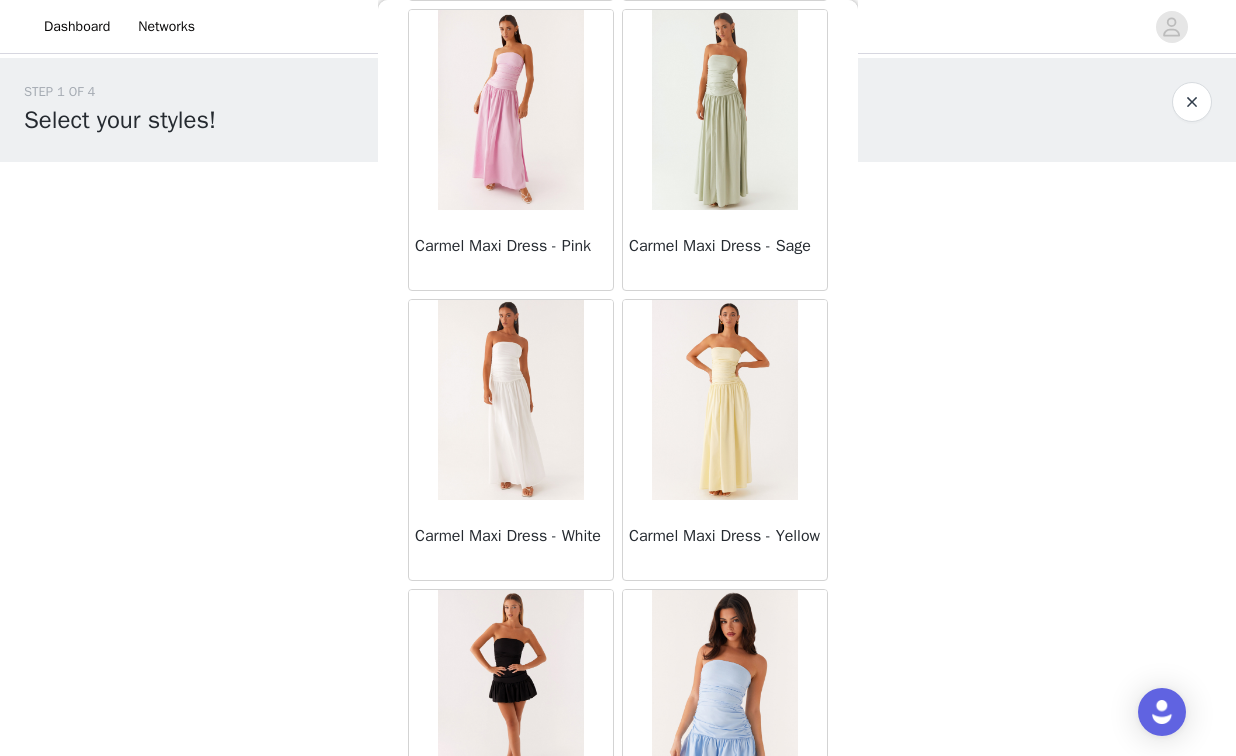 scroll, scrollTop: 11004, scrollLeft: 0, axis: vertical 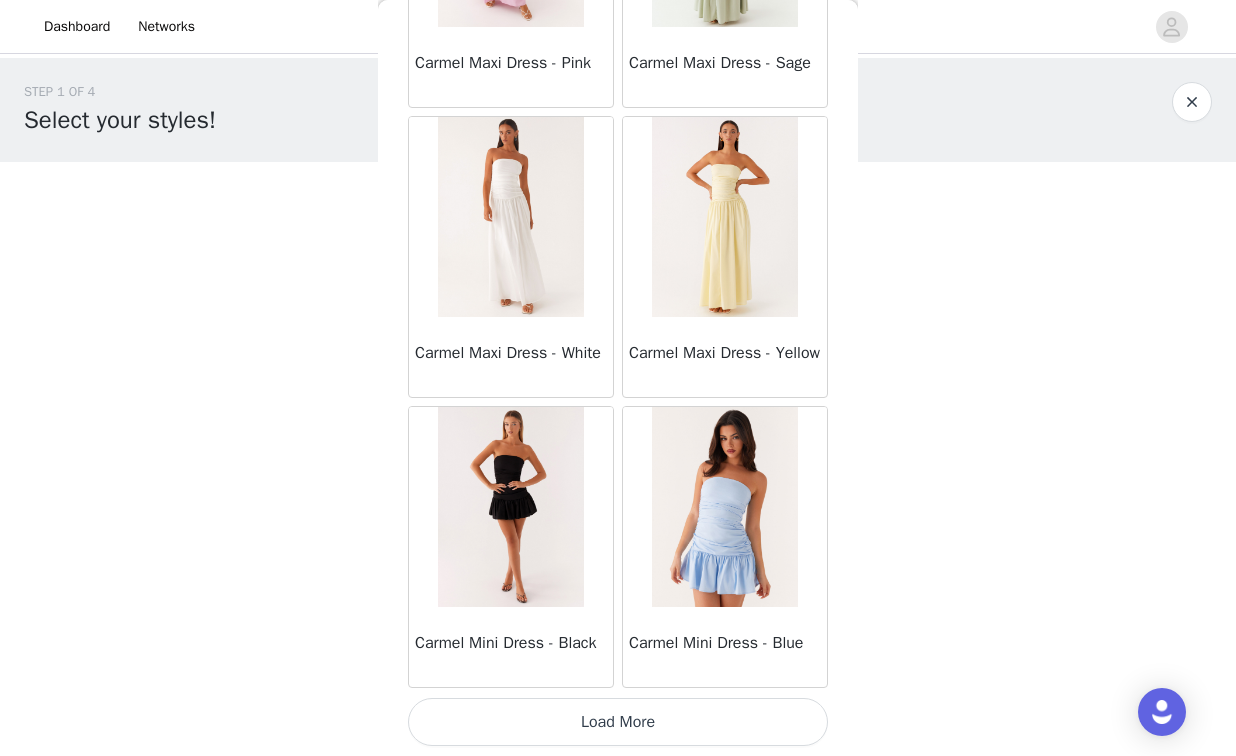 click on "Load More" at bounding box center [618, 722] 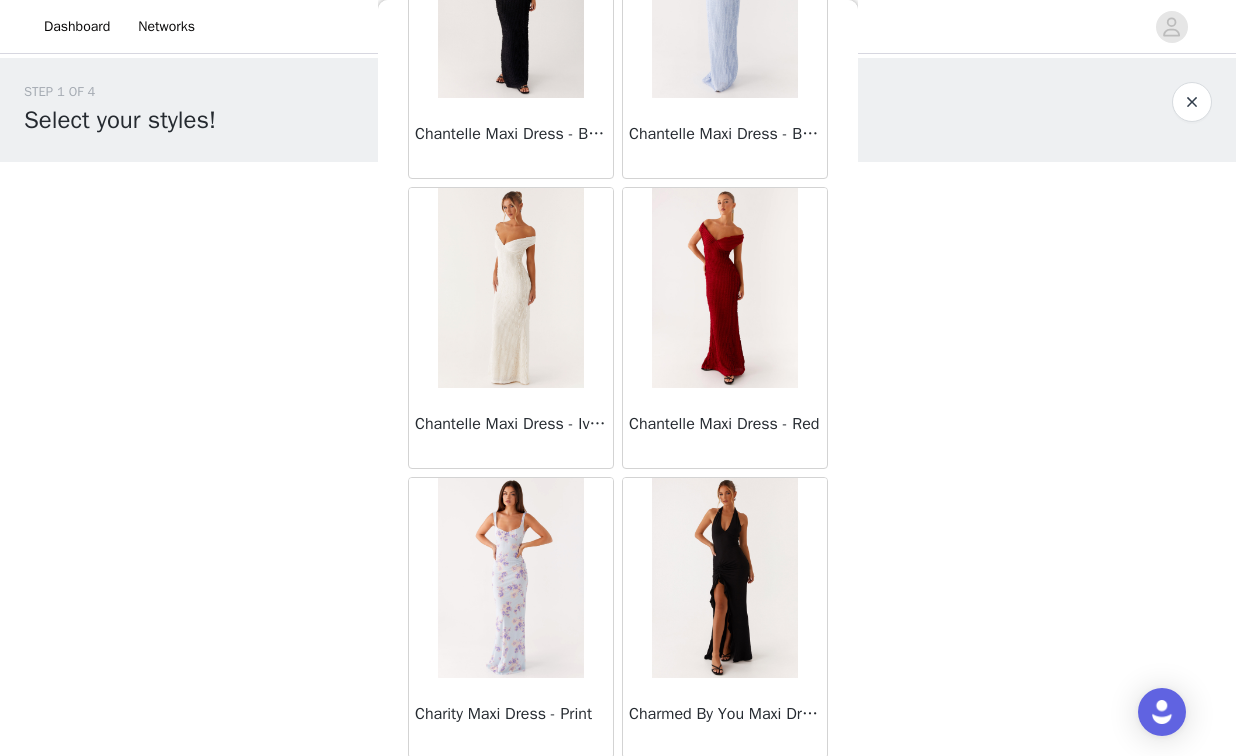 scroll, scrollTop: 13904, scrollLeft: 0, axis: vertical 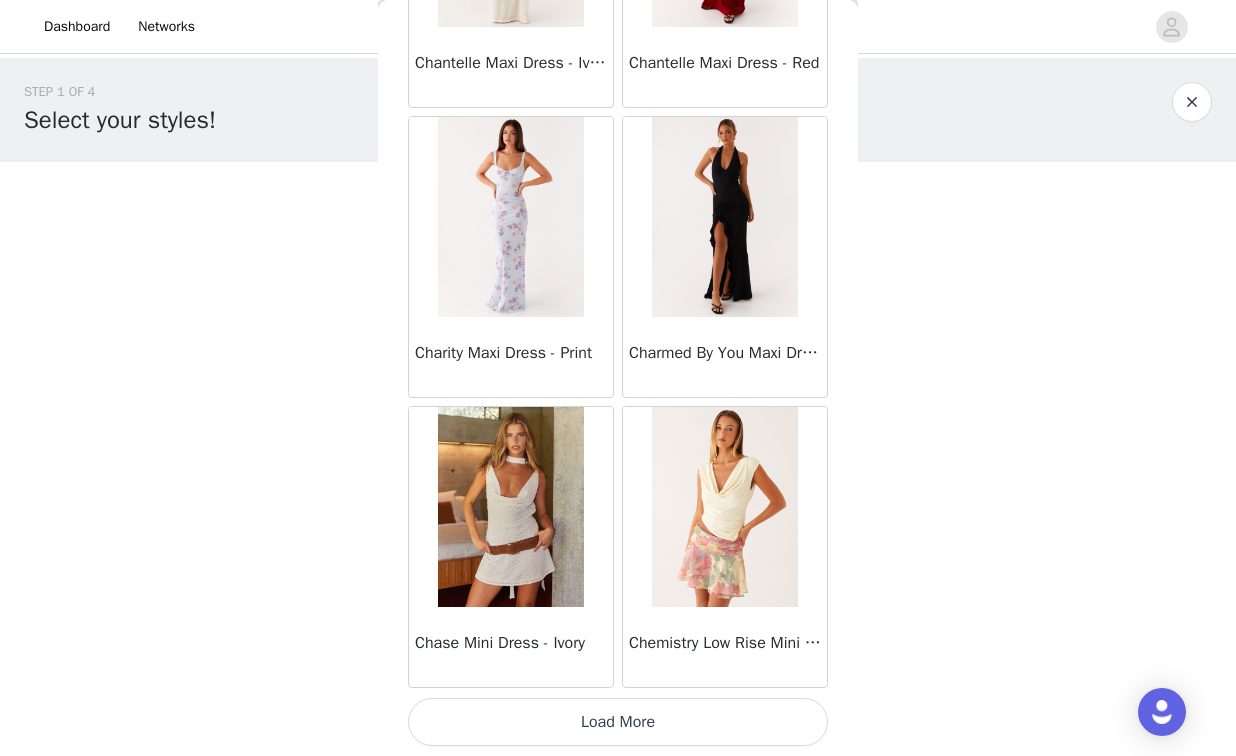 click on "Load More" at bounding box center (618, 722) 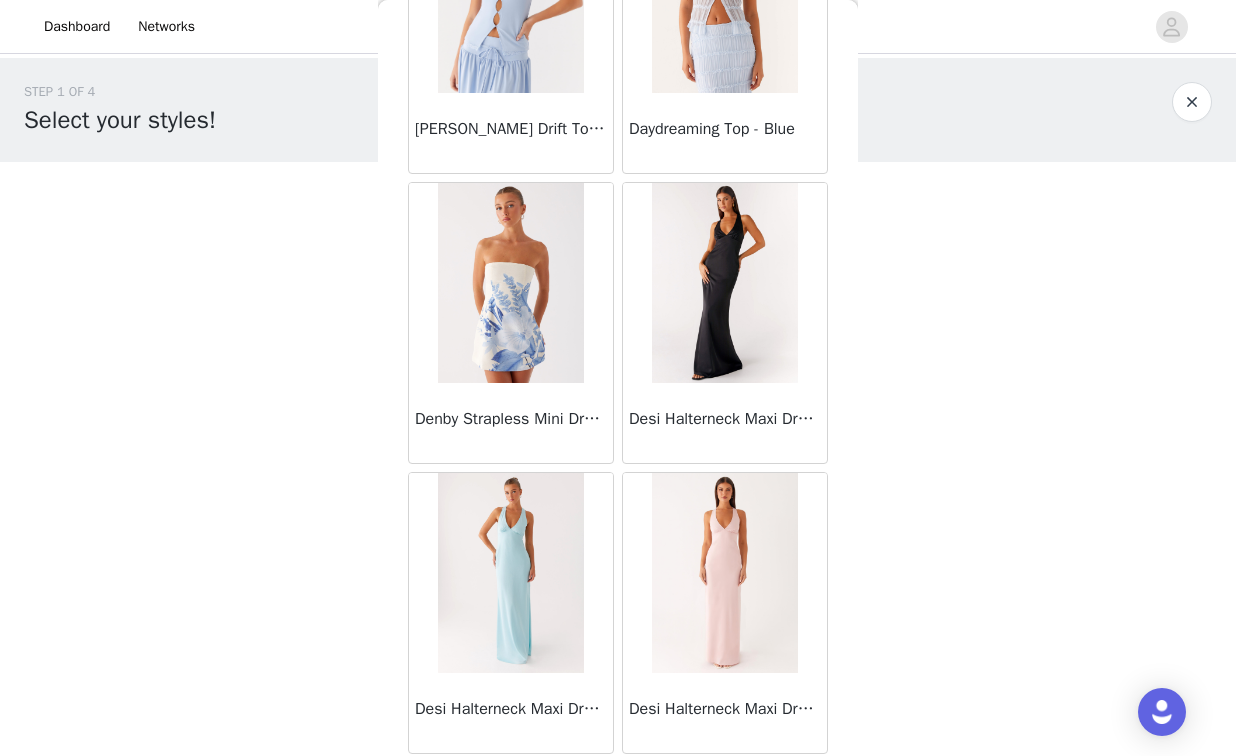 scroll, scrollTop: 16804, scrollLeft: 0, axis: vertical 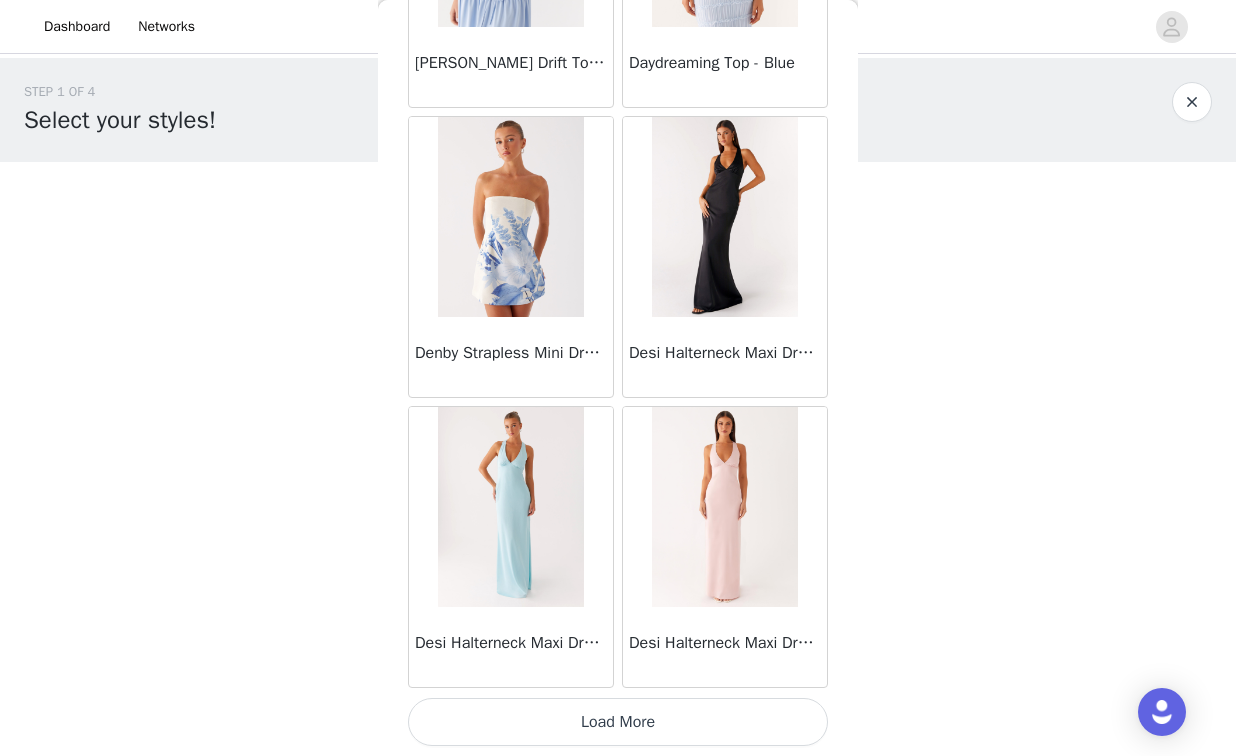 click on "Load More" at bounding box center (618, 722) 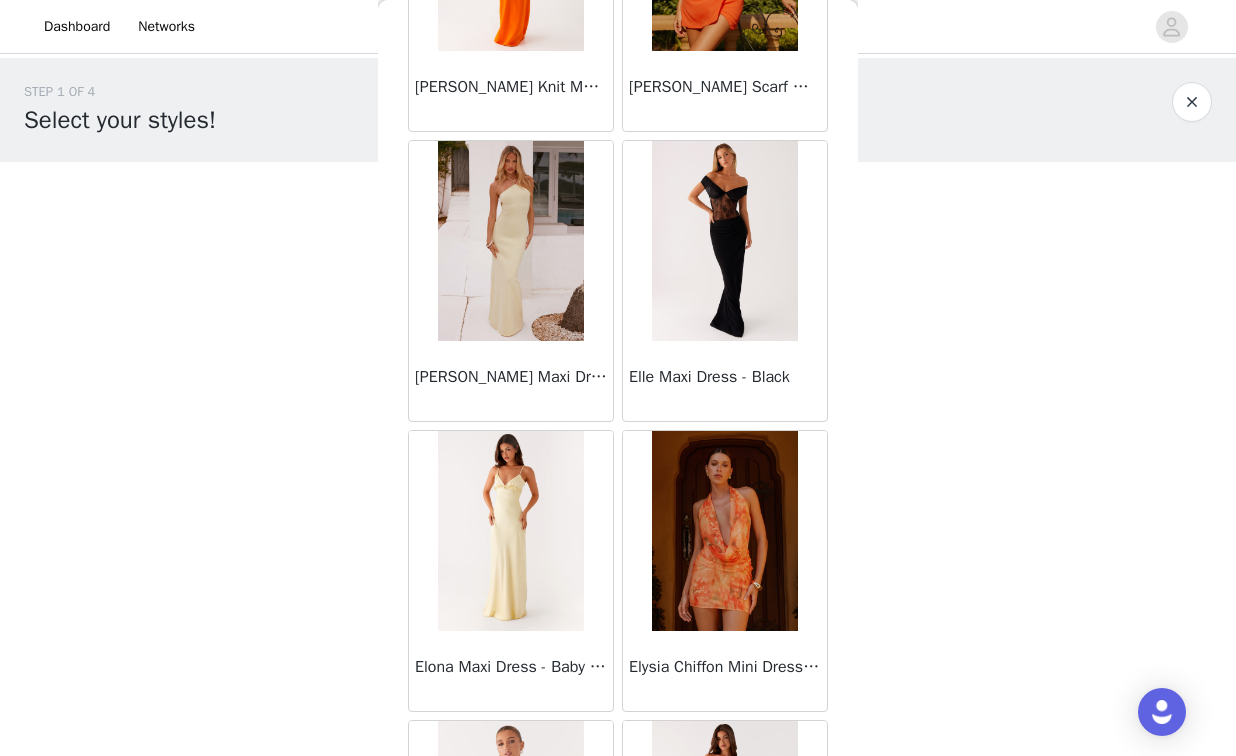 scroll, scrollTop: 19704, scrollLeft: 0, axis: vertical 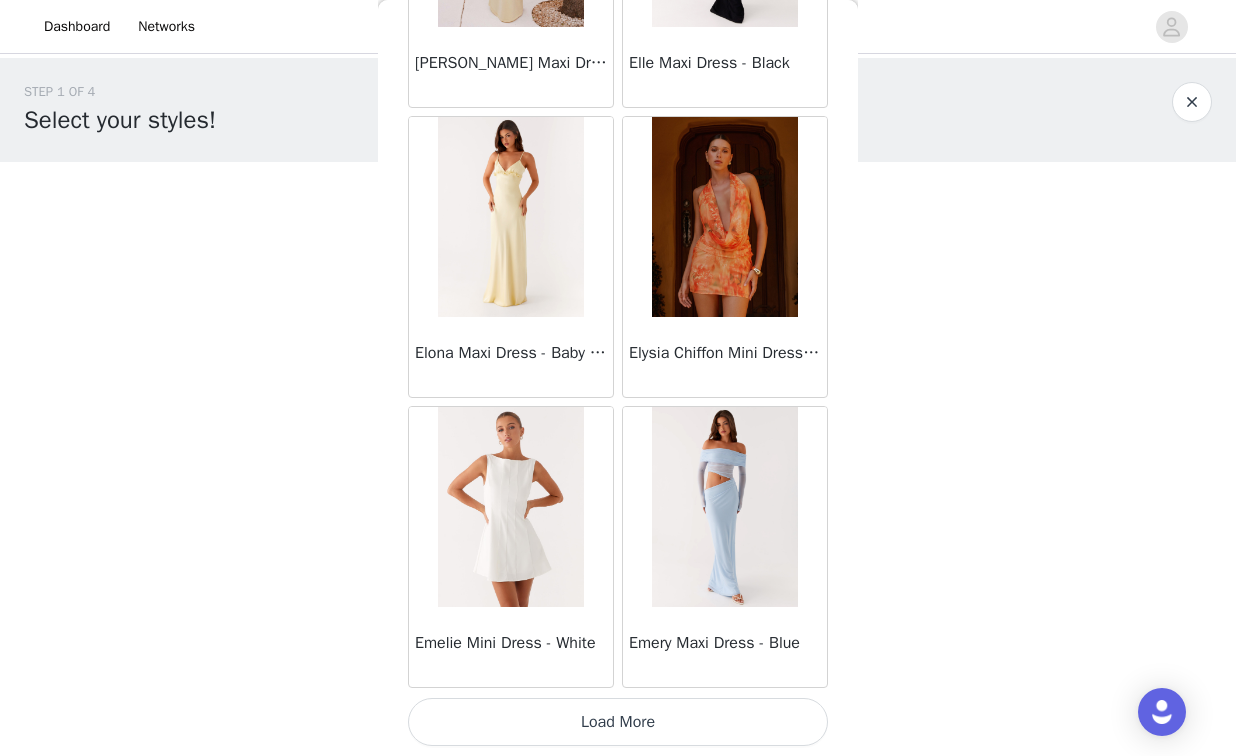 click on "Load More" at bounding box center [618, 722] 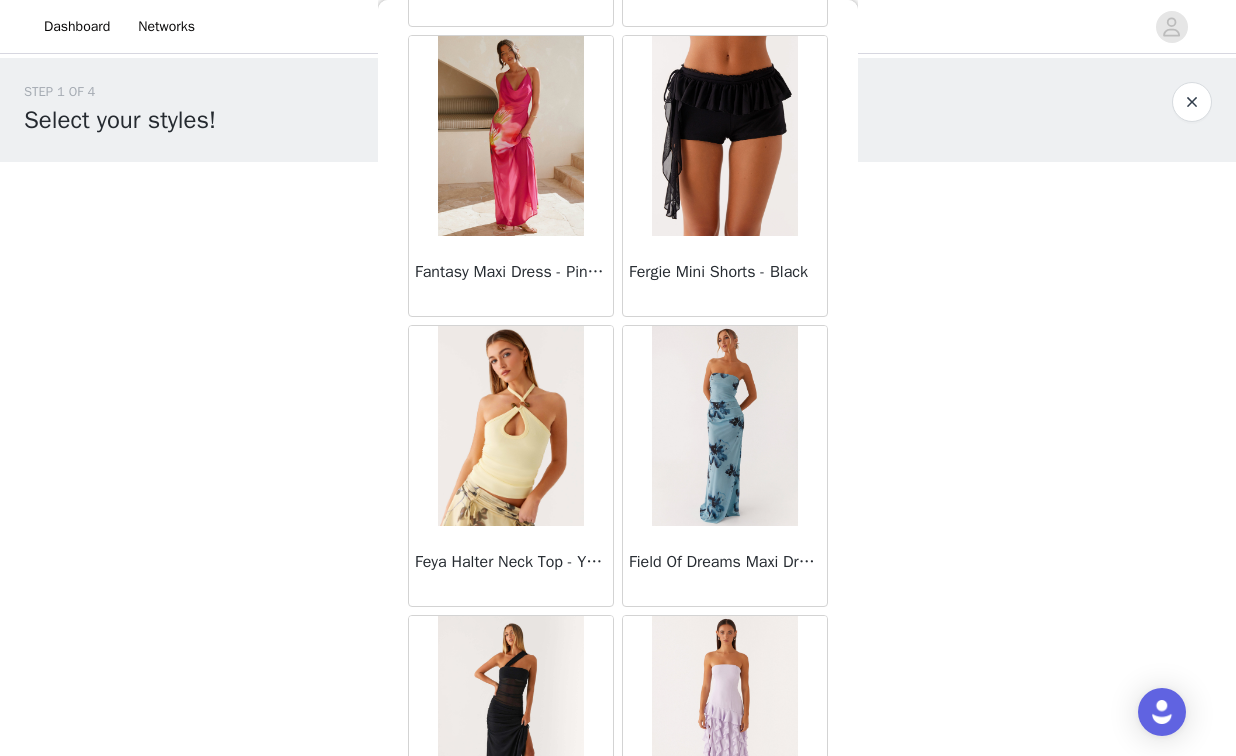 scroll, scrollTop: 22604, scrollLeft: 0, axis: vertical 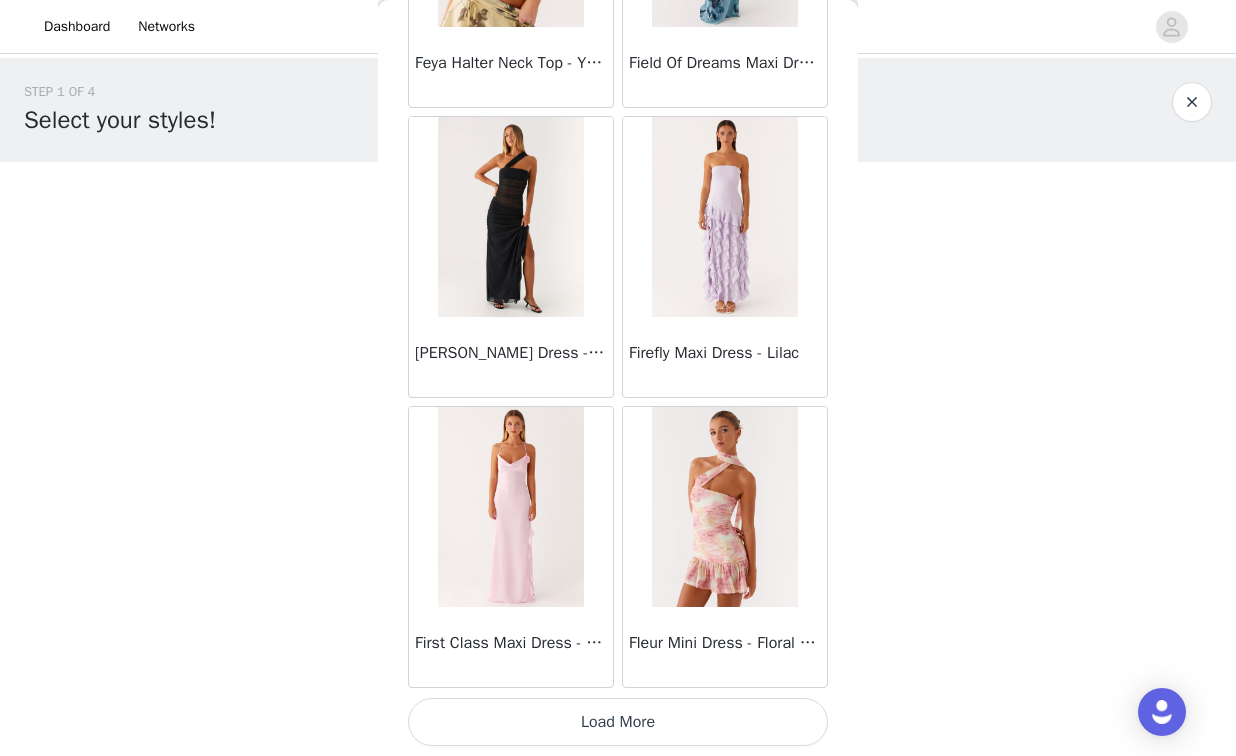click on "Load More" at bounding box center [618, 722] 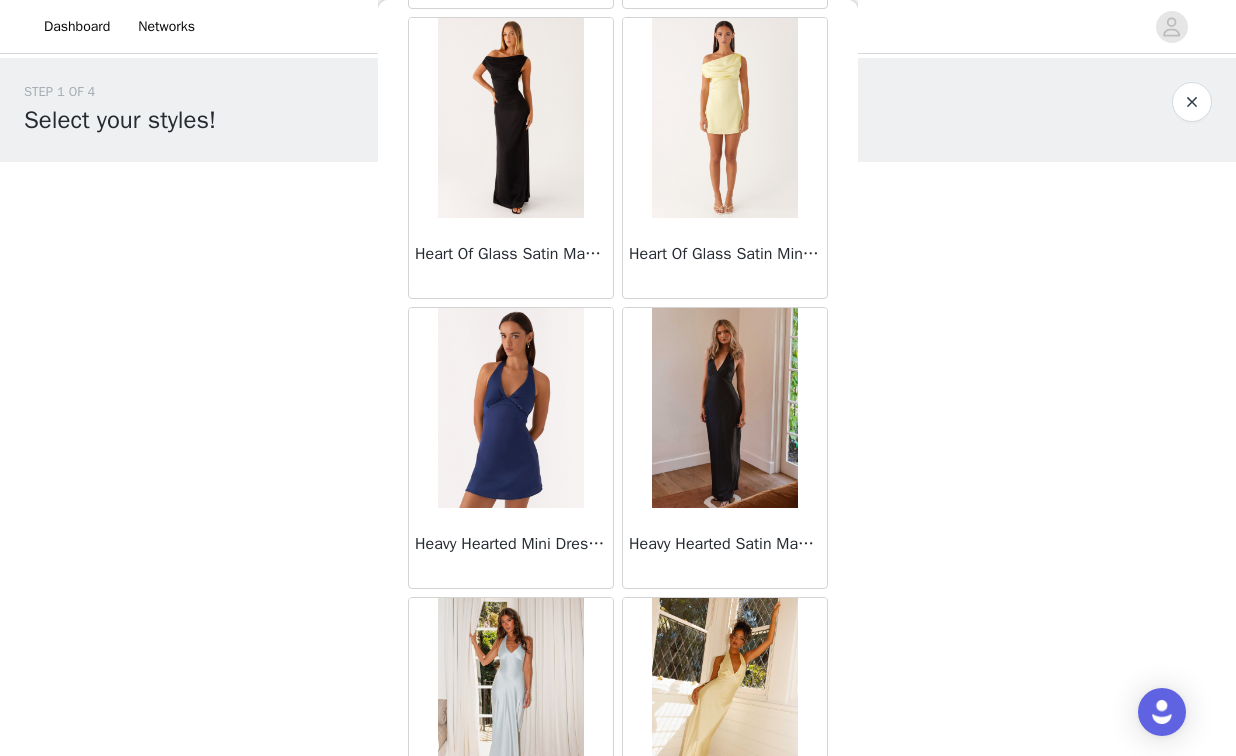 scroll, scrollTop: 25504, scrollLeft: 0, axis: vertical 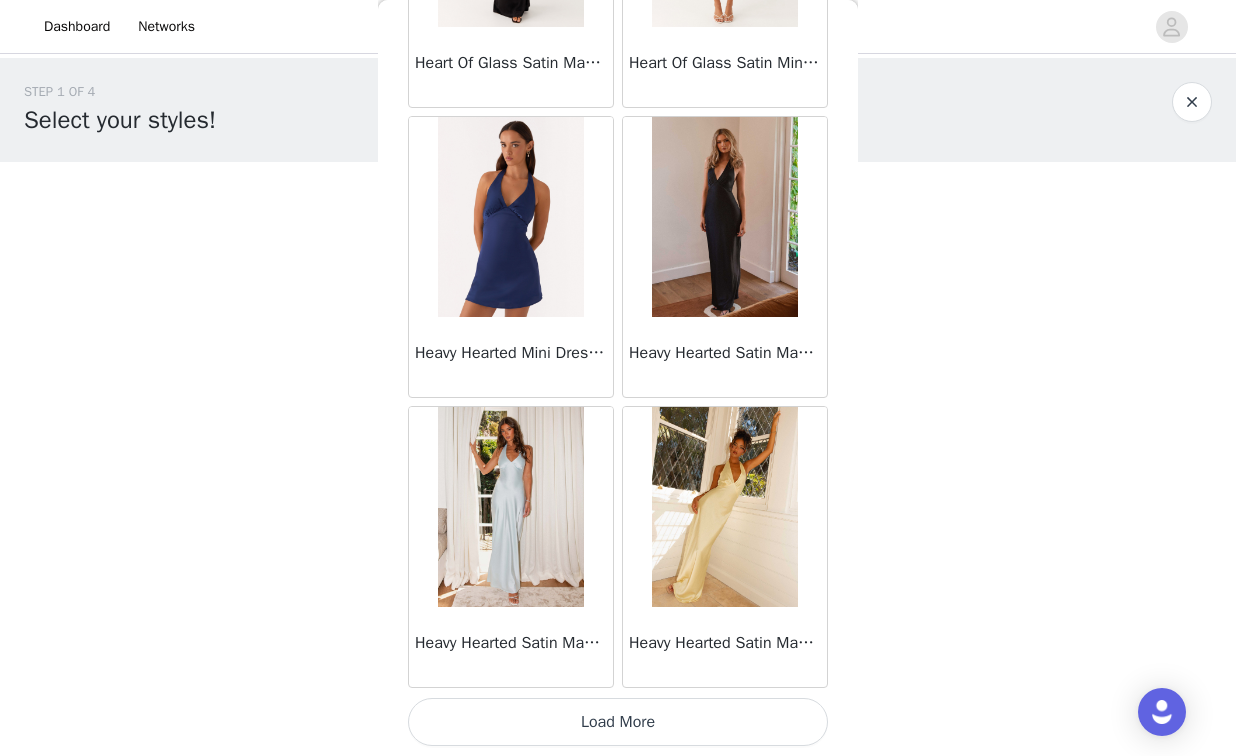 click on "Load More" at bounding box center [618, 722] 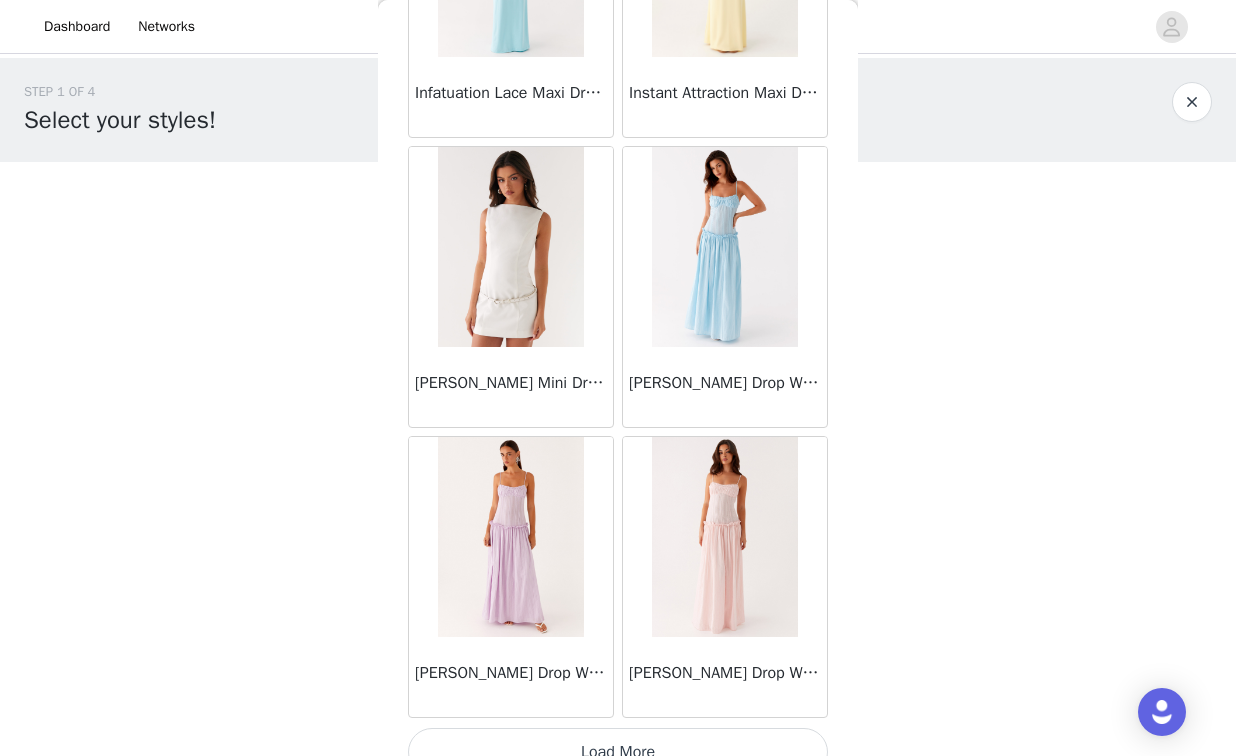 scroll, scrollTop: 28404, scrollLeft: 0, axis: vertical 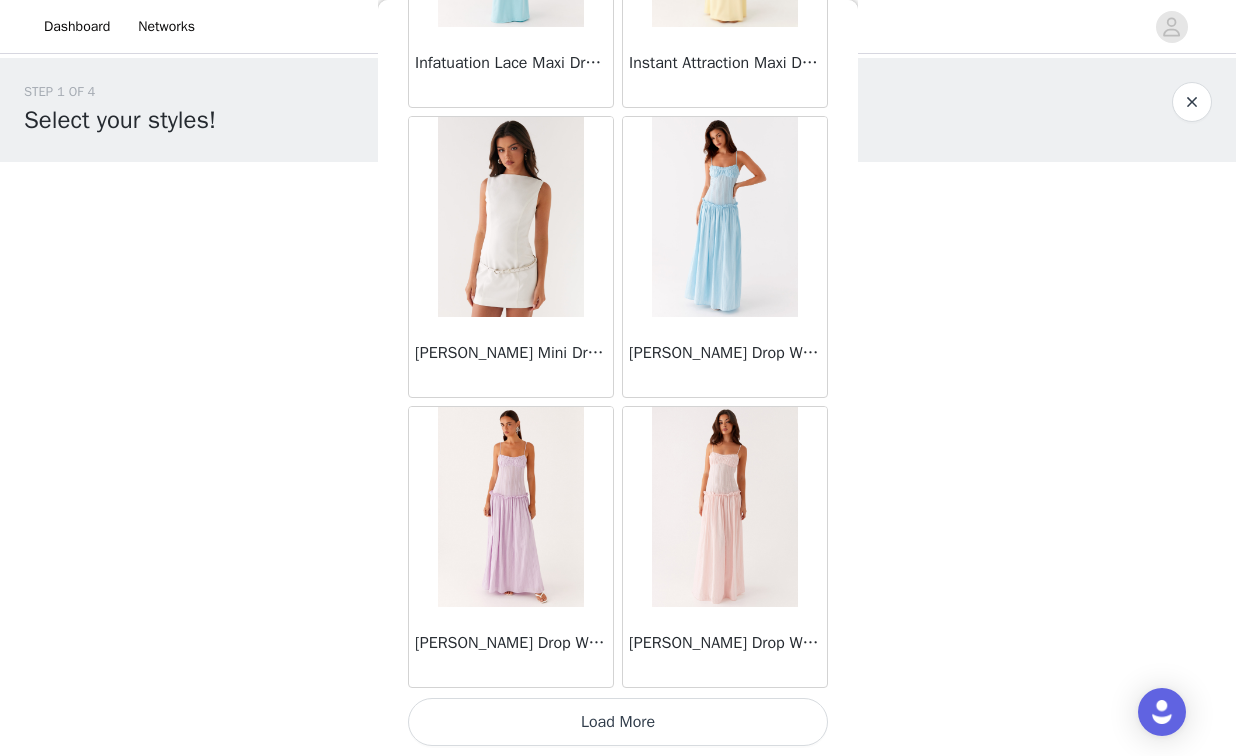 click on "Load More" at bounding box center (618, 722) 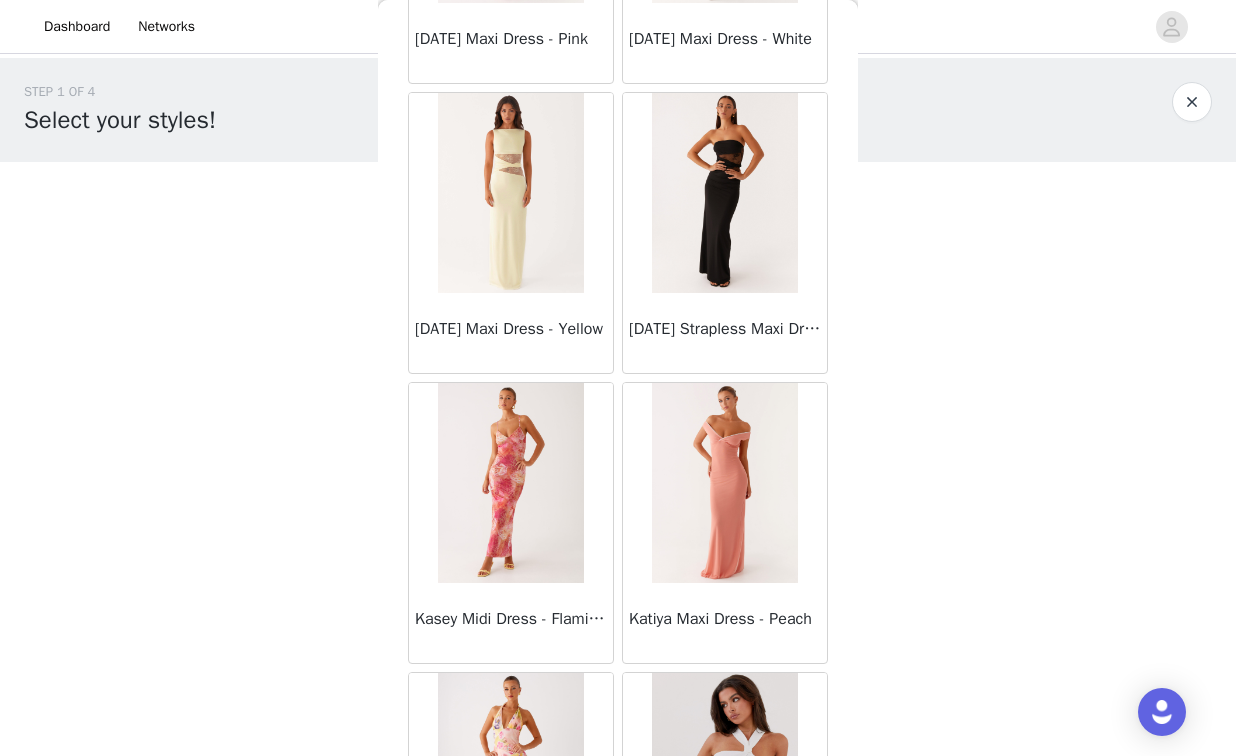 scroll, scrollTop: 31304, scrollLeft: 0, axis: vertical 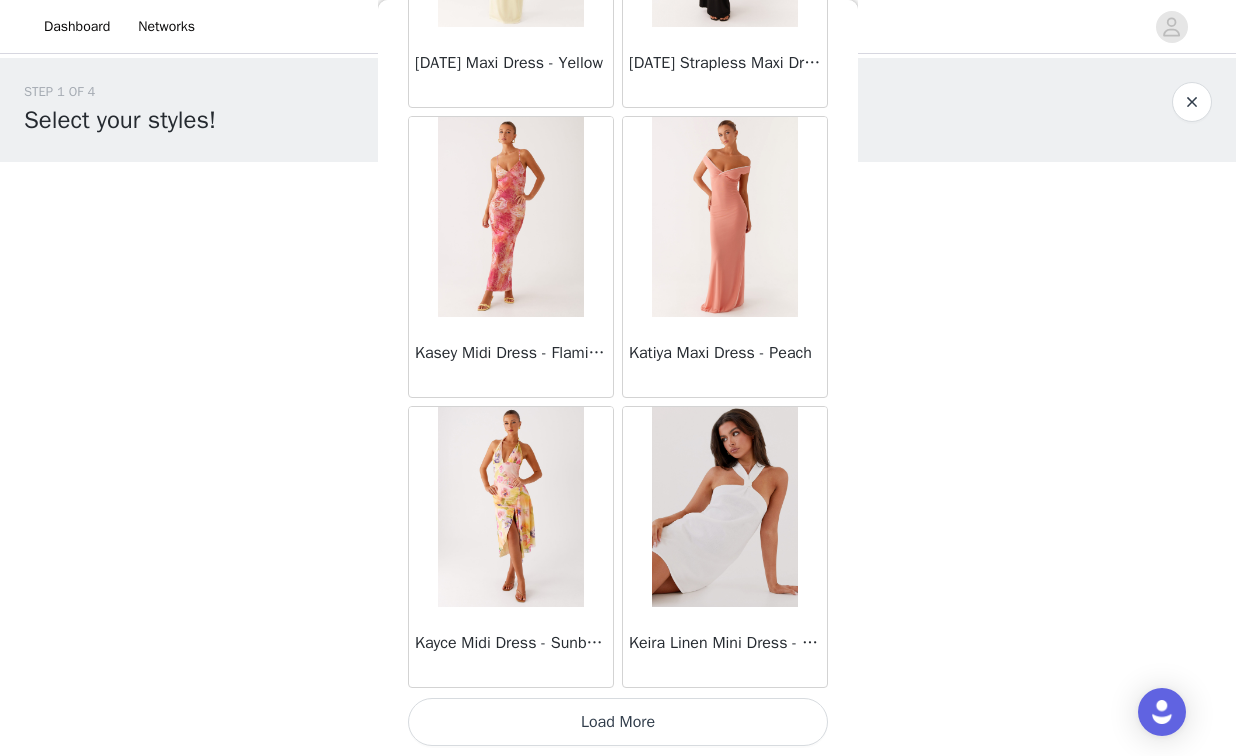 click on "Load More" at bounding box center (618, 722) 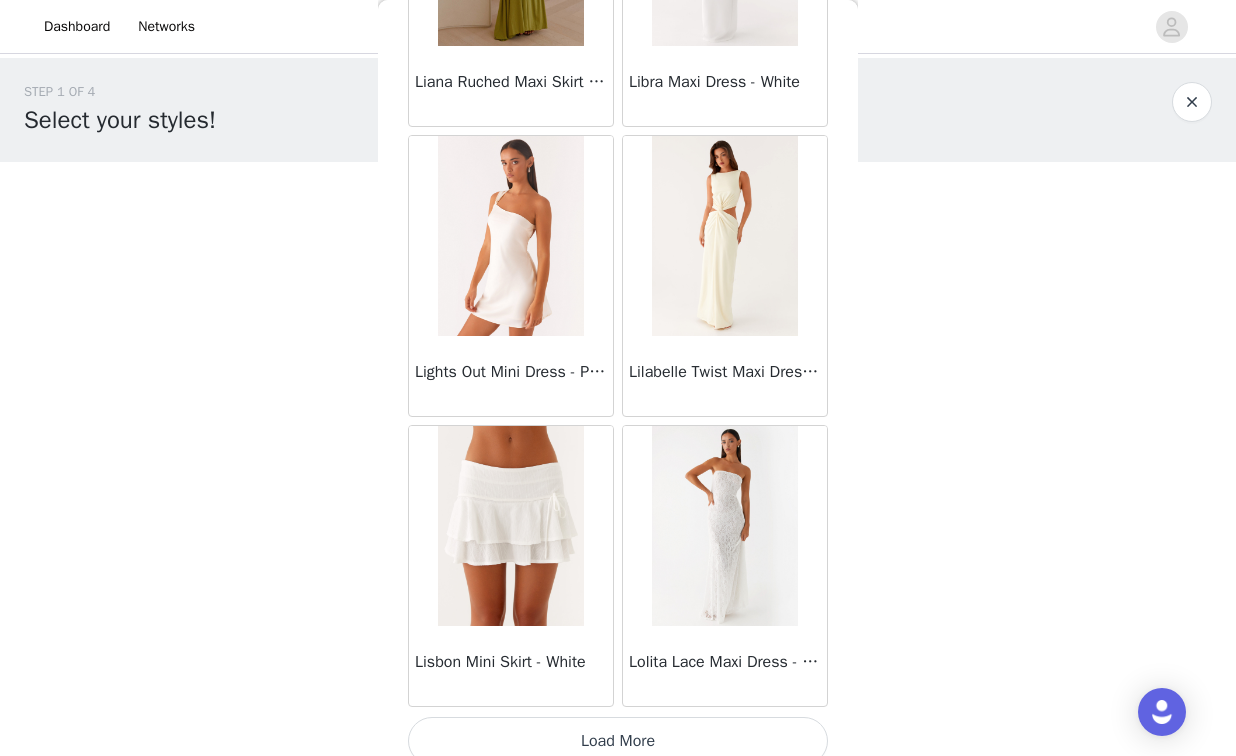 scroll, scrollTop: 34204, scrollLeft: 0, axis: vertical 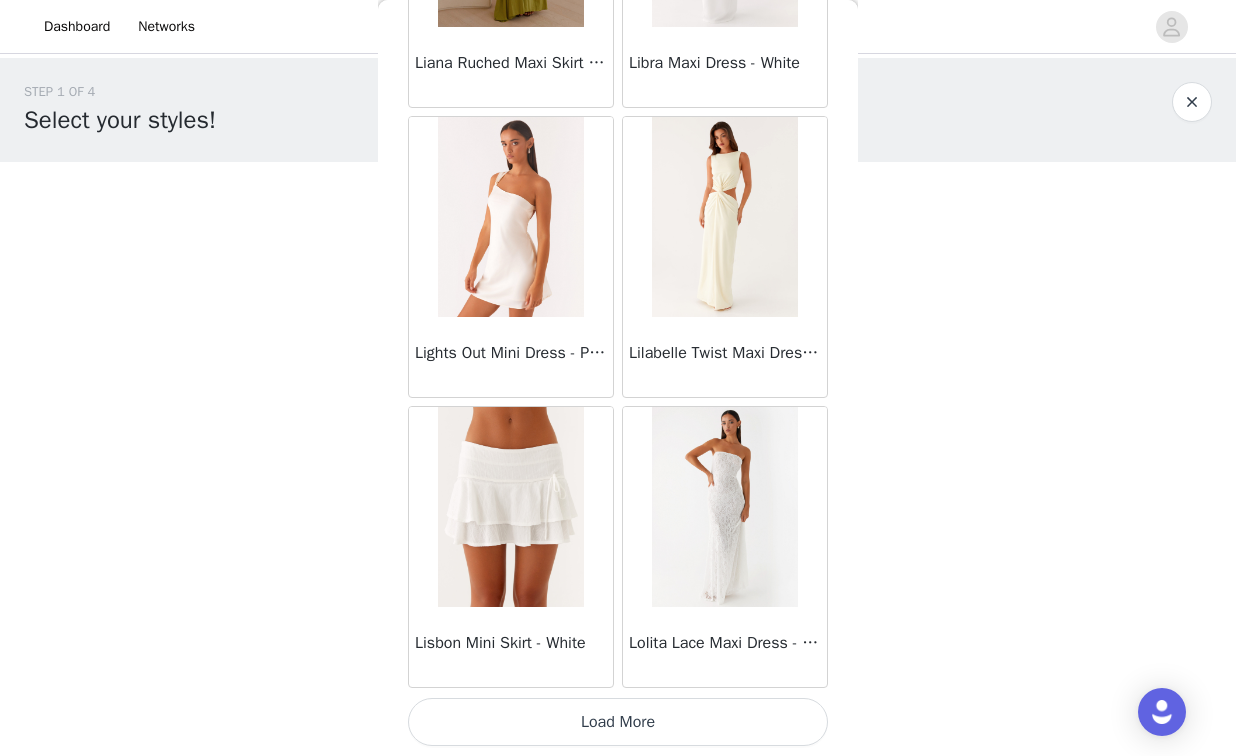 click on "Load More" at bounding box center [618, 722] 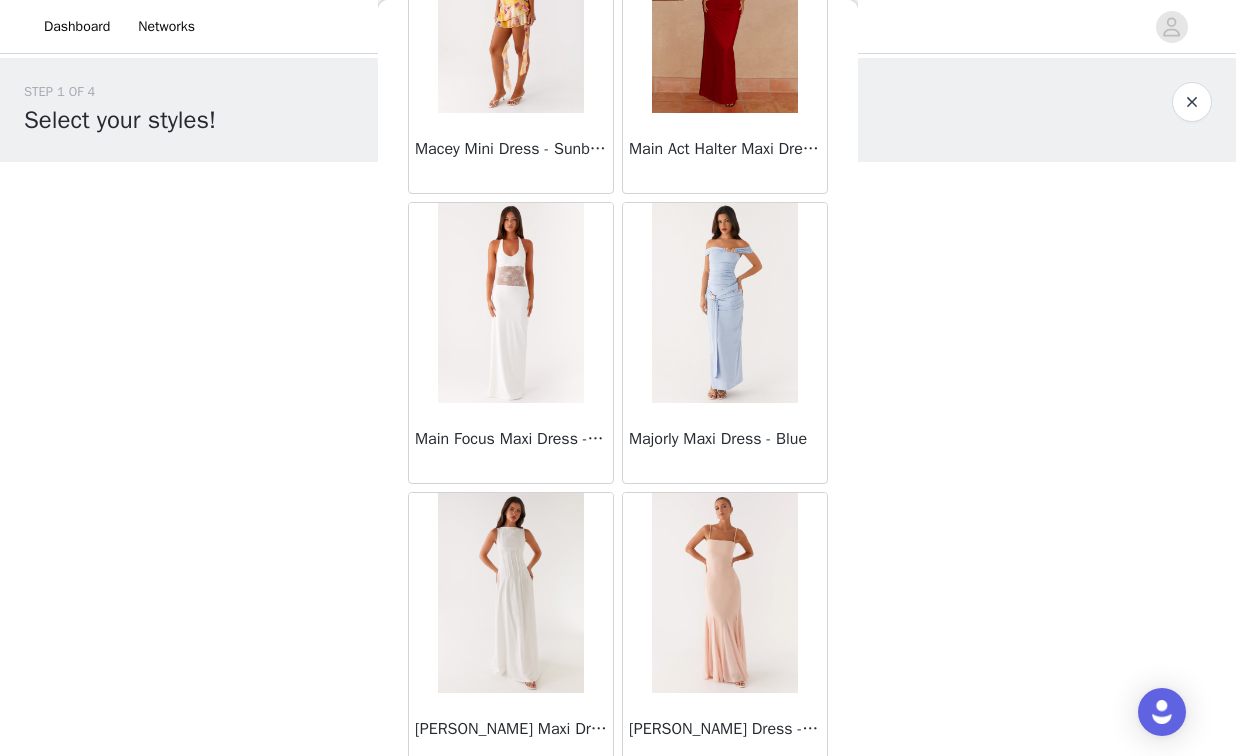 scroll, scrollTop: 37094, scrollLeft: 0, axis: vertical 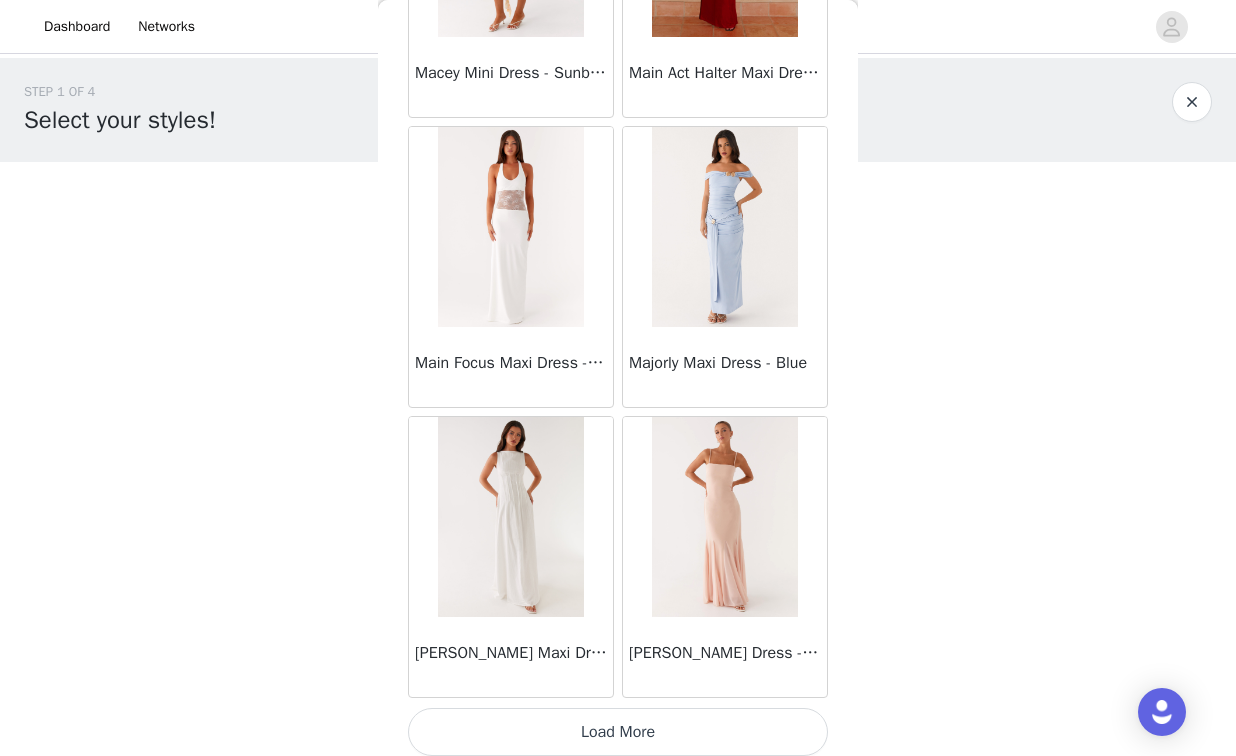 click on "Load More" at bounding box center [618, 732] 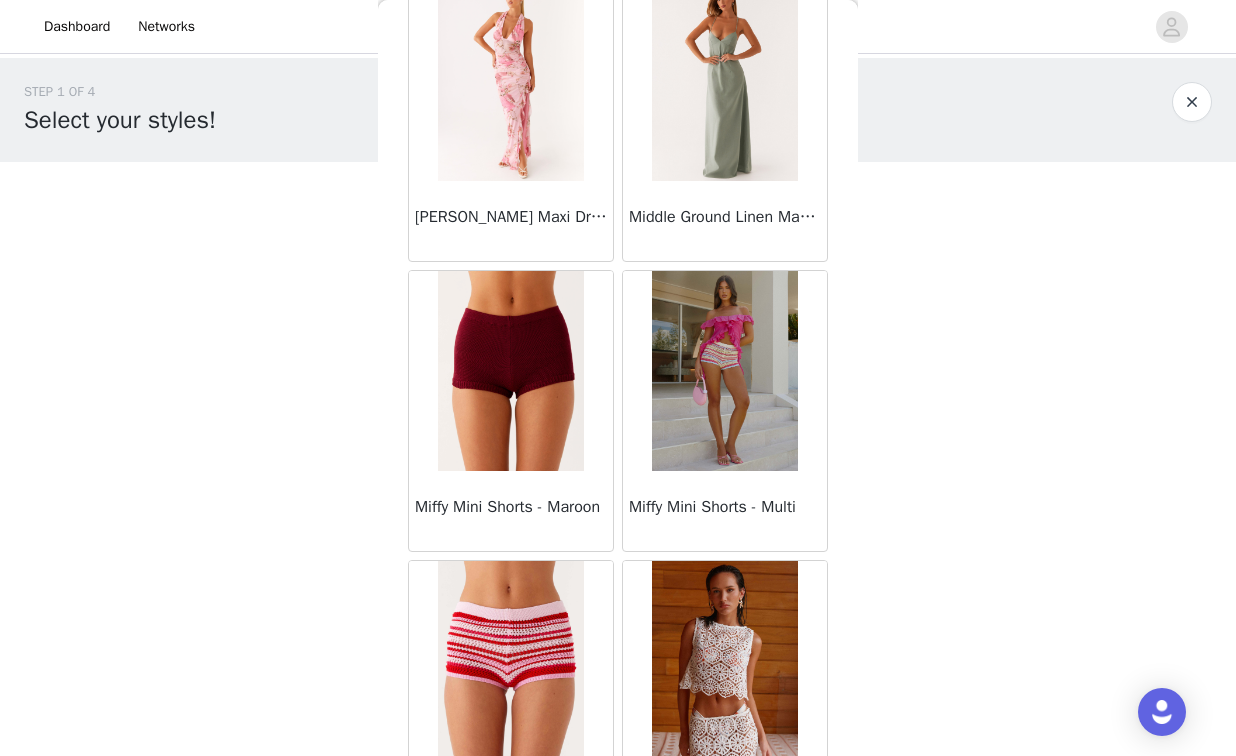 scroll, scrollTop: 40004, scrollLeft: 0, axis: vertical 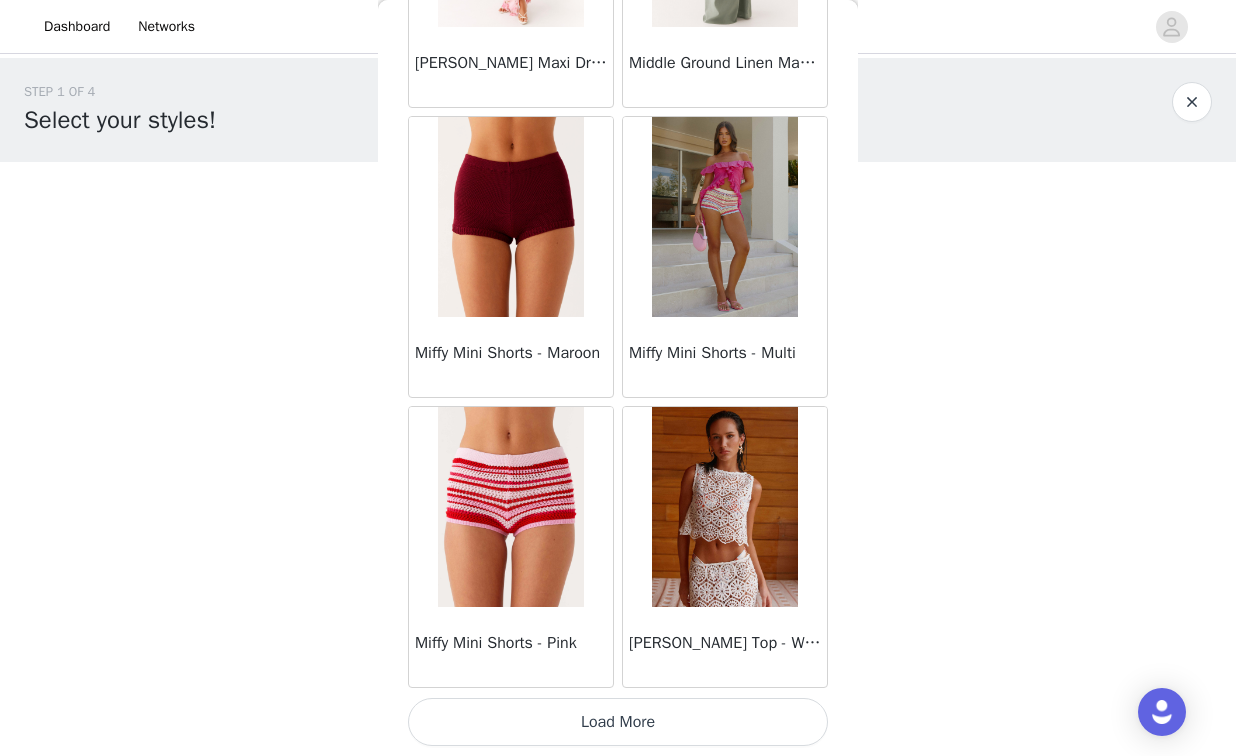 click on "Load More" at bounding box center [618, 722] 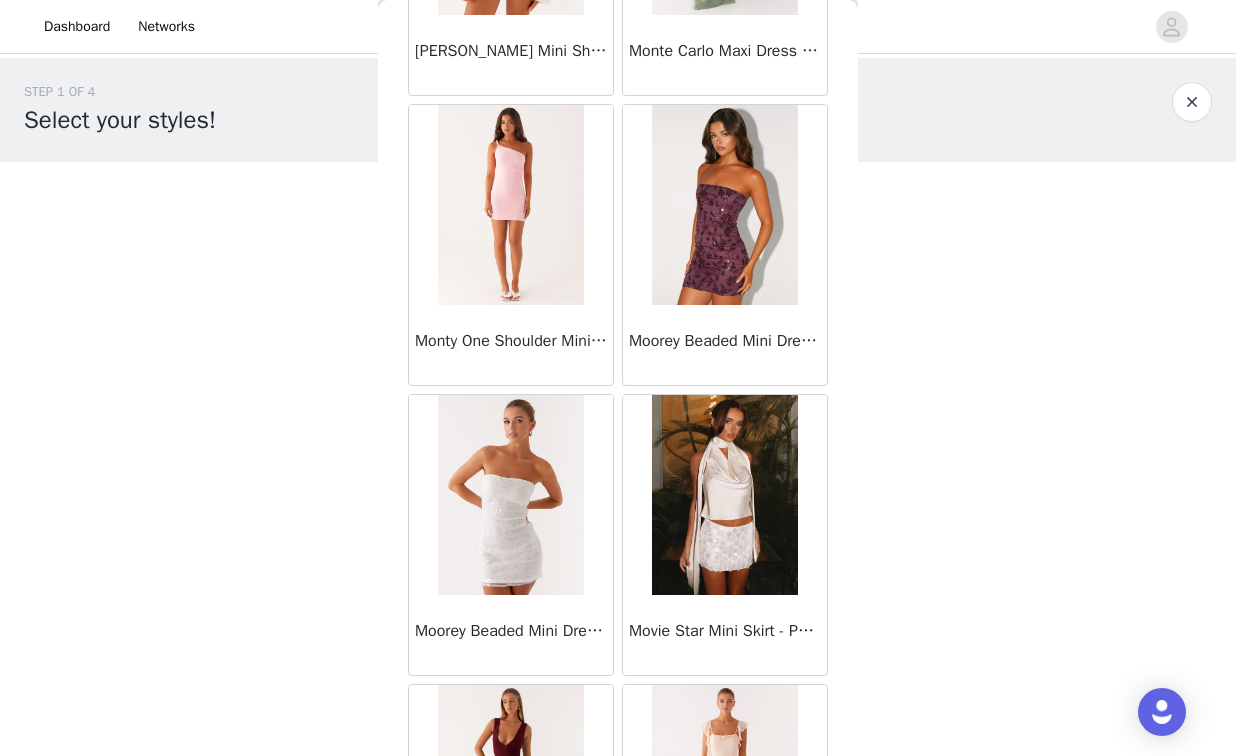 scroll, scrollTop: 42904, scrollLeft: 0, axis: vertical 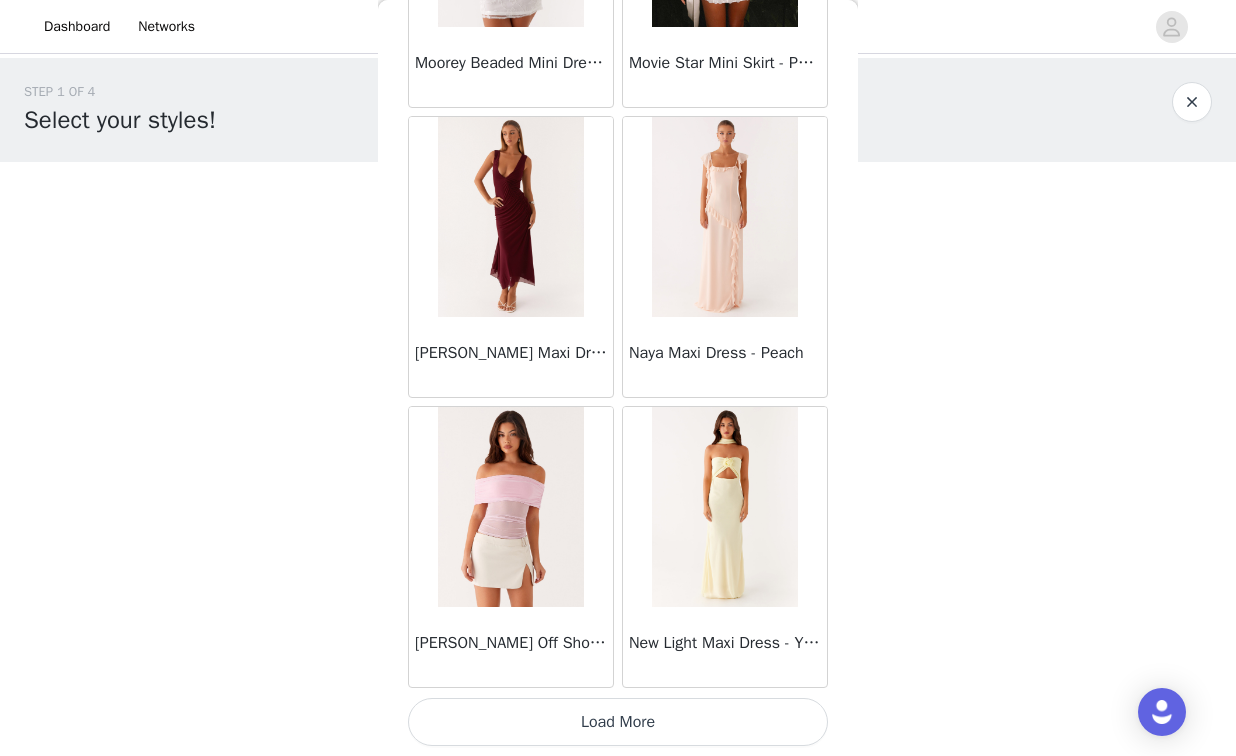 click on "Load More" at bounding box center [618, 722] 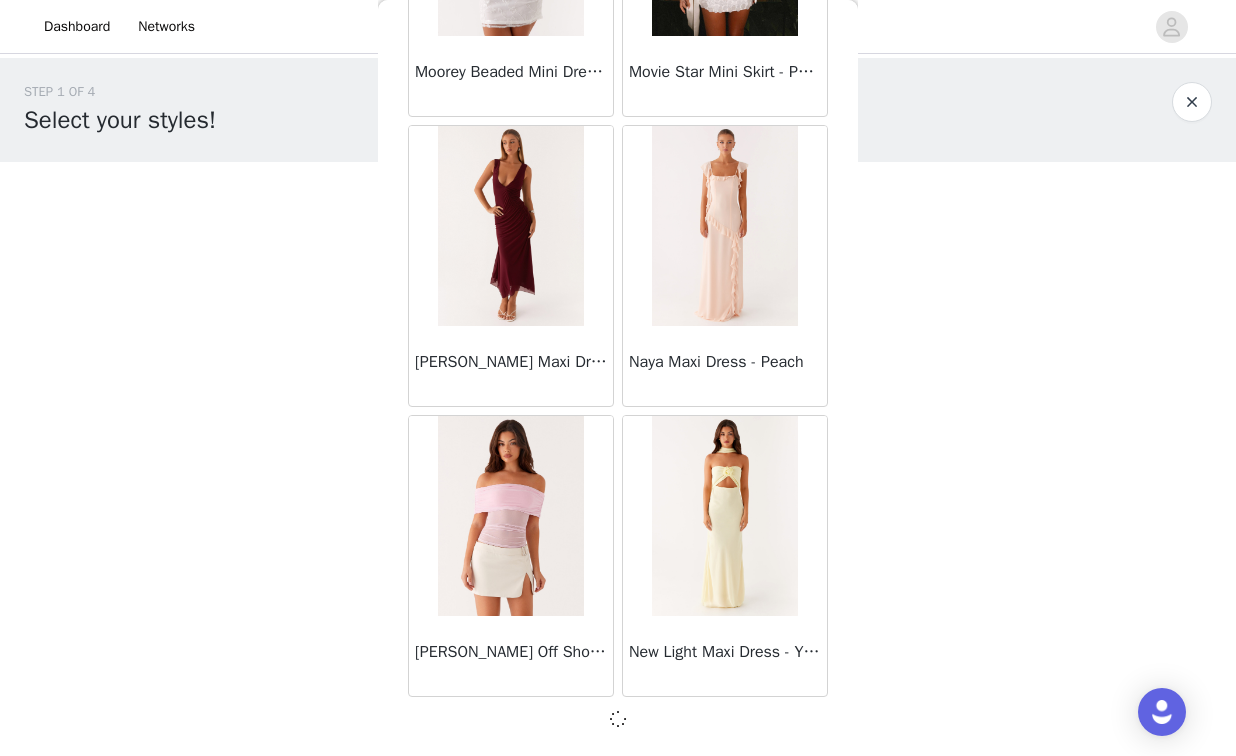 scroll, scrollTop: 42895, scrollLeft: 0, axis: vertical 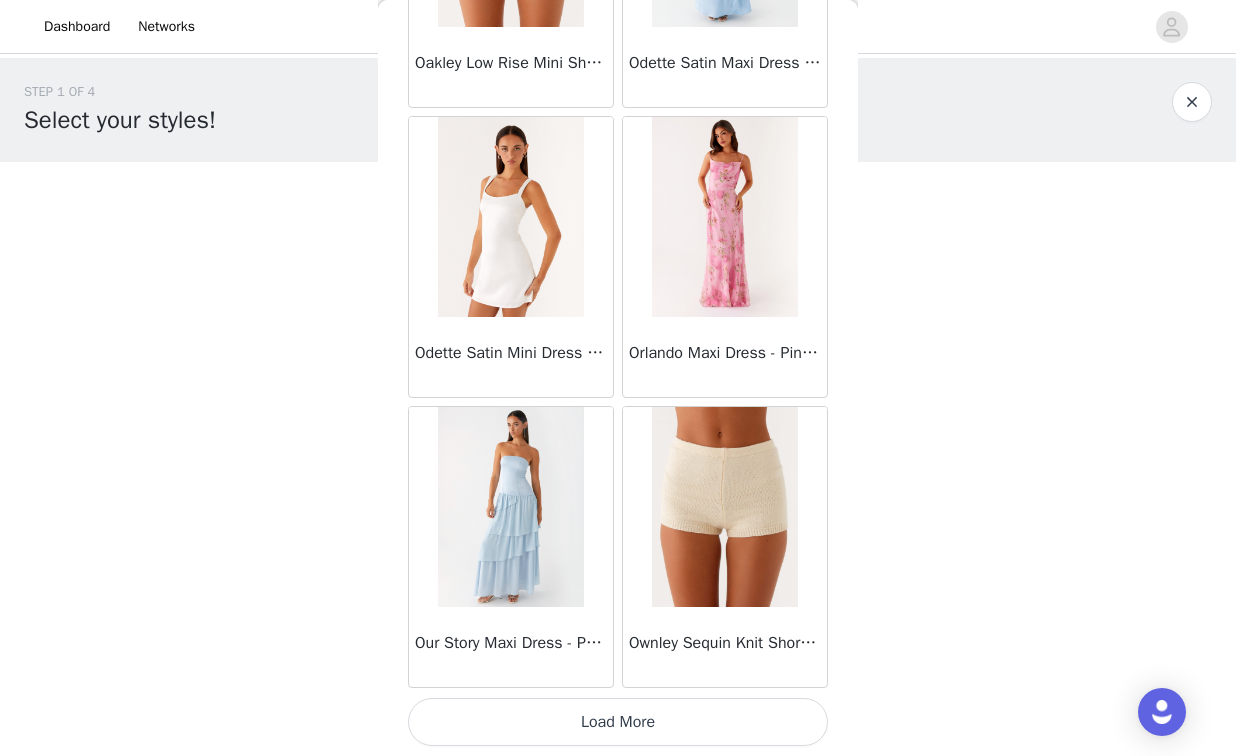 click on "Orlando Maxi Dress - Pink Floral Print" at bounding box center [725, 357] 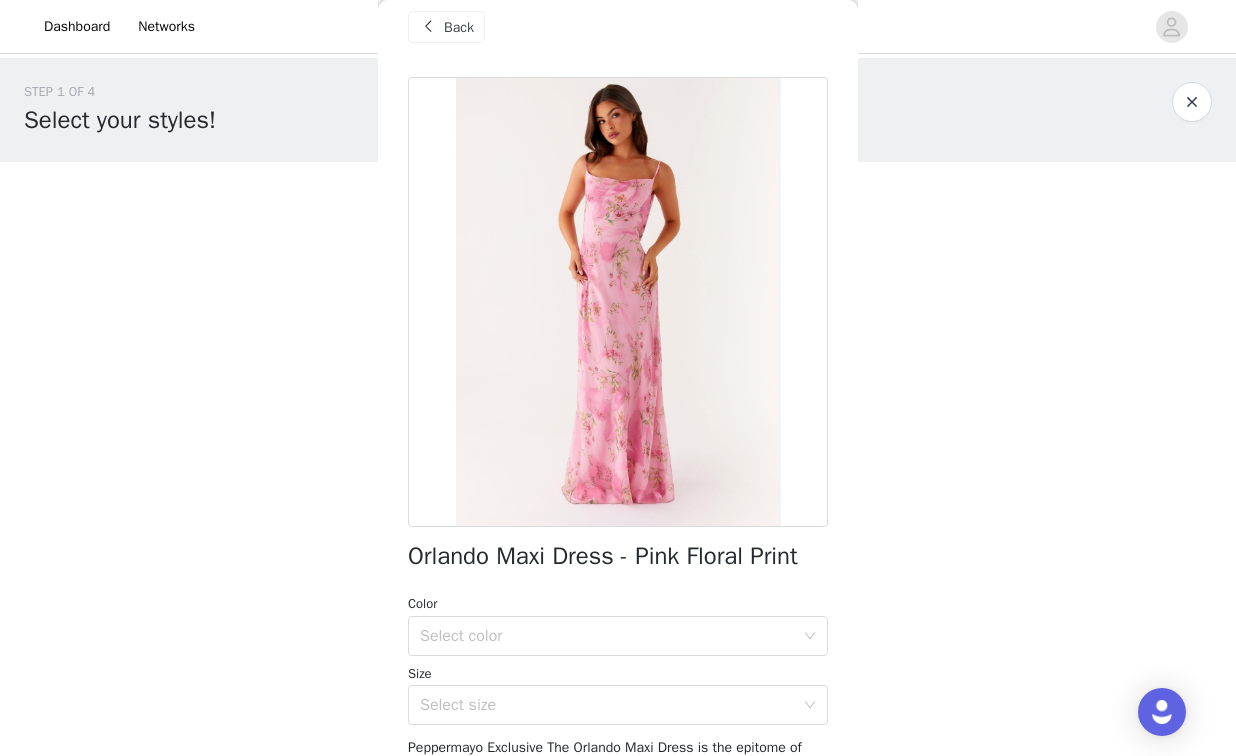 scroll, scrollTop: 0, scrollLeft: 0, axis: both 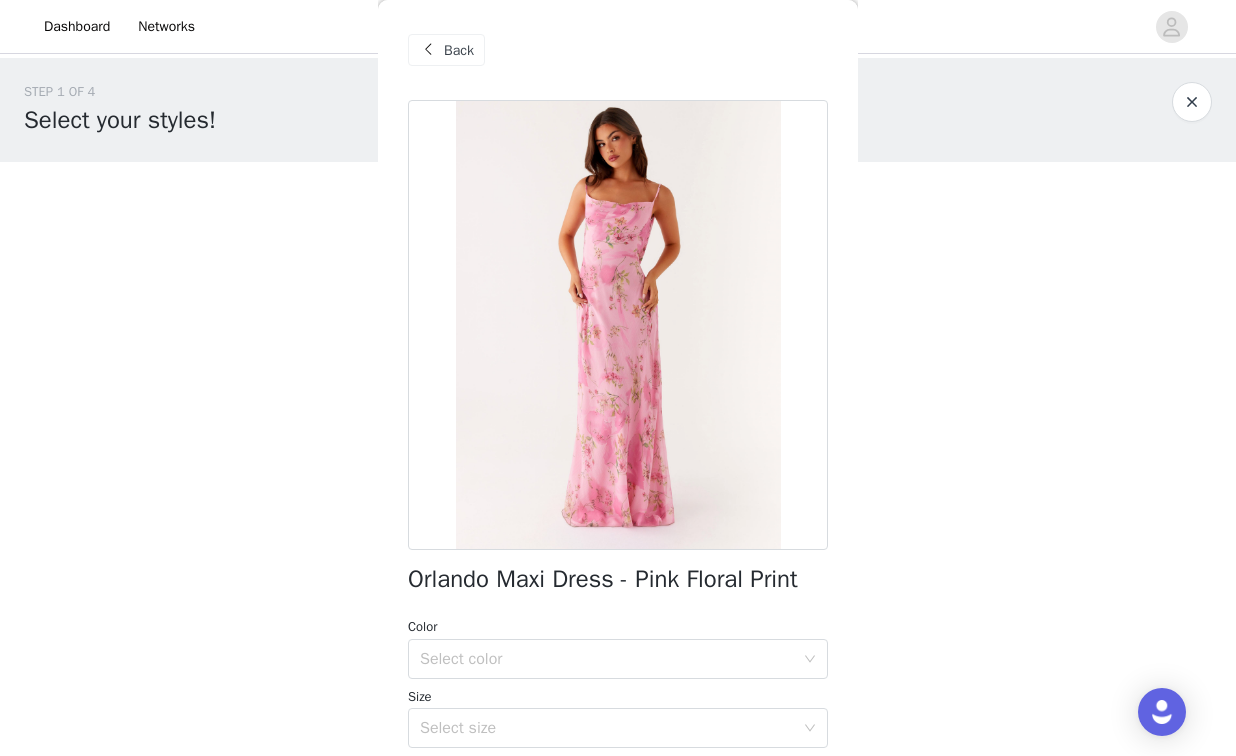 click at bounding box center (428, 50) 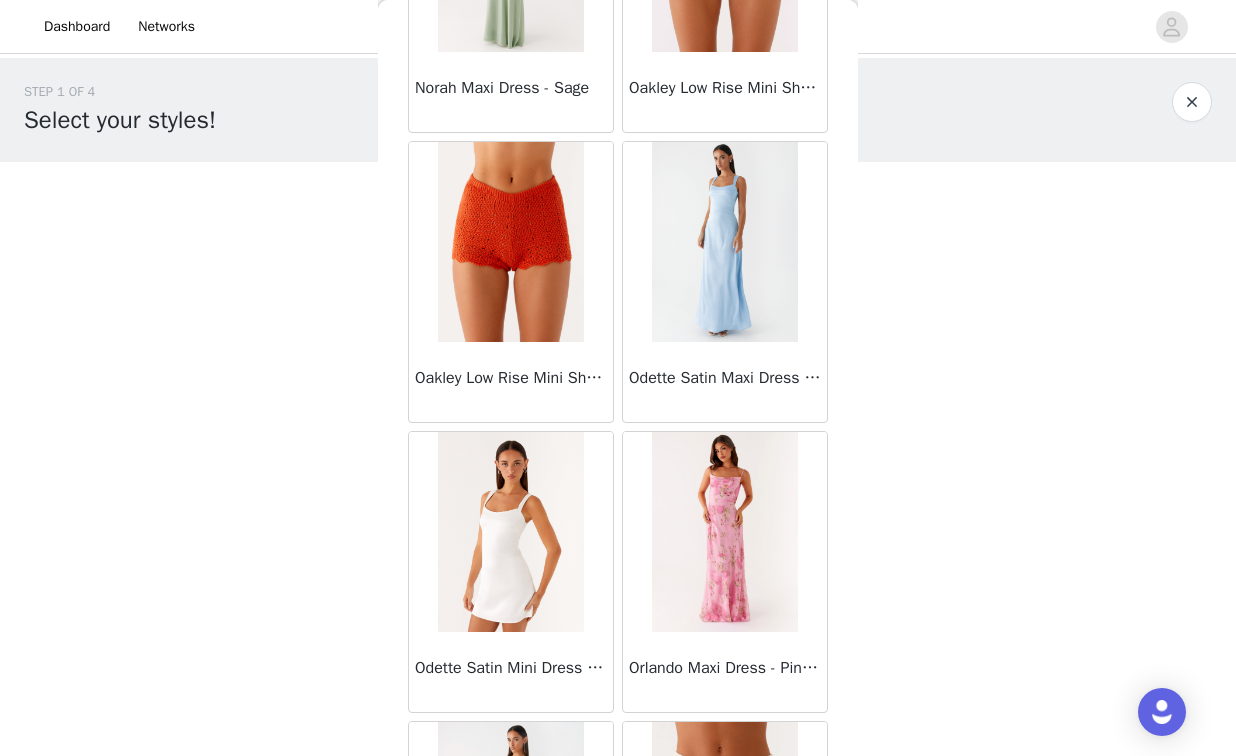 scroll, scrollTop: 45804, scrollLeft: 0, axis: vertical 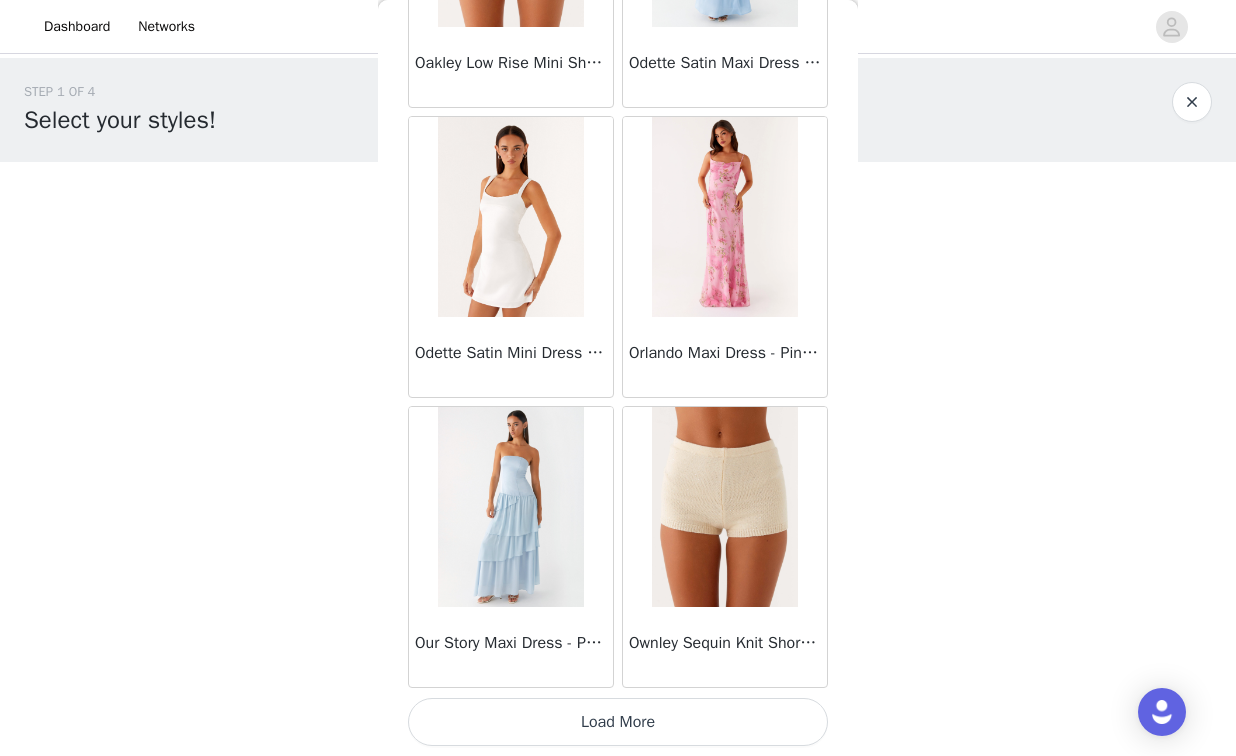 click on "Load More" at bounding box center [618, 722] 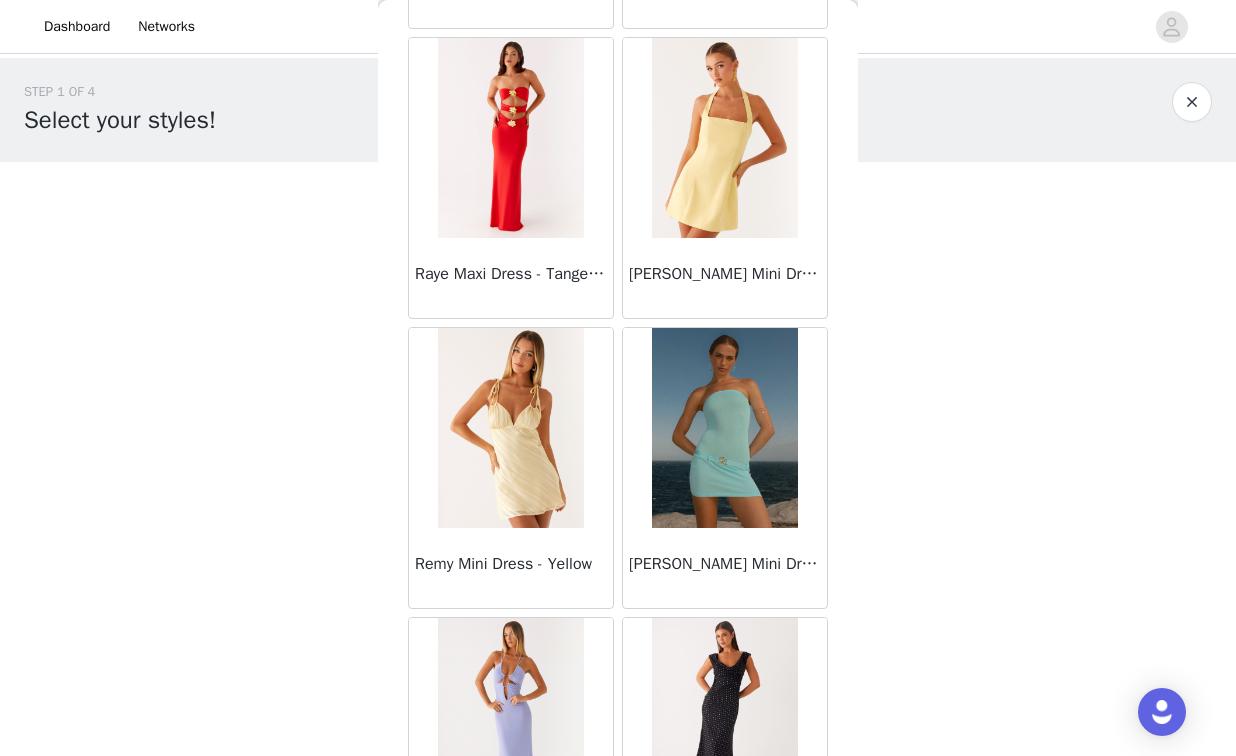 scroll, scrollTop: 48704, scrollLeft: 0, axis: vertical 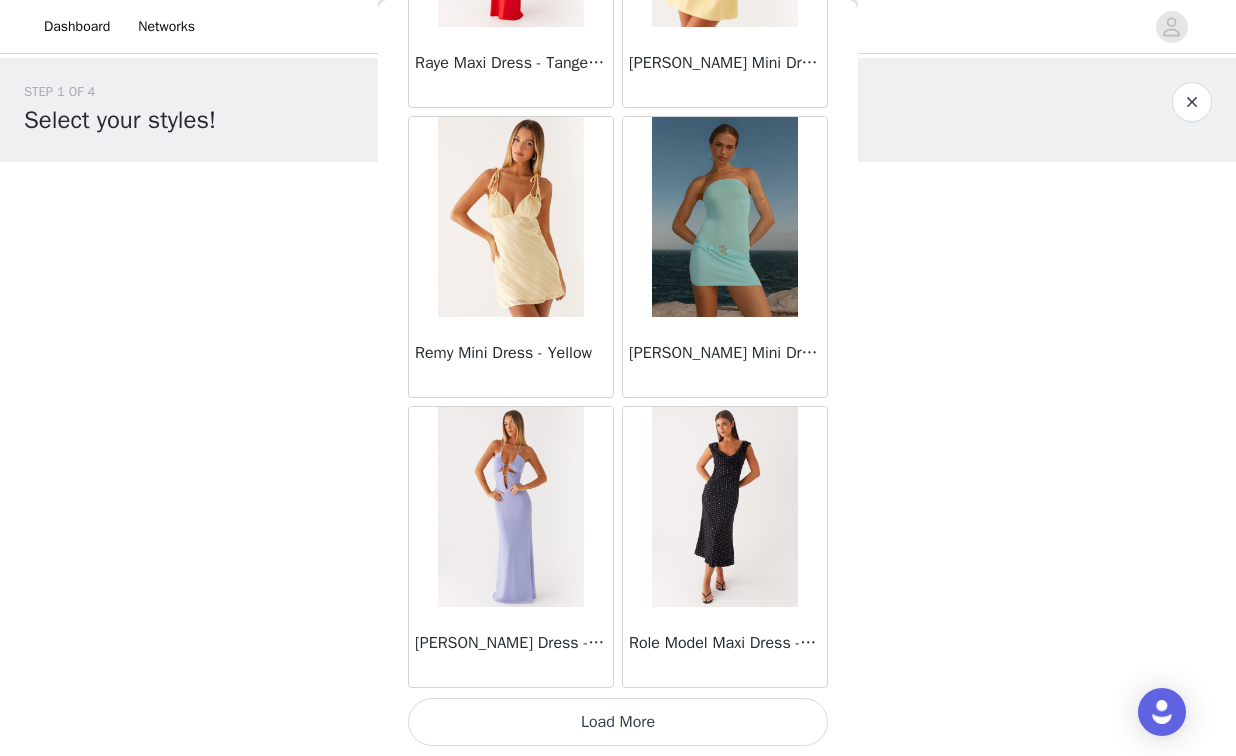 click on "Load More" at bounding box center [618, 722] 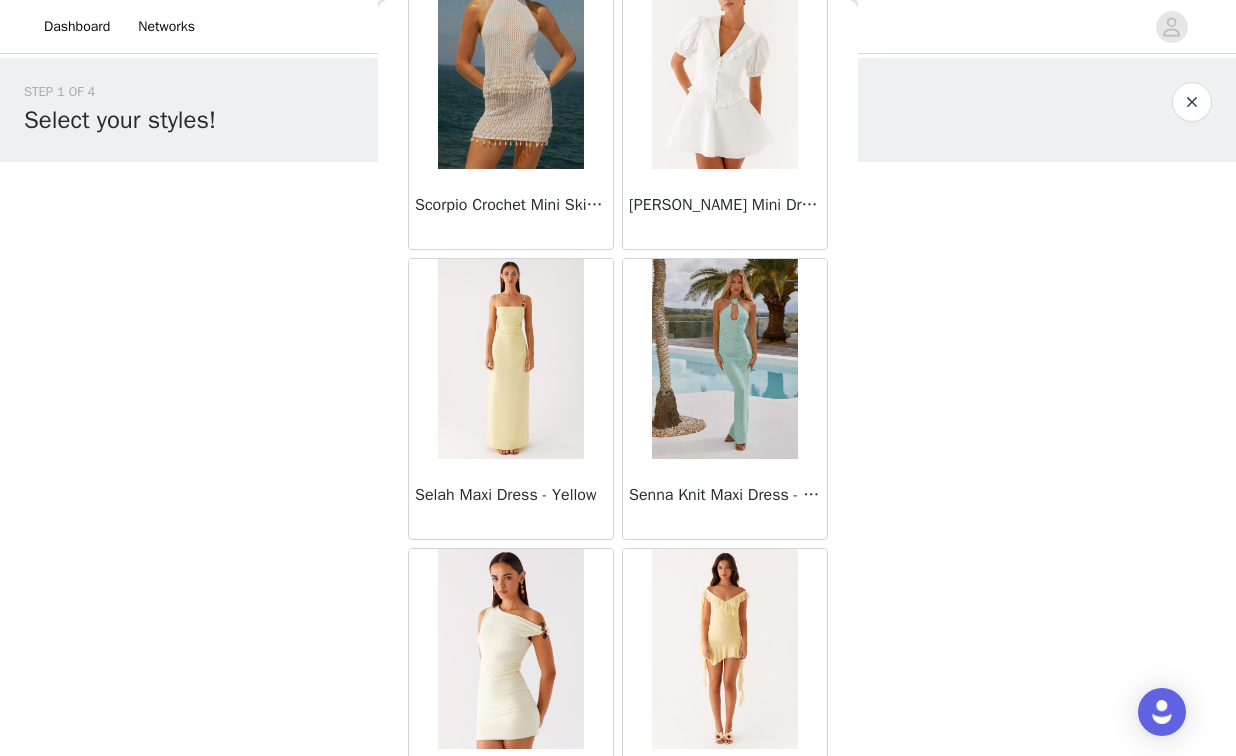 scroll, scrollTop: 51604, scrollLeft: 0, axis: vertical 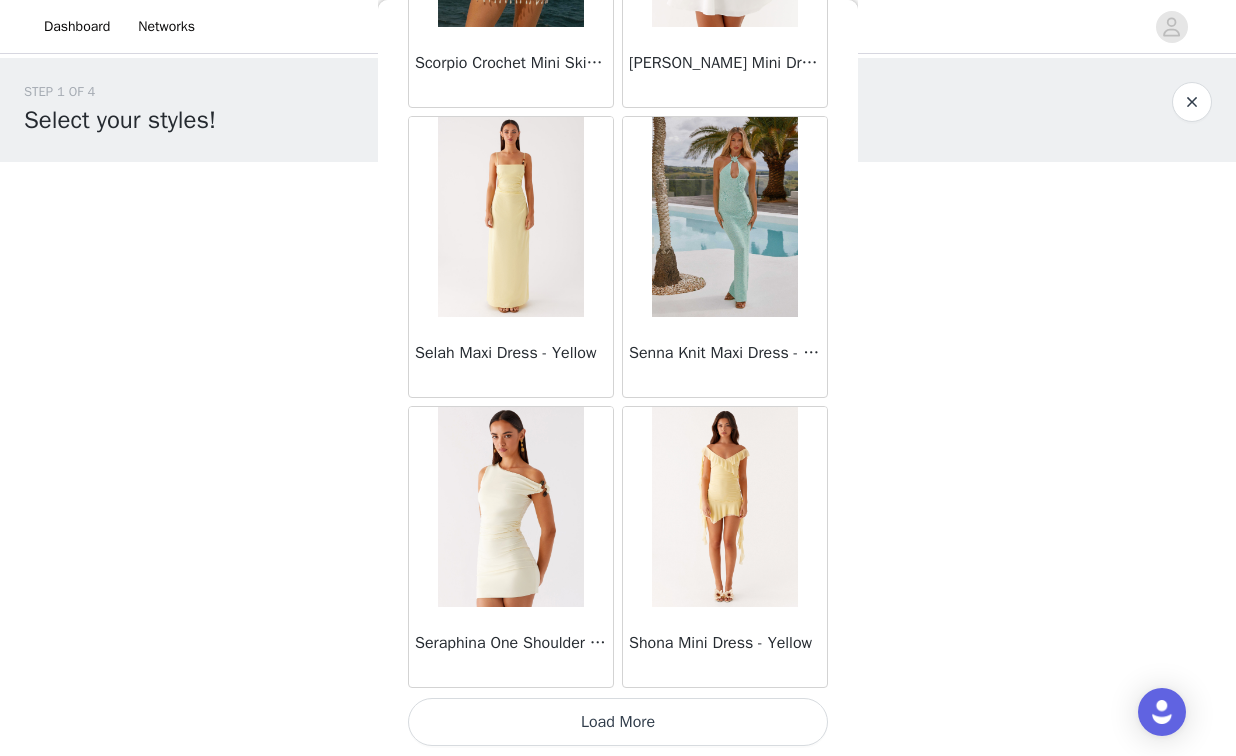 click on "Load More" at bounding box center [618, 722] 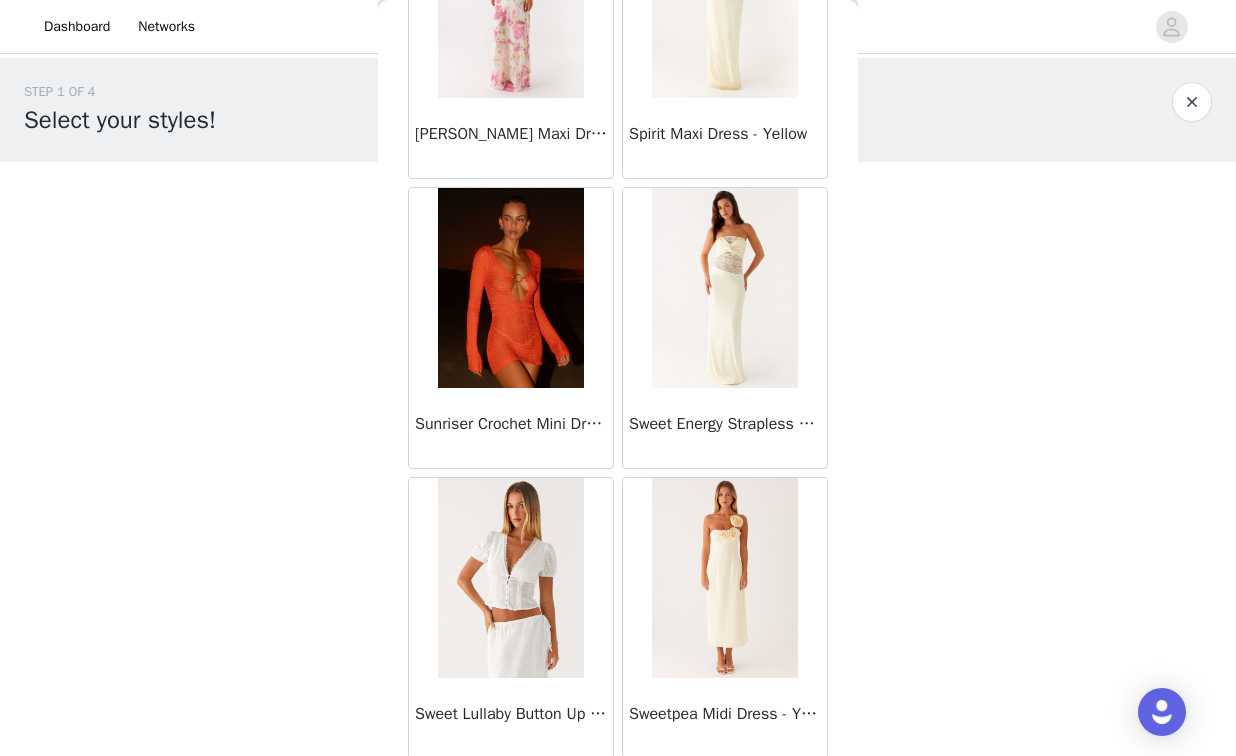scroll, scrollTop: 54504, scrollLeft: 0, axis: vertical 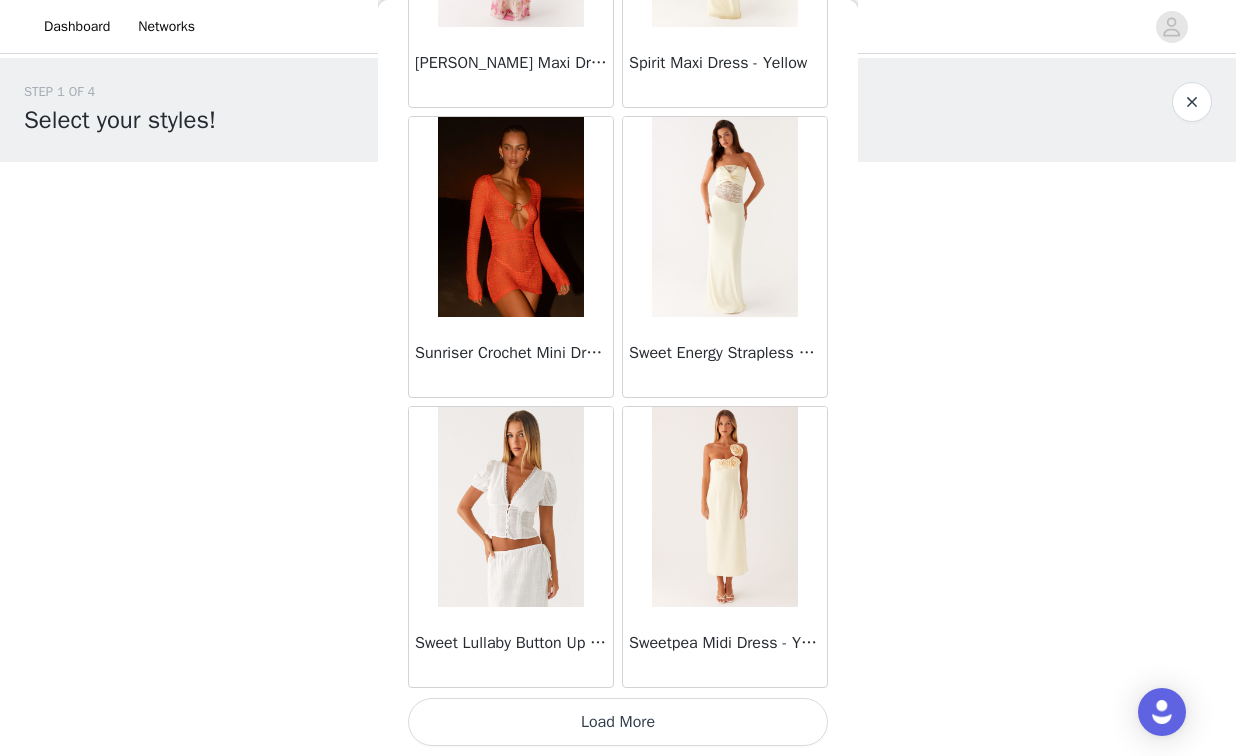 click on "Load More" at bounding box center [618, 722] 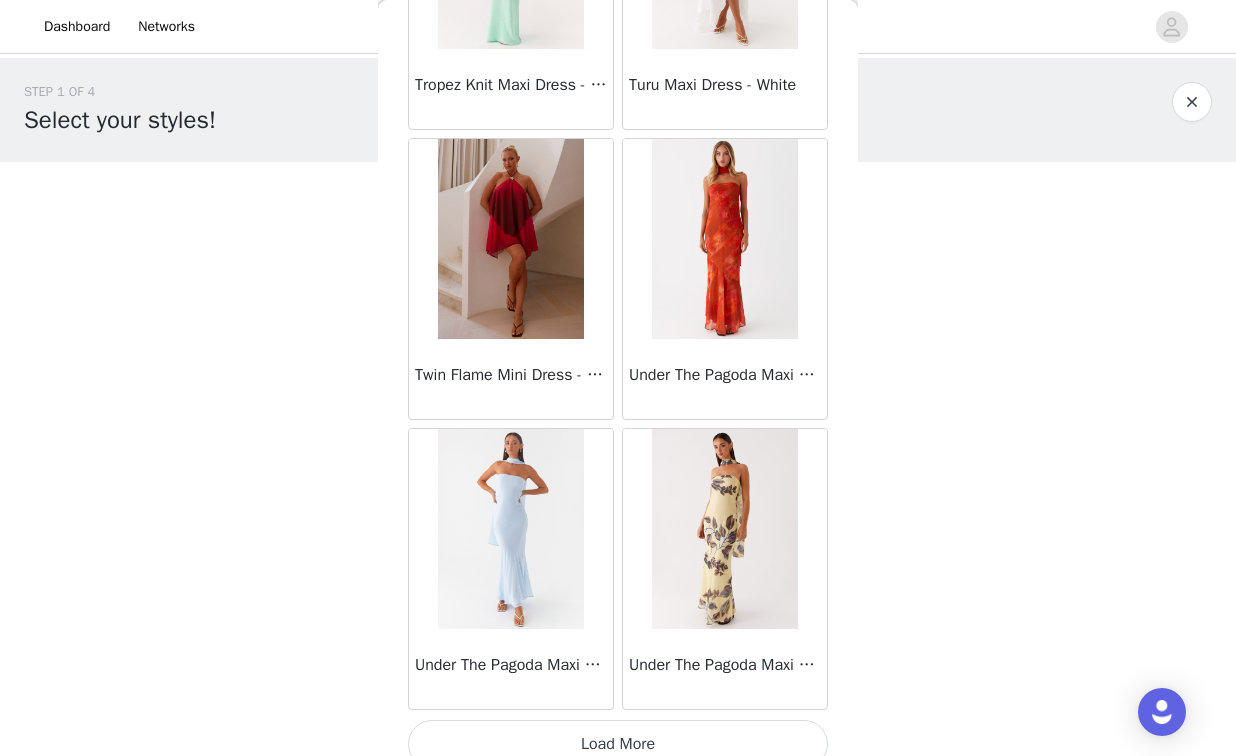 scroll, scrollTop: 57404, scrollLeft: 0, axis: vertical 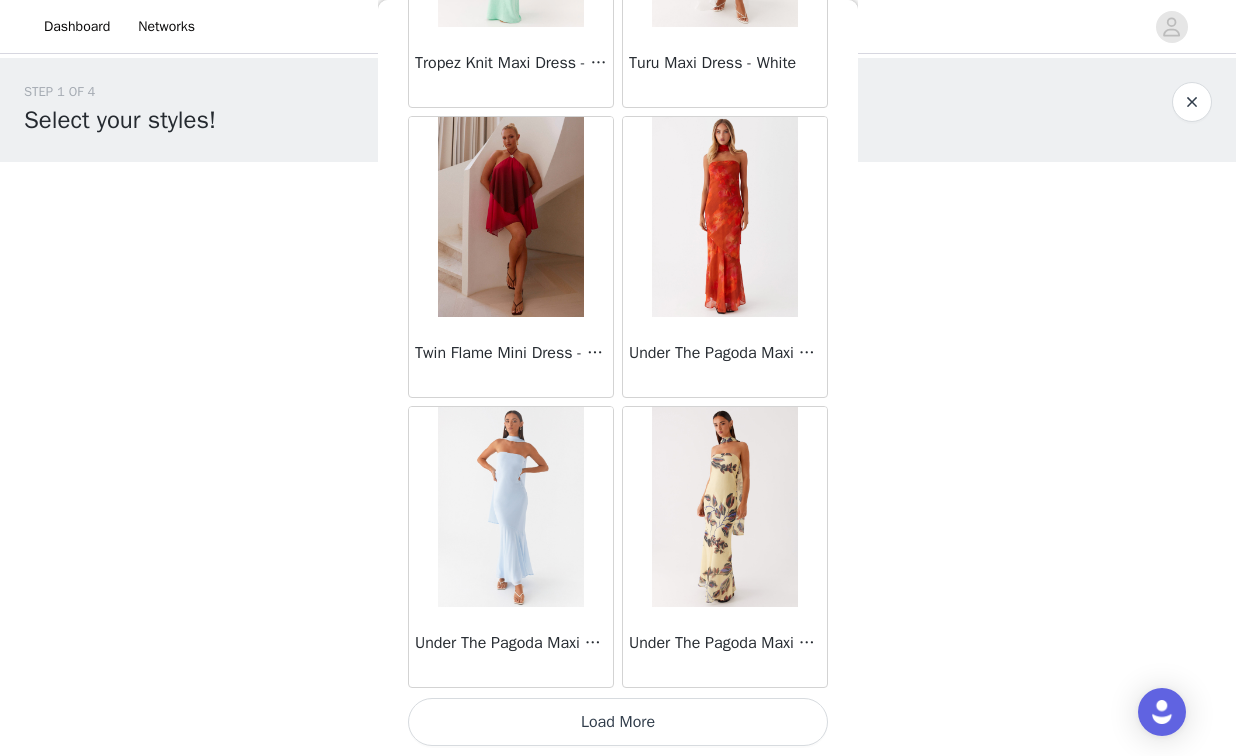 click on "Load More" at bounding box center (618, 722) 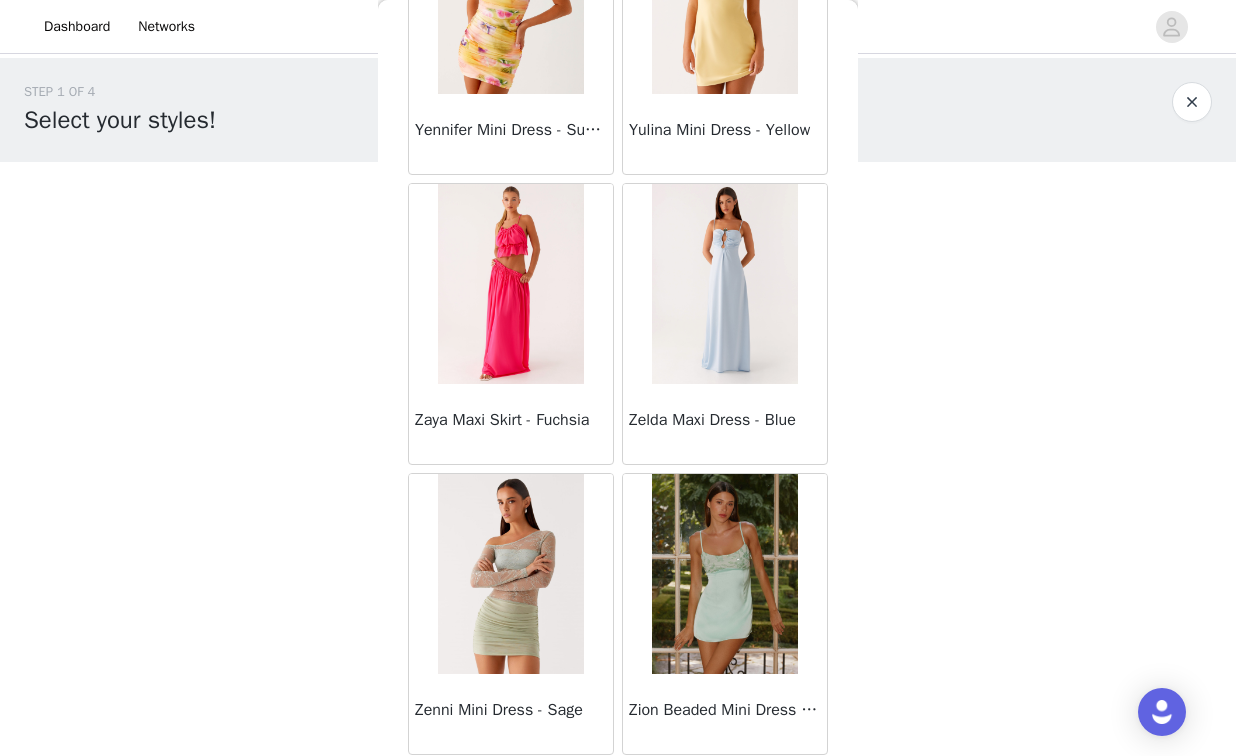 scroll, scrollTop: 60304, scrollLeft: 0, axis: vertical 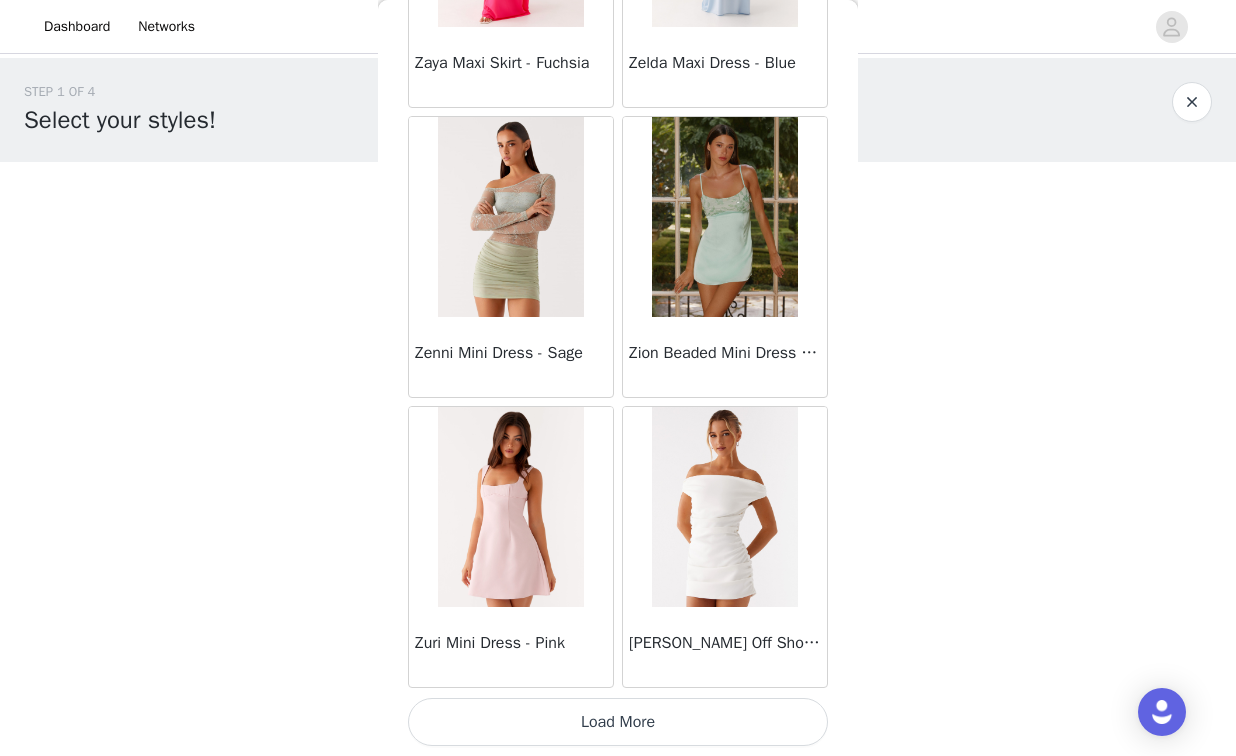 click on "Load More" at bounding box center [618, 722] 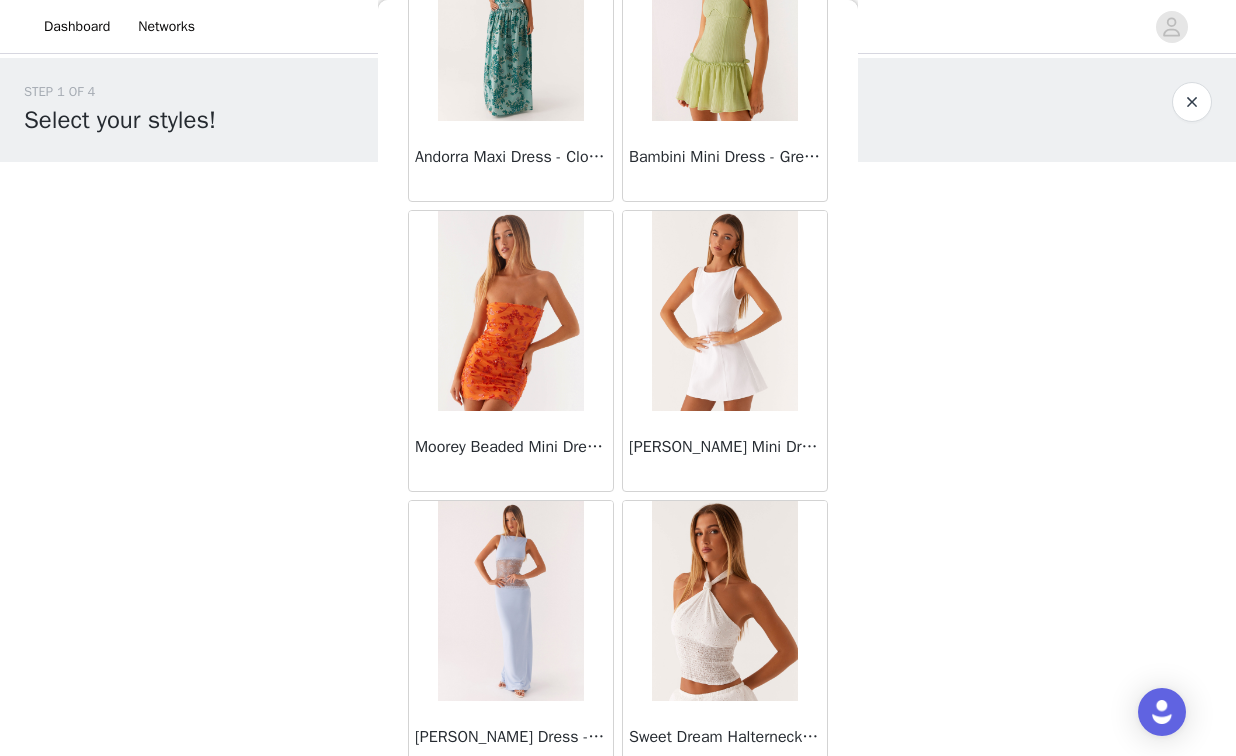 scroll, scrollTop: 63204, scrollLeft: 0, axis: vertical 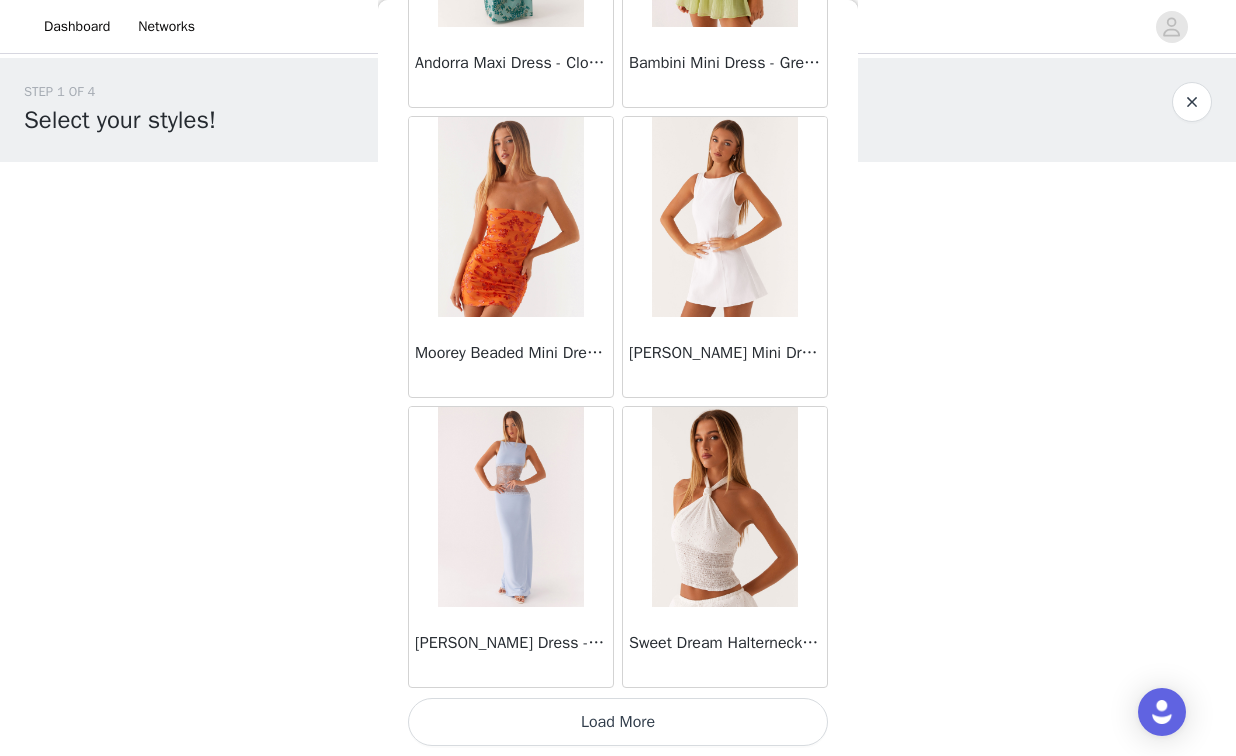 click on "Load More" at bounding box center [618, 722] 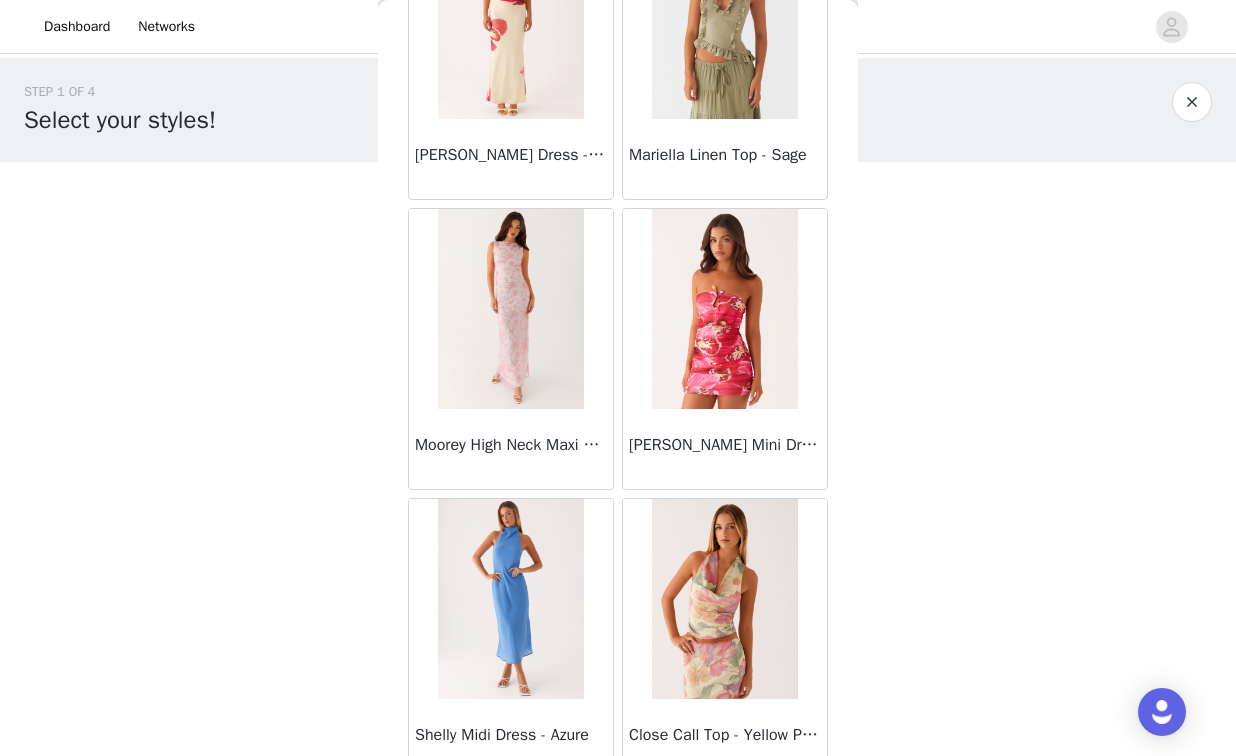 scroll, scrollTop: 66104, scrollLeft: 0, axis: vertical 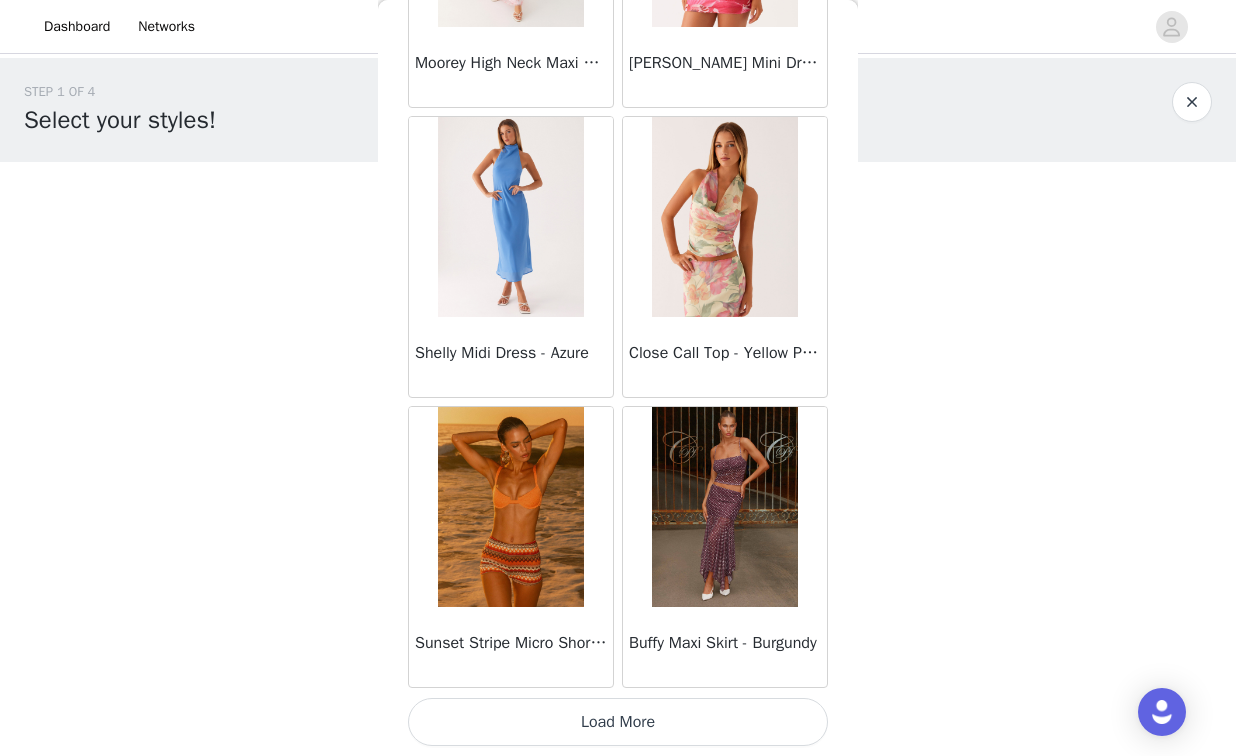 click on "Load More" at bounding box center (618, 722) 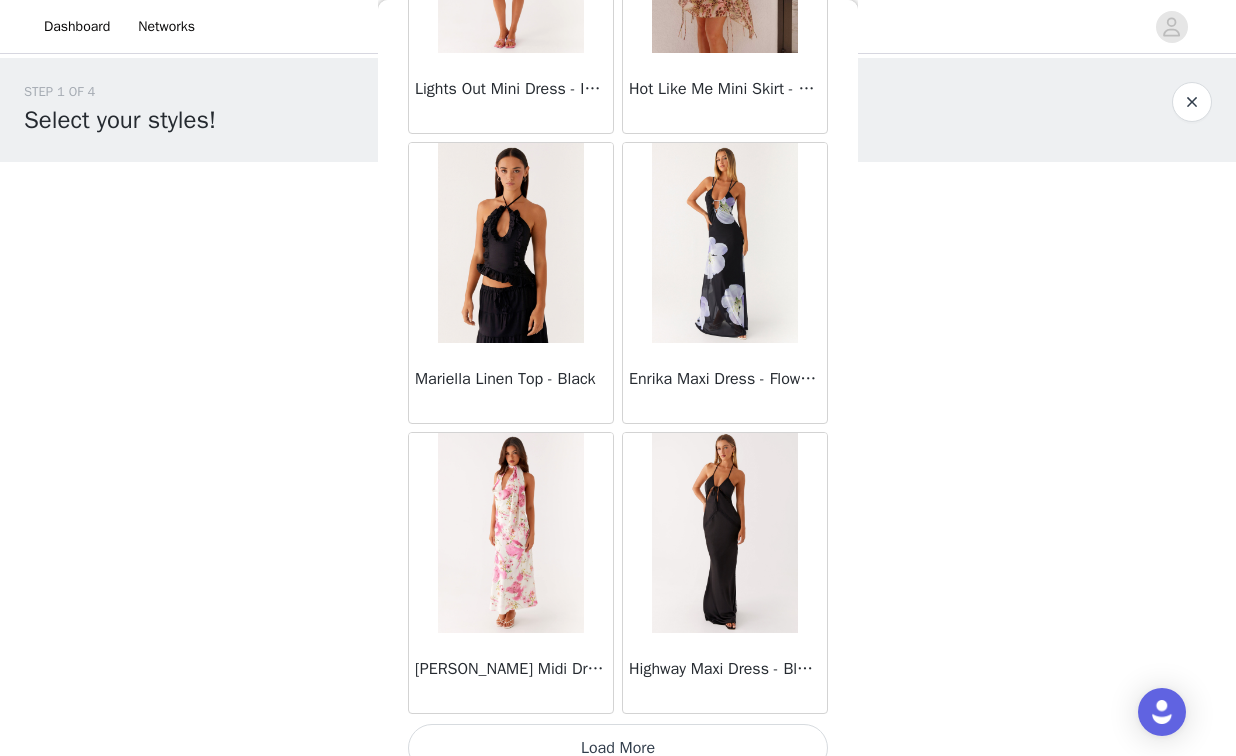 scroll, scrollTop: 69004, scrollLeft: 0, axis: vertical 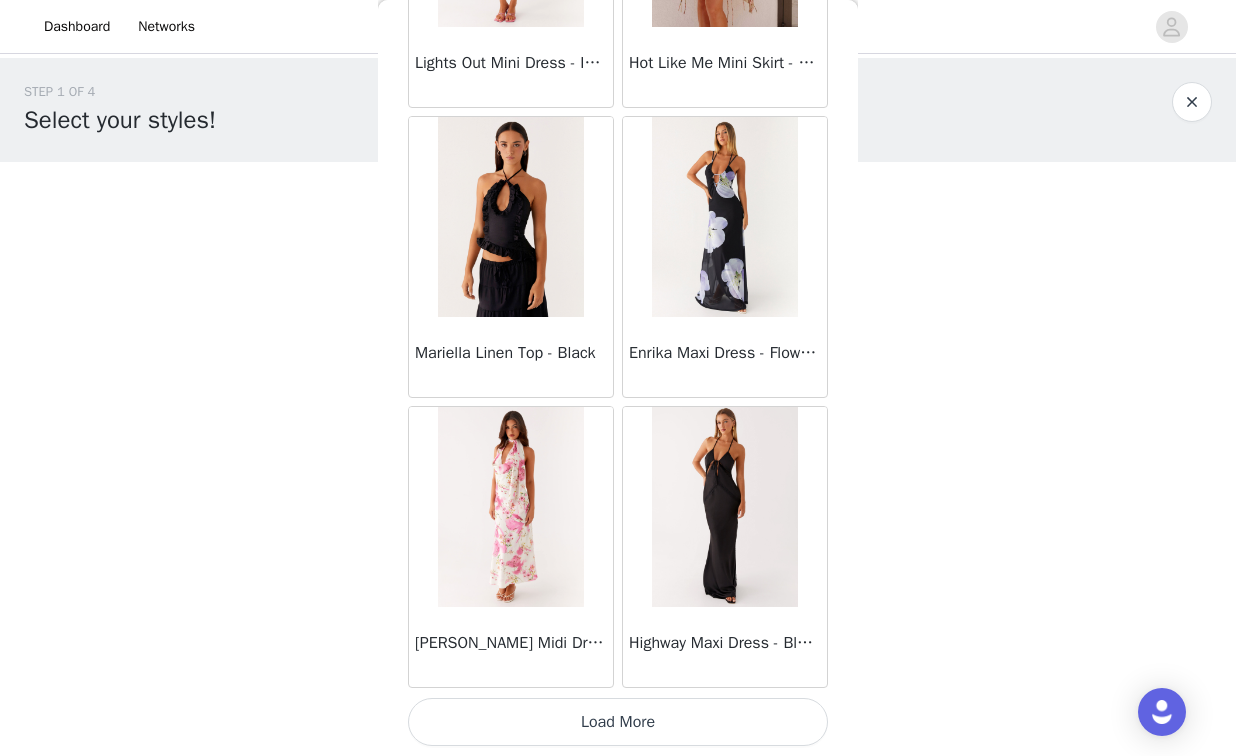 click on "Load More" at bounding box center [618, 722] 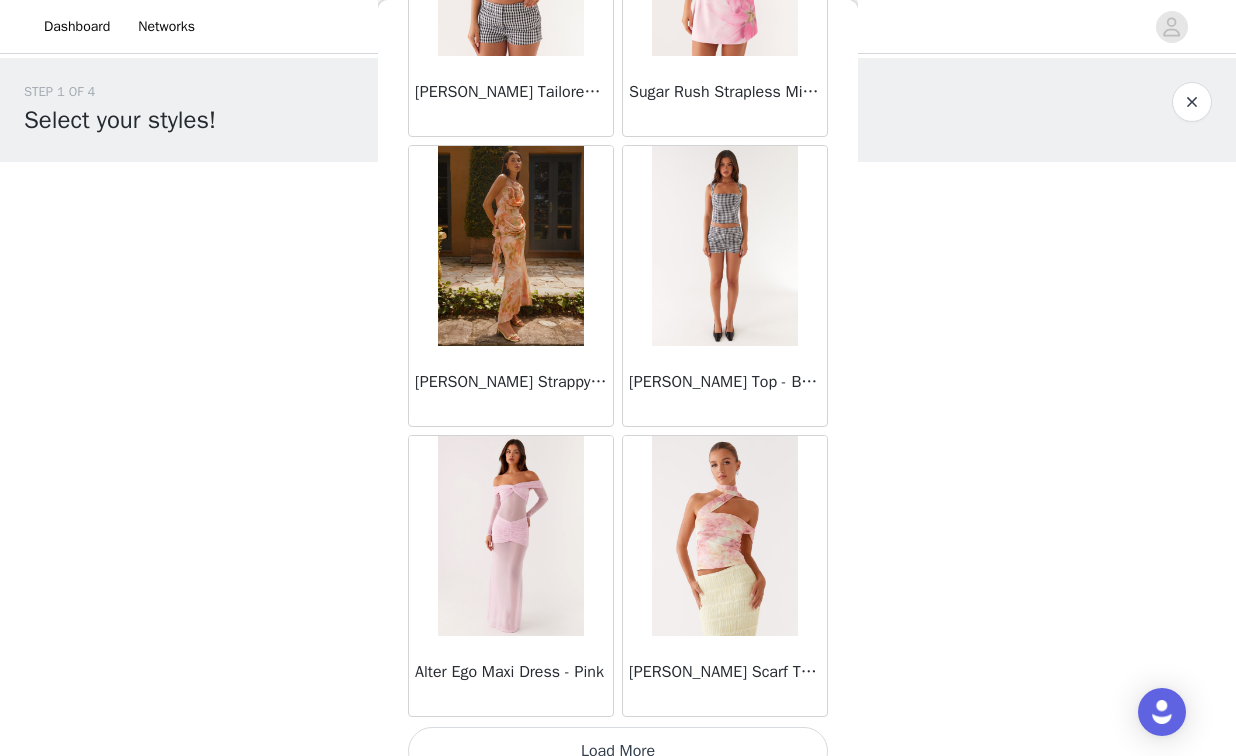 scroll, scrollTop: 71904, scrollLeft: 0, axis: vertical 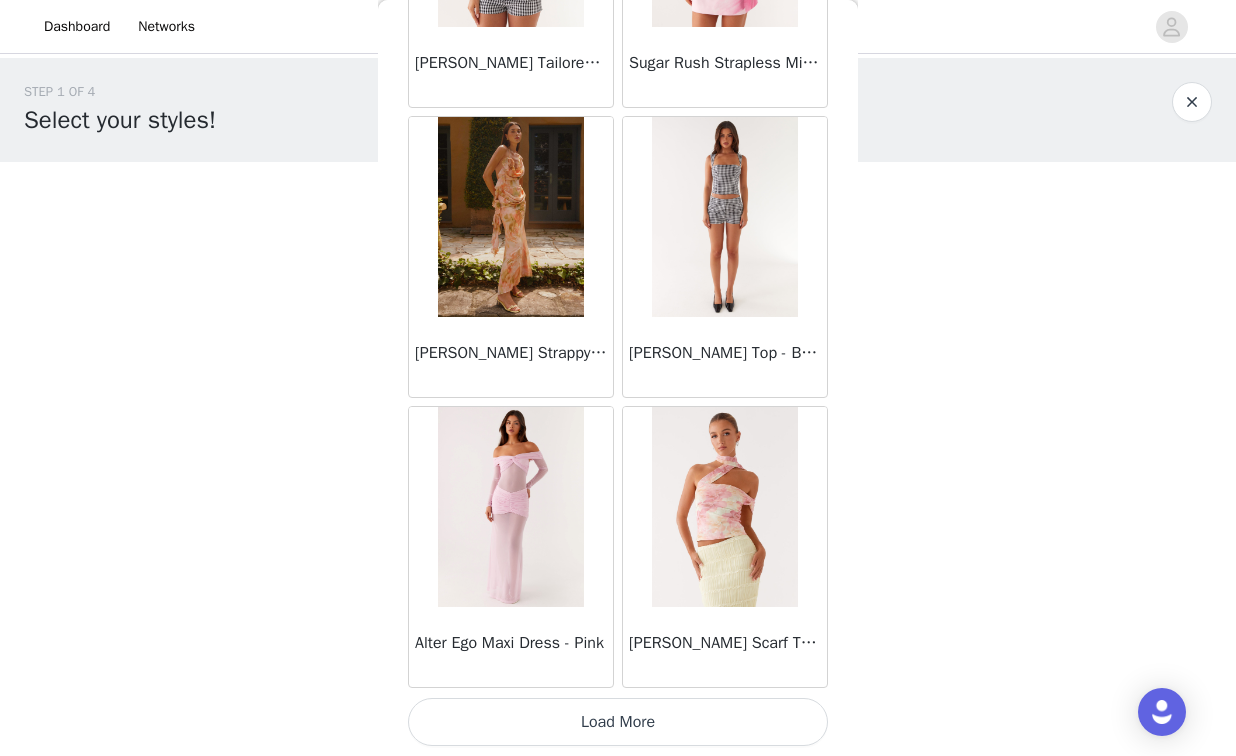 click on "Load More" at bounding box center [618, 722] 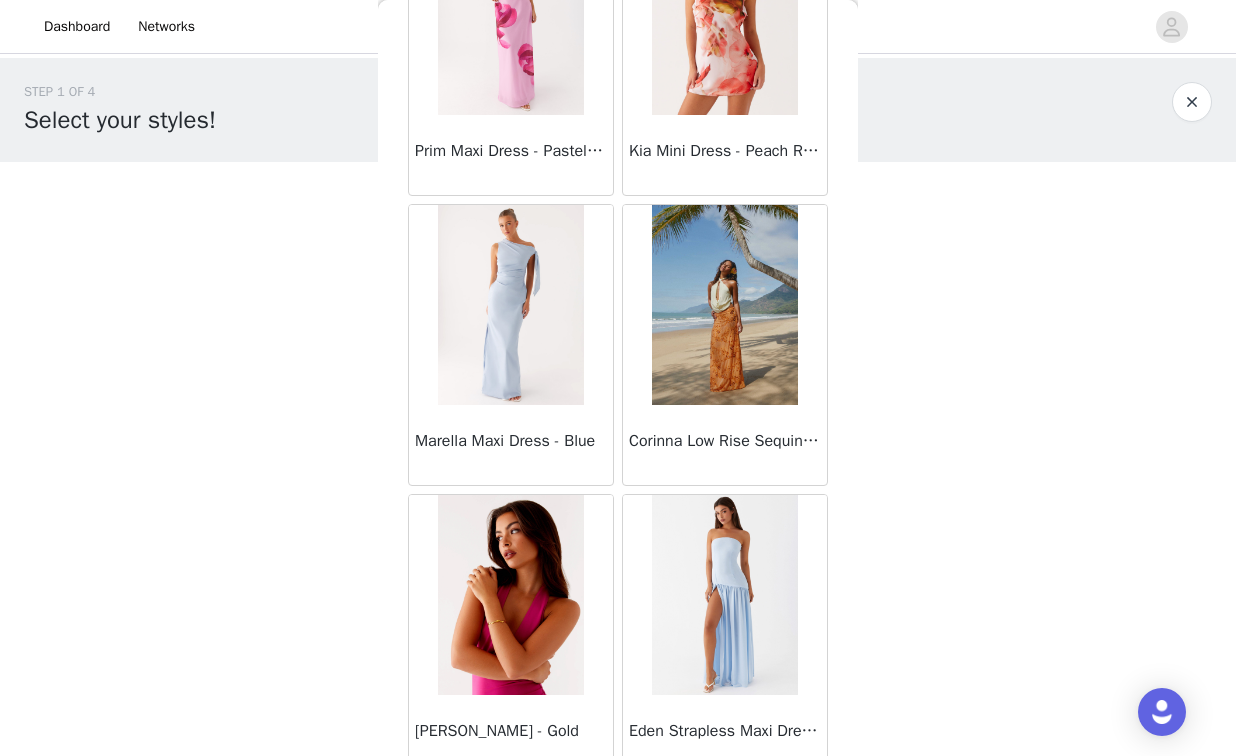 scroll, scrollTop: 74804, scrollLeft: 0, axis: vertical 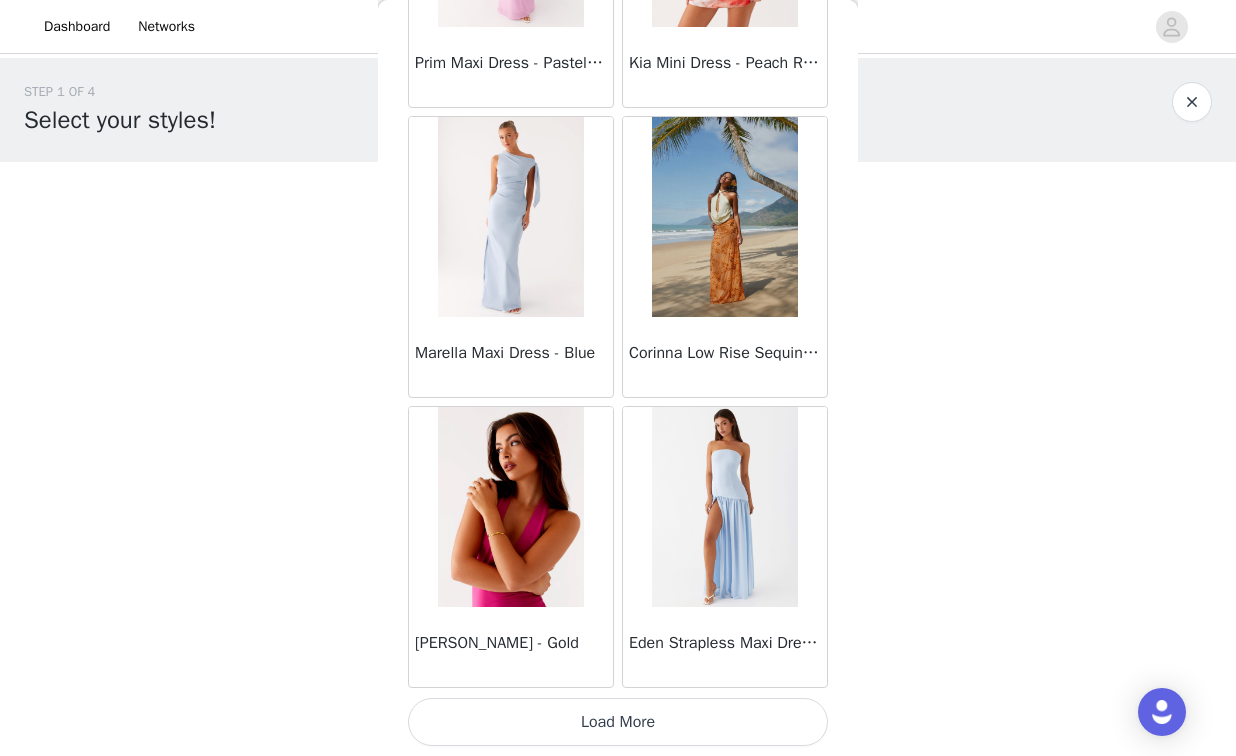 click on "Load More" at bounding box center [618, 722] 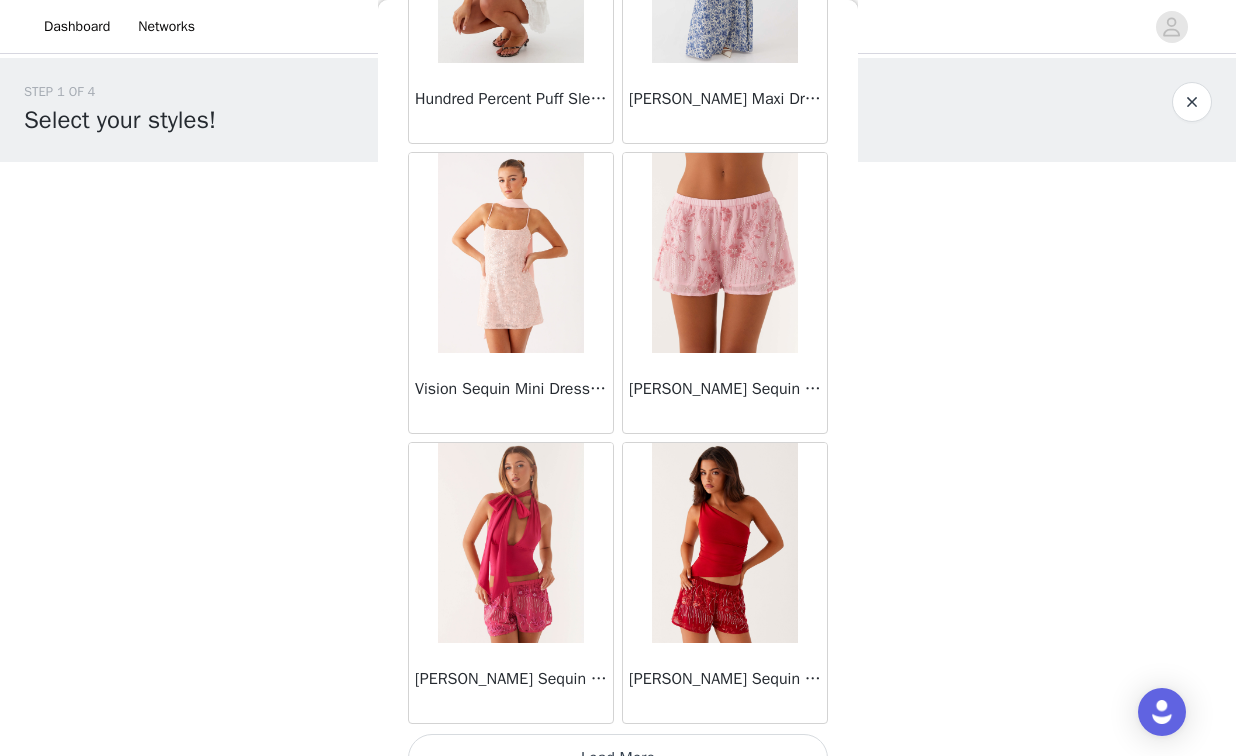 scroll, scrollTop: 77704, scrollLeft: 0, axis: vertical 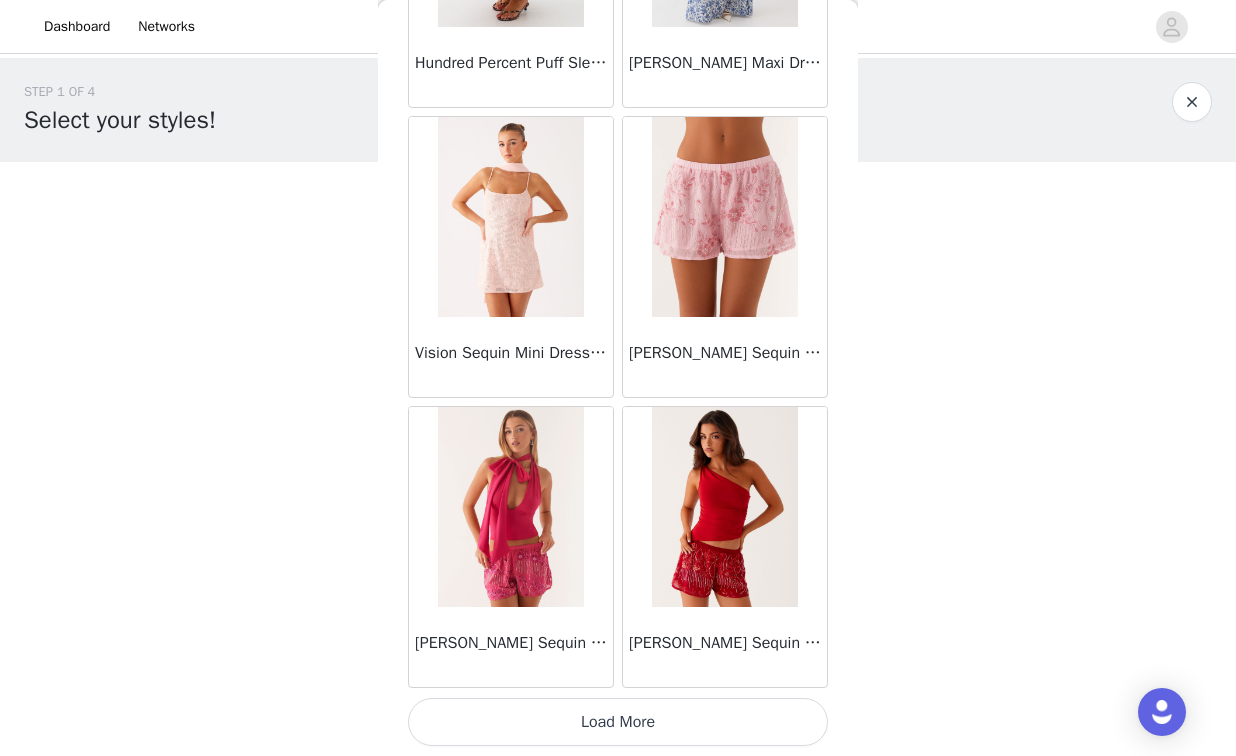 click on "Load More" at bounding box center [618, 722] 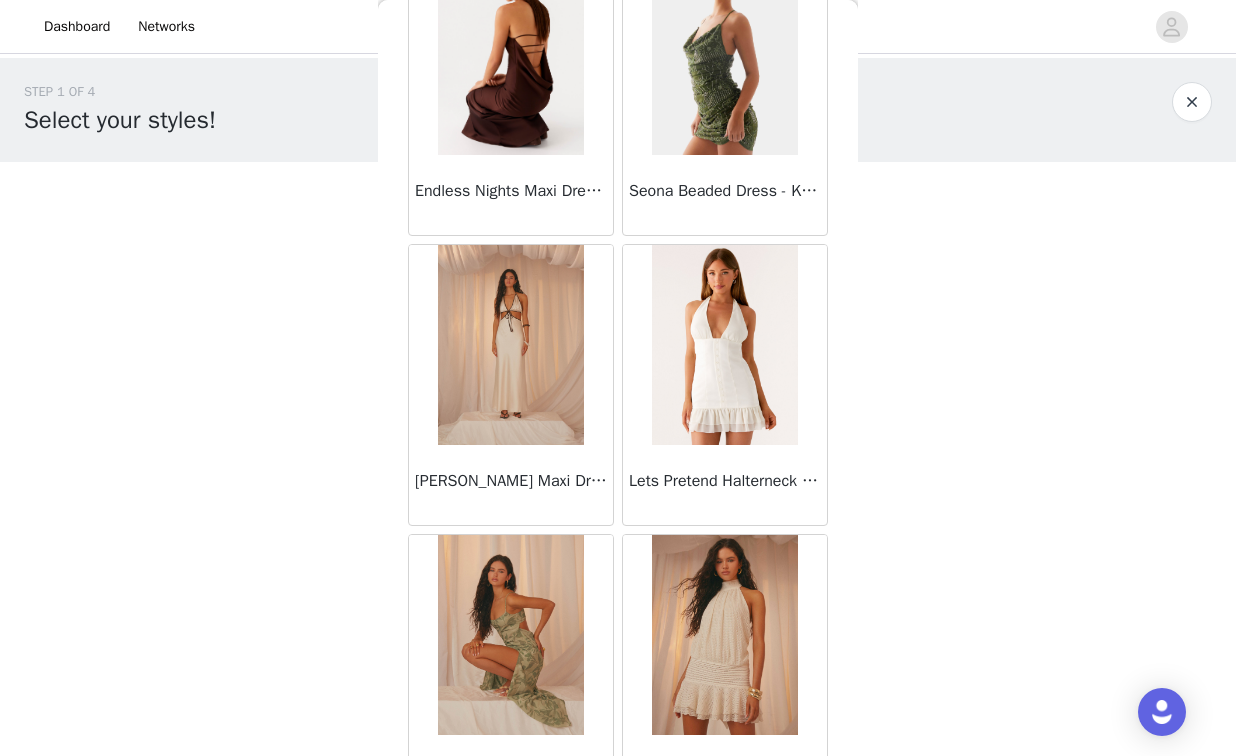 scroll, scrollTop: 80250, scrollLeft: 0, axis: vertical 